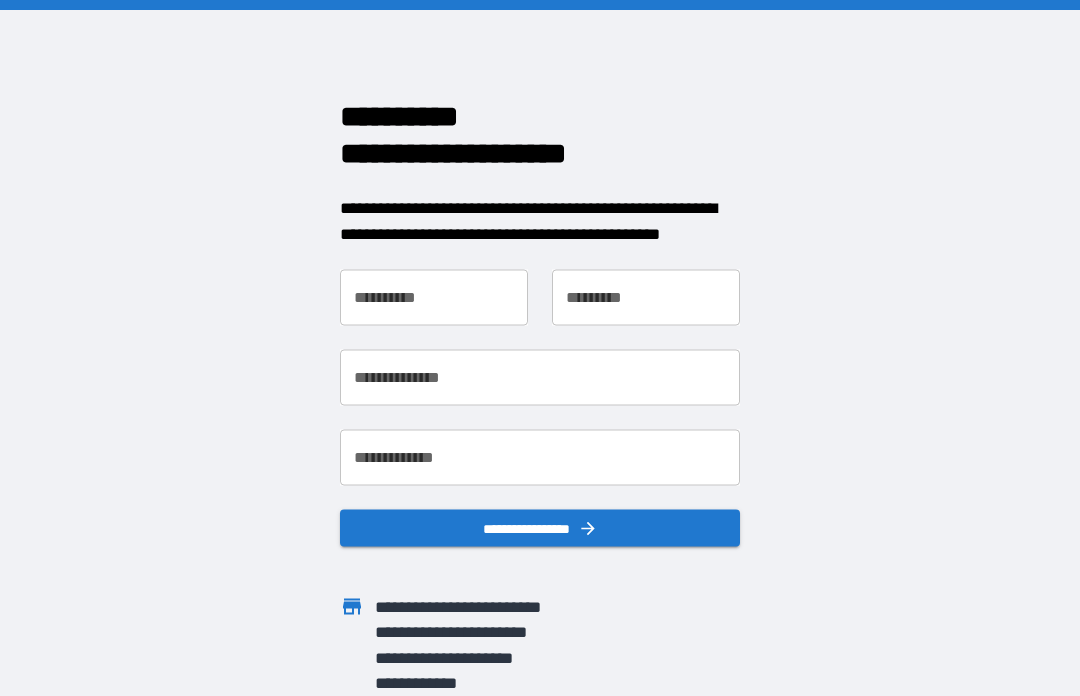 scroll, scrollTop: 0, scrollLeft: 0, axis: both 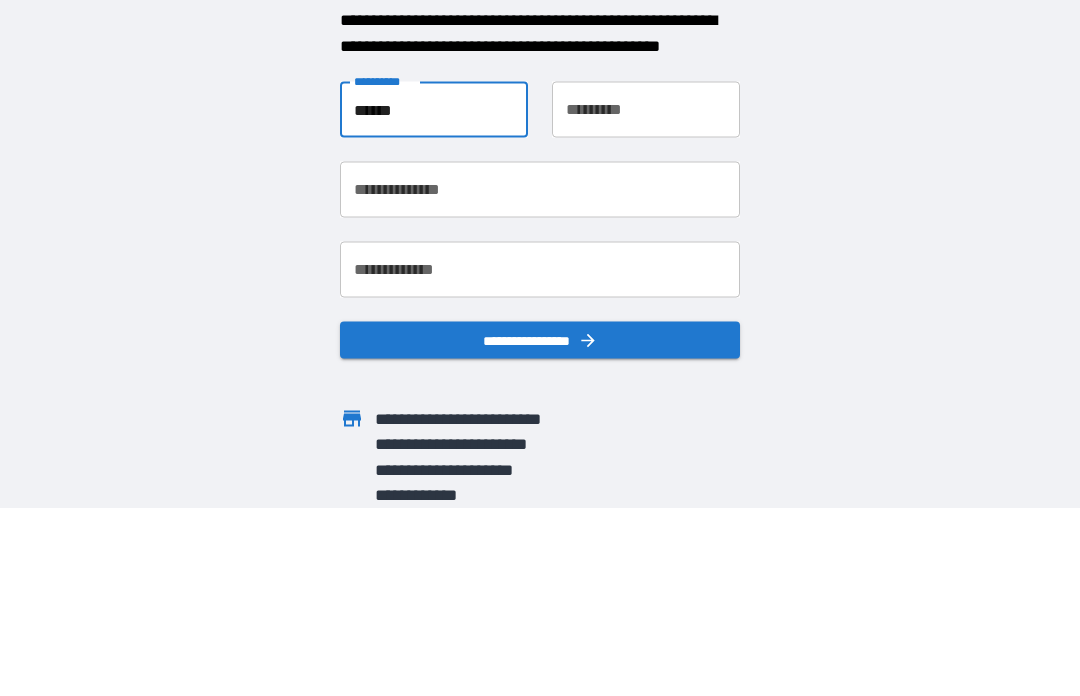 type on "******" 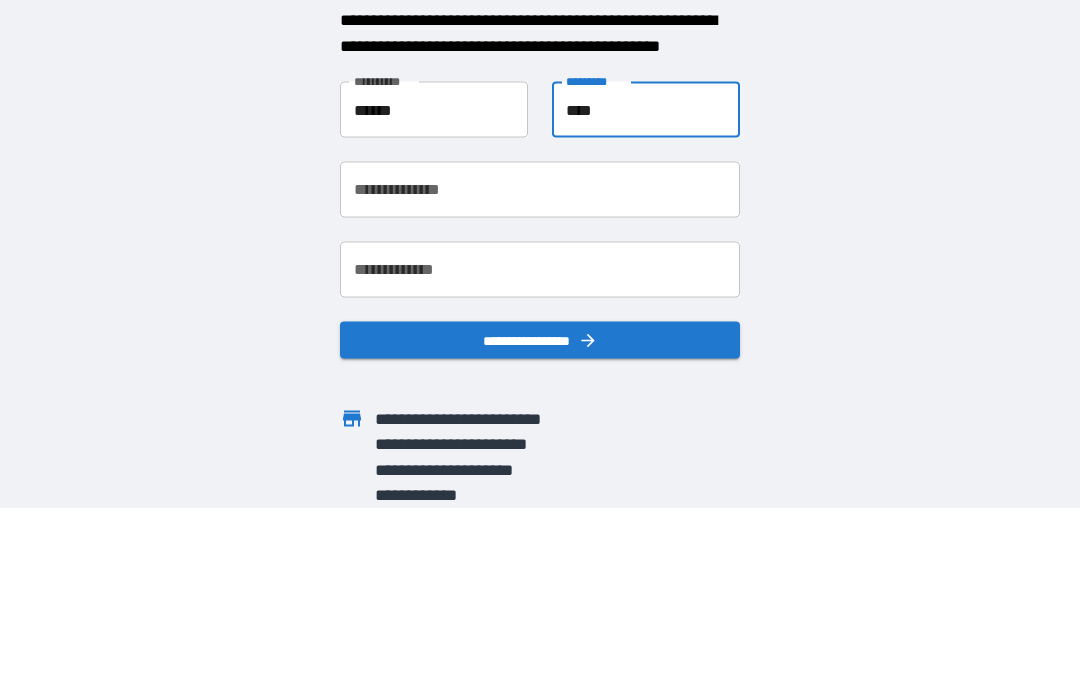 type on "****" 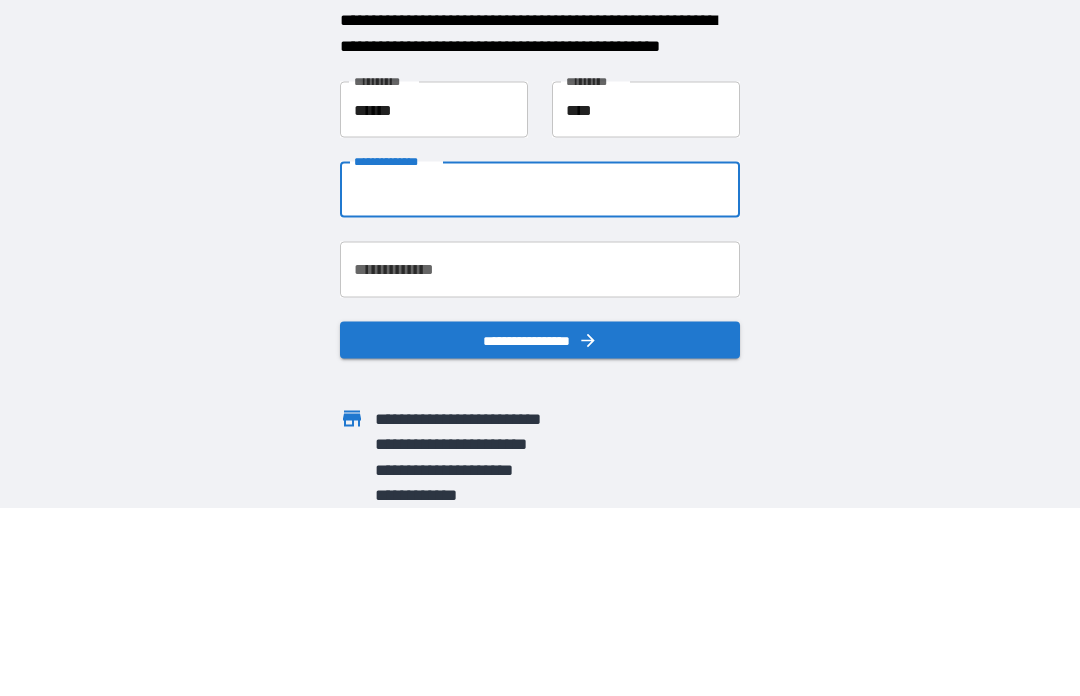 type on "**********" 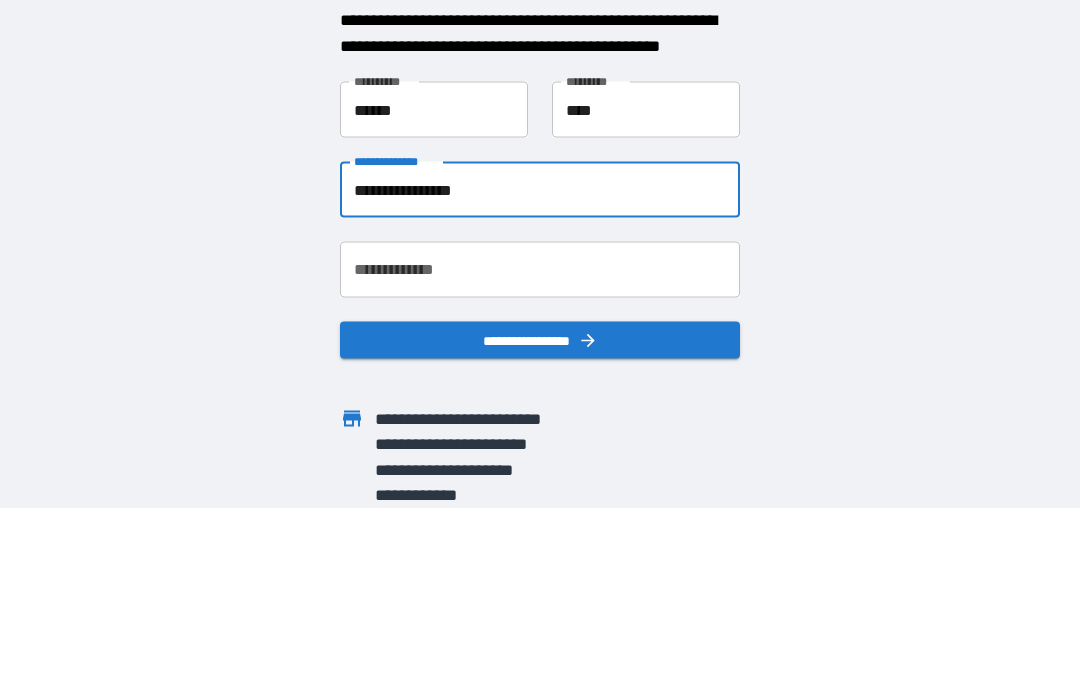 scroll, scrollTop: 69, scrollLeft: 0, axis: vertical 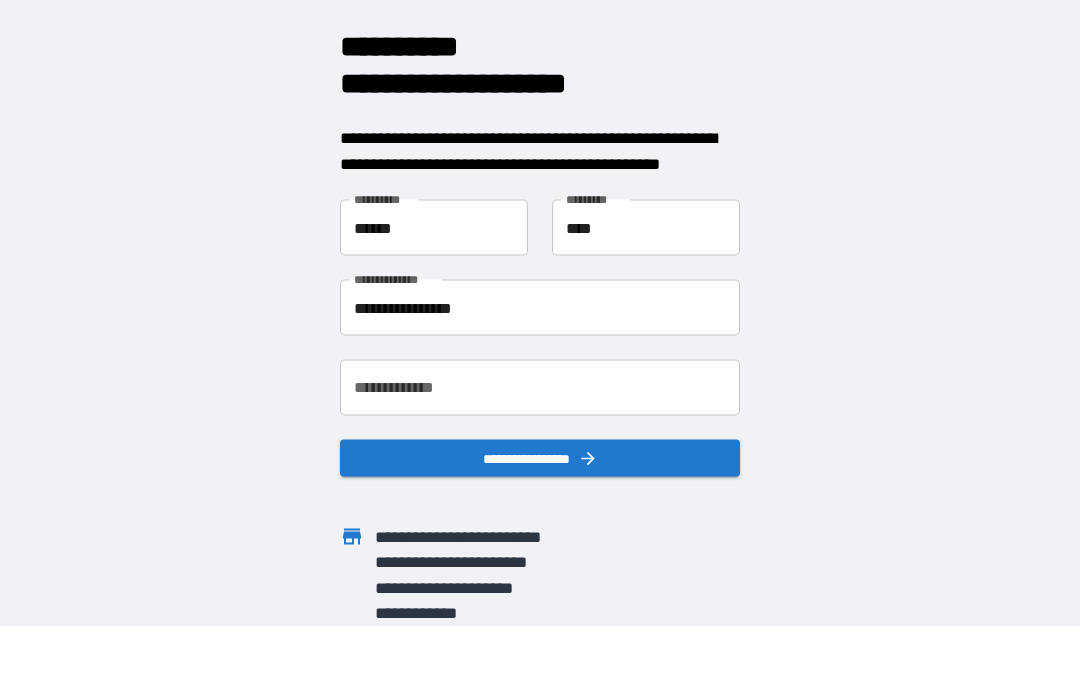 click on "**********" at bounding box center [540, 389] 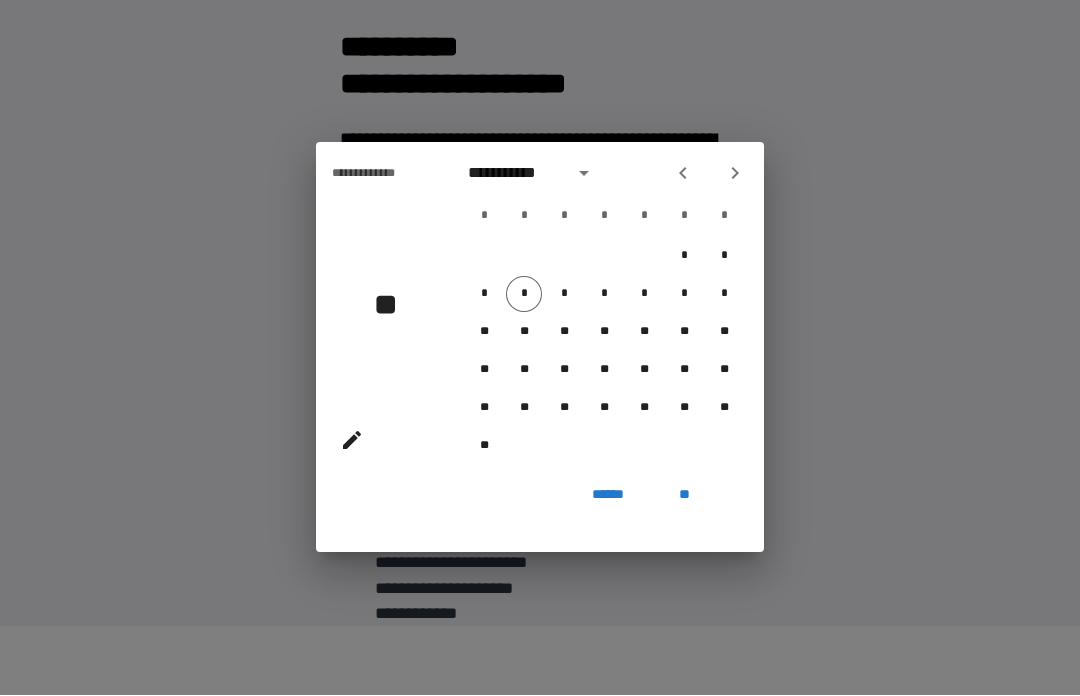 click at bounding box center [584, 174] 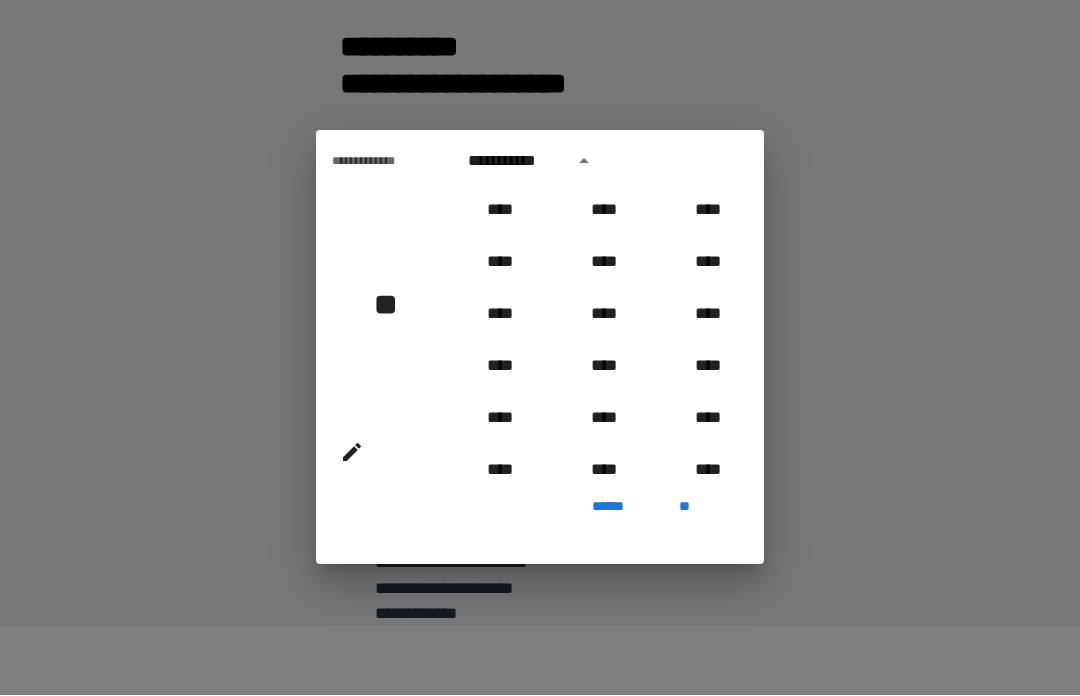 scroll, scrollTop: 2006, scrollLeft: 0, axis: vertical 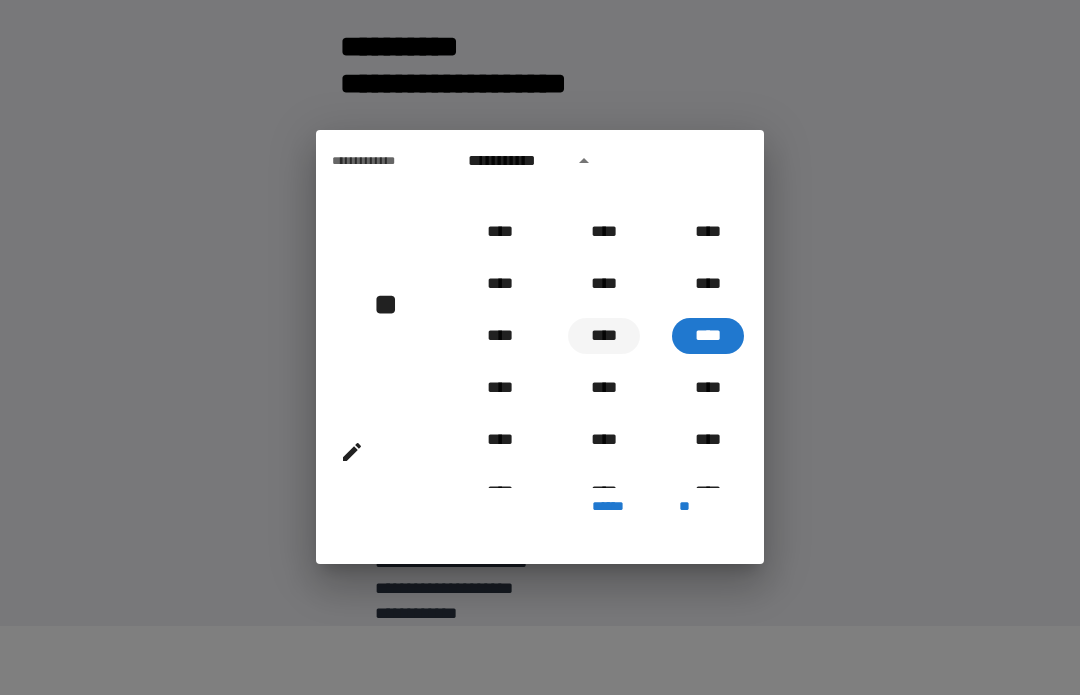 click on "****" at bounding box center (604, 337) 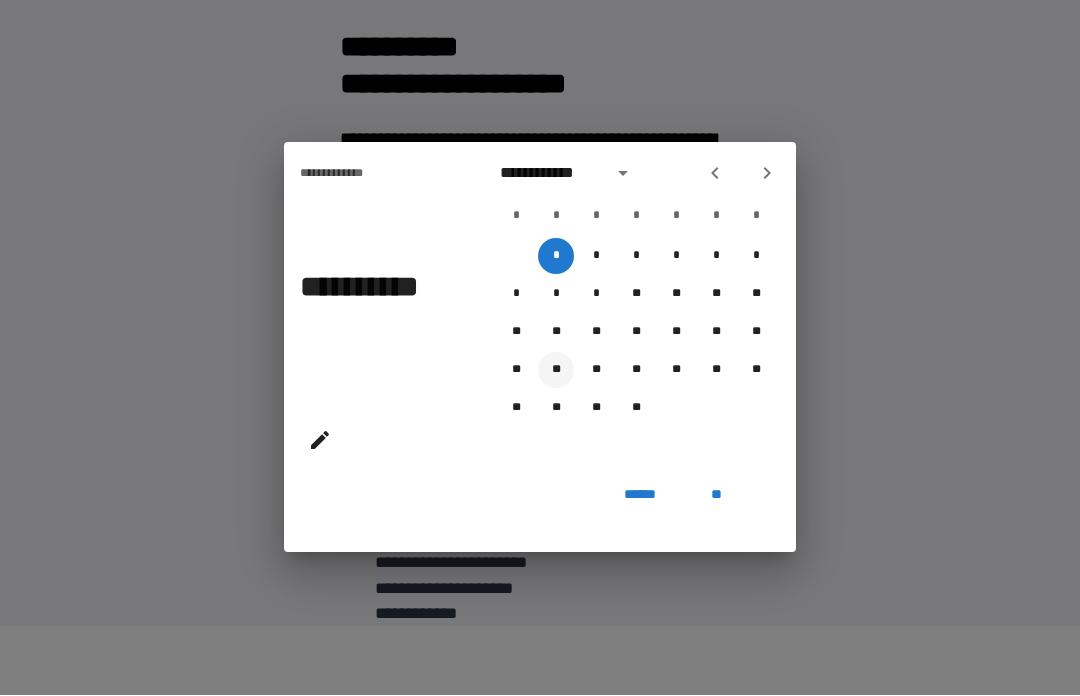 click on "**" at bounding box center (556, 371) 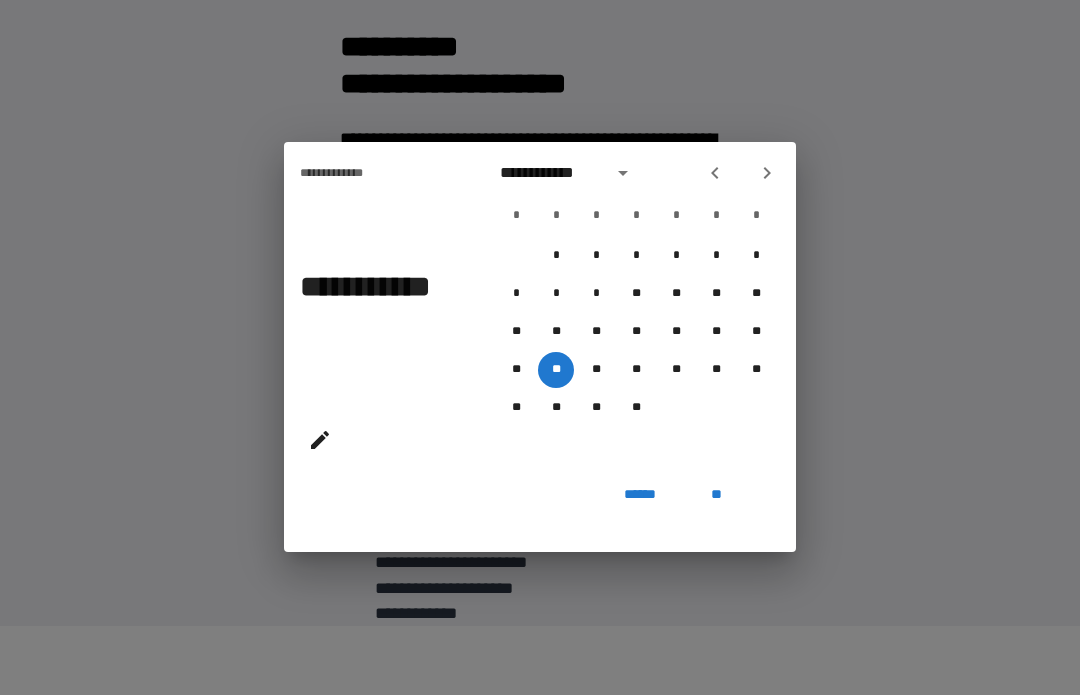click on "**********" at bounding box center [550, 174] 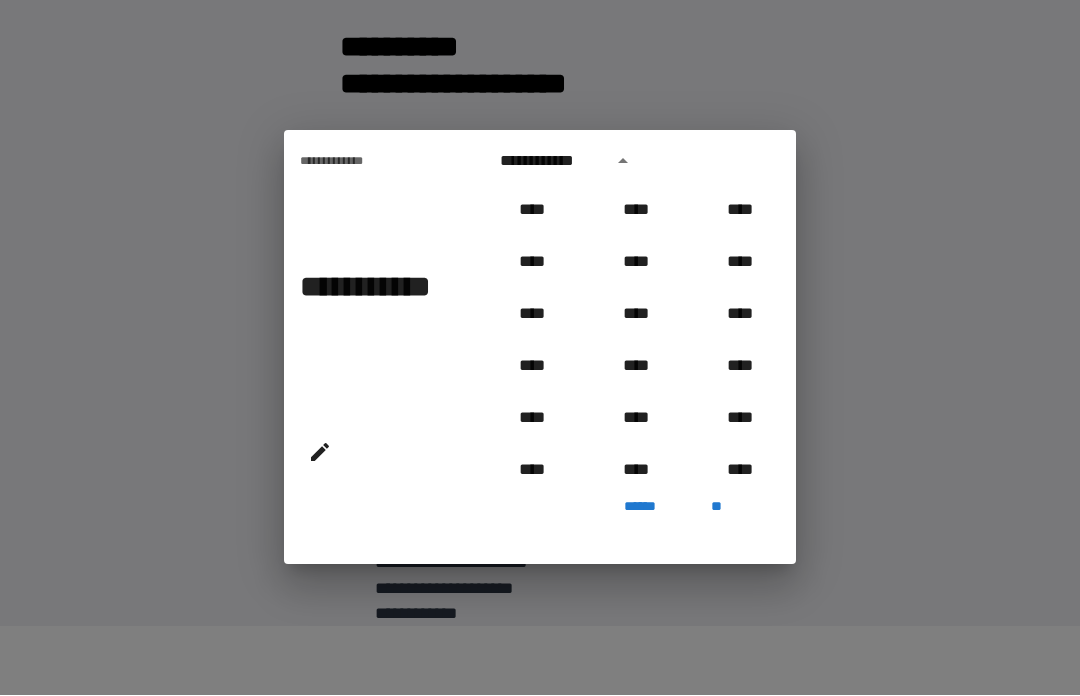 scroll, scrollTop: 2006, scrollLeft: 0, axis: vertical 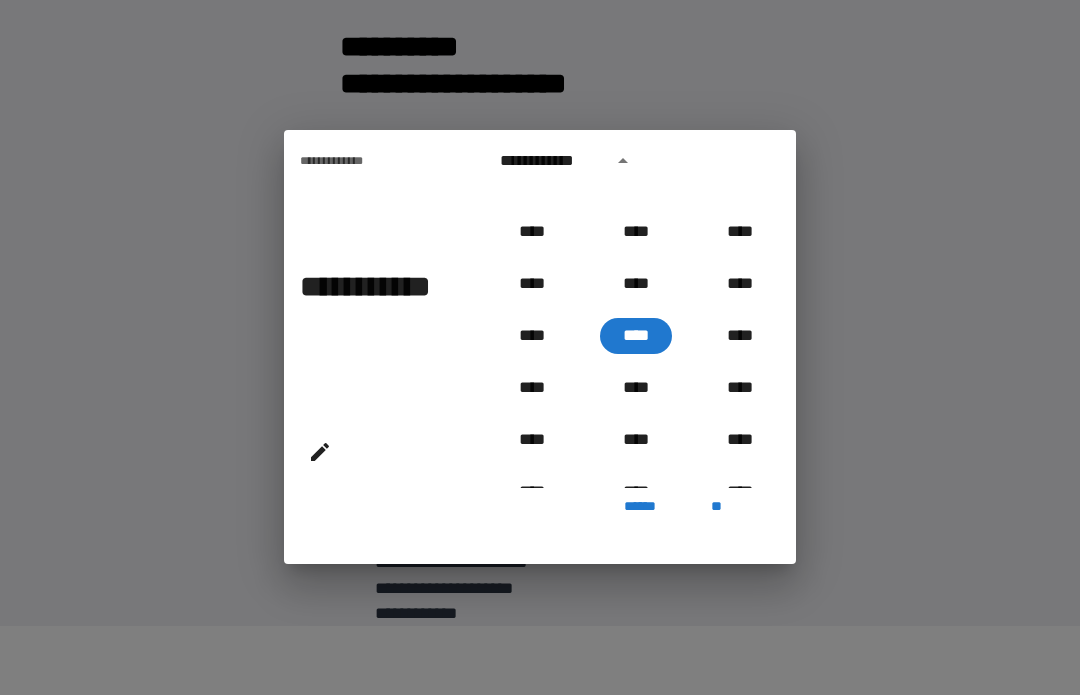 click on "**********" at bounding box center (372, 306) 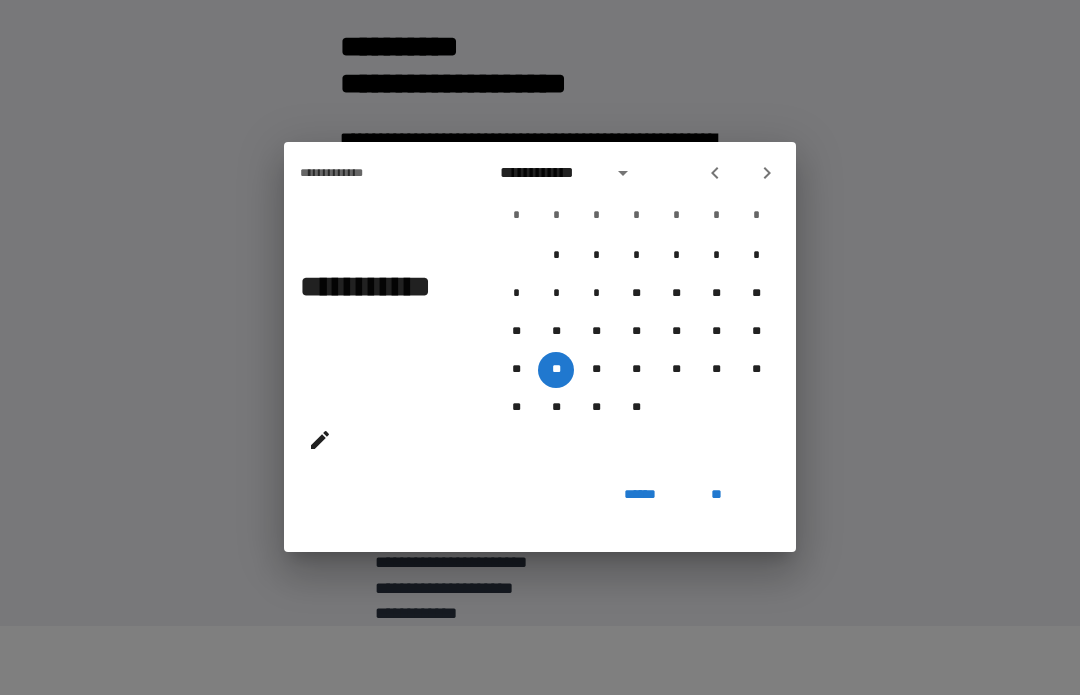 click on "**********" at bounding box center (550, 174) 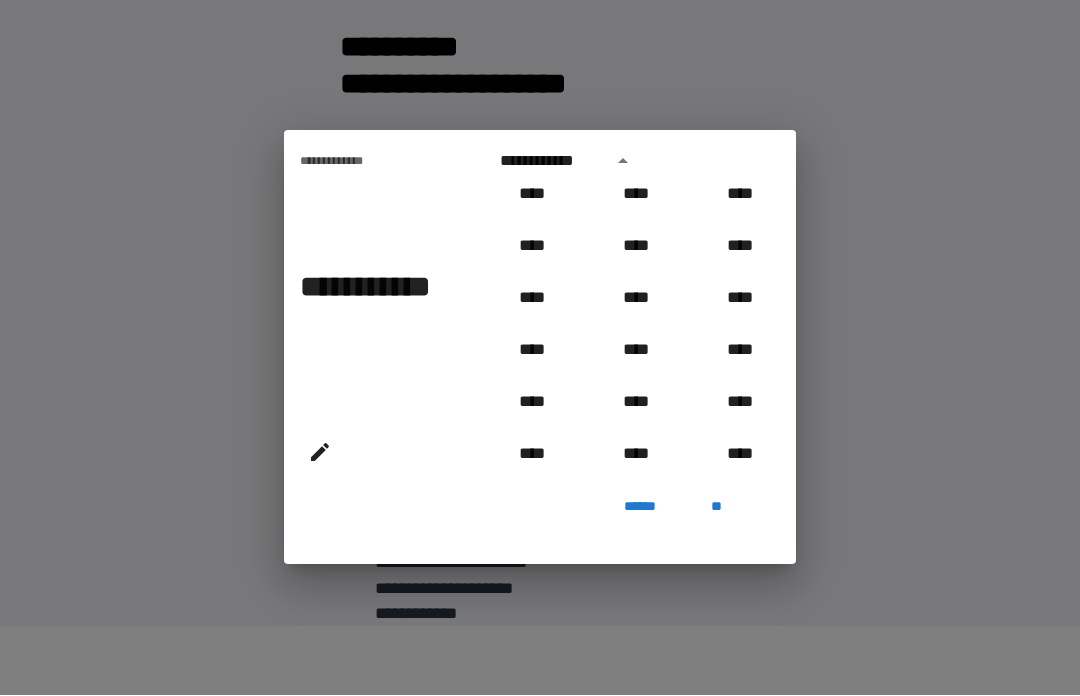 scroll, scrollTop: 1678, scrollLeft: 0, axis: vertical 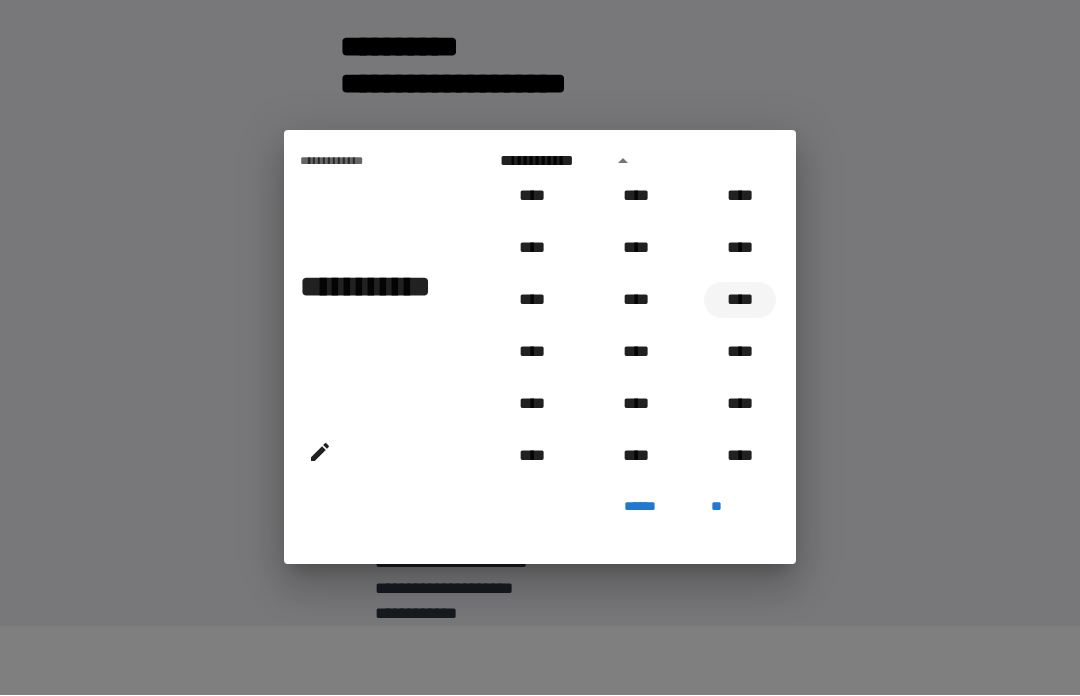 click on "****" at bounding box center [740, 301] 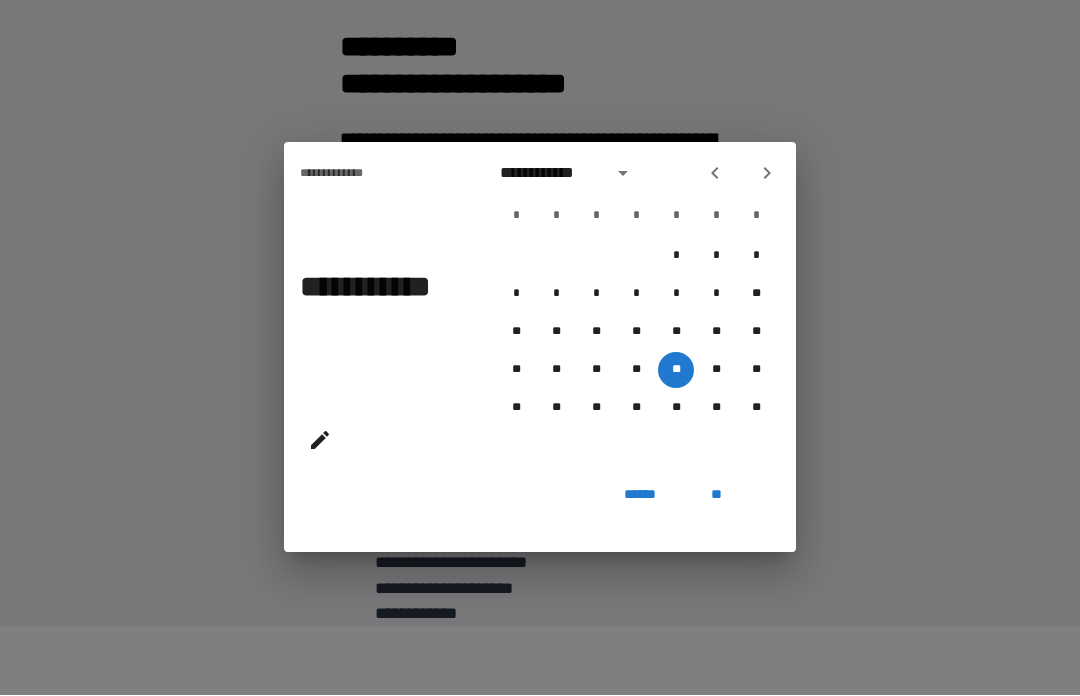 click 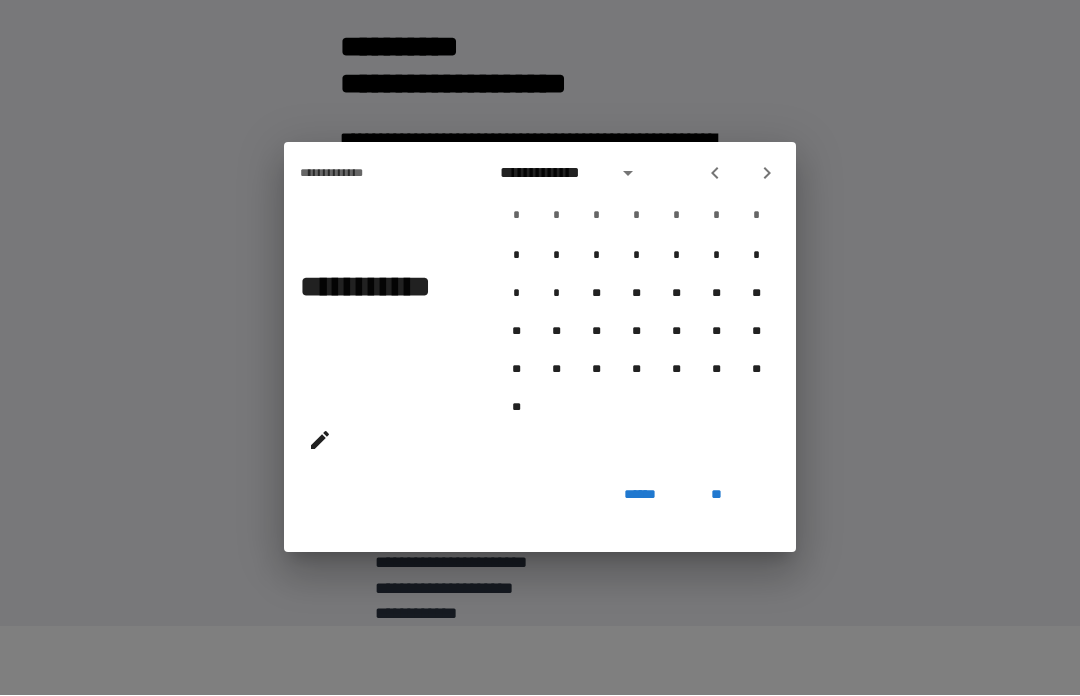 click 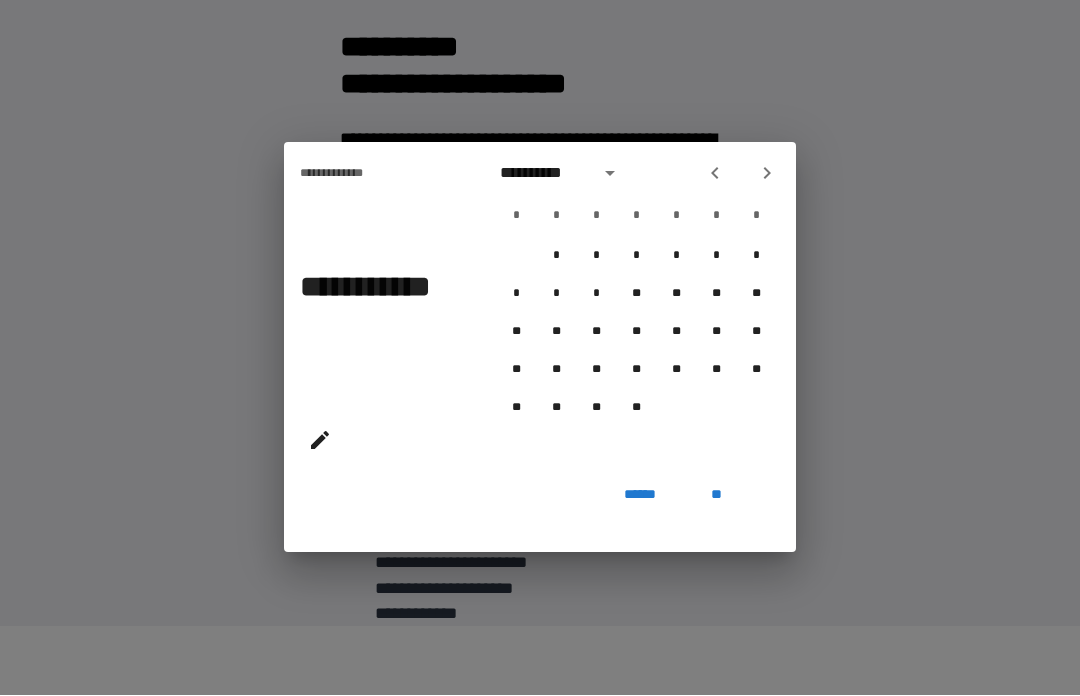 click 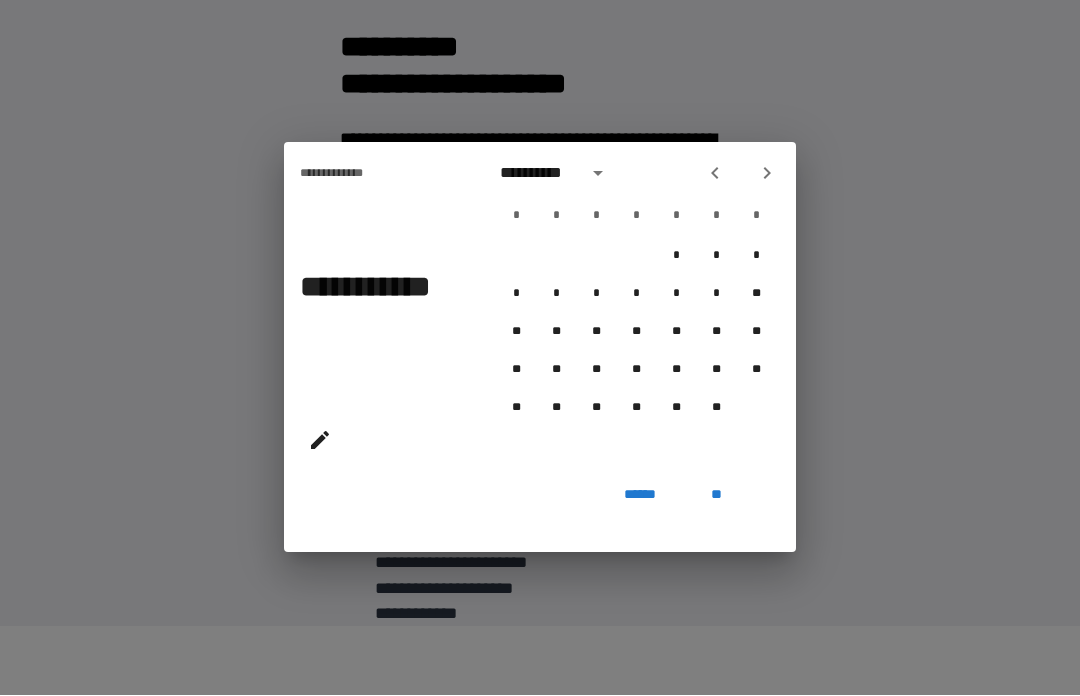 click 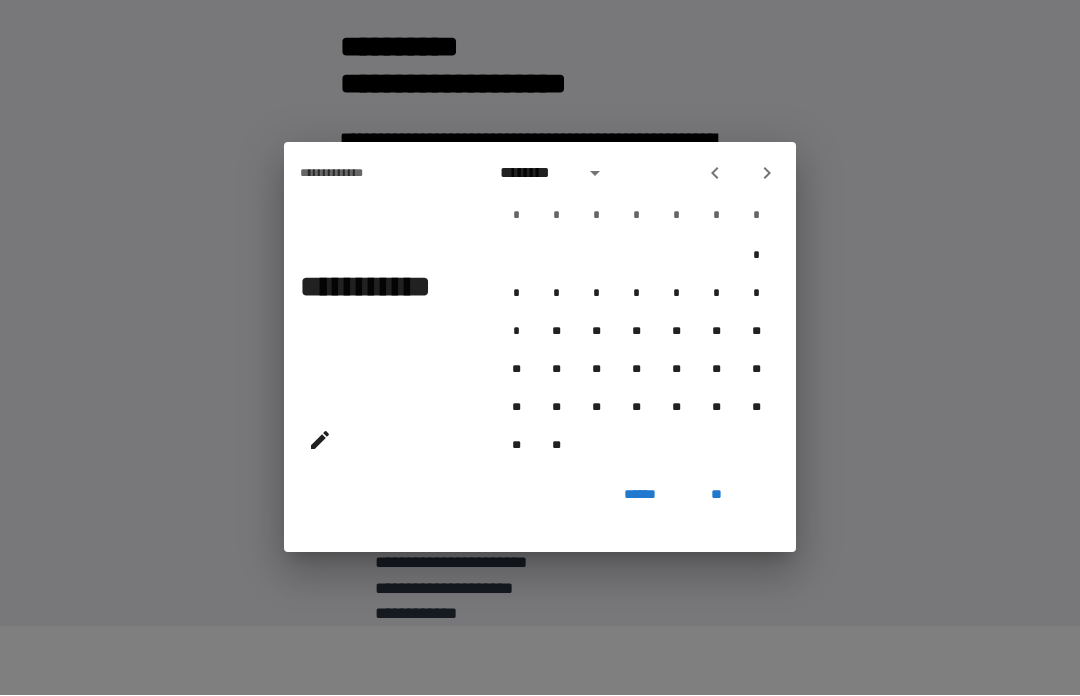 click 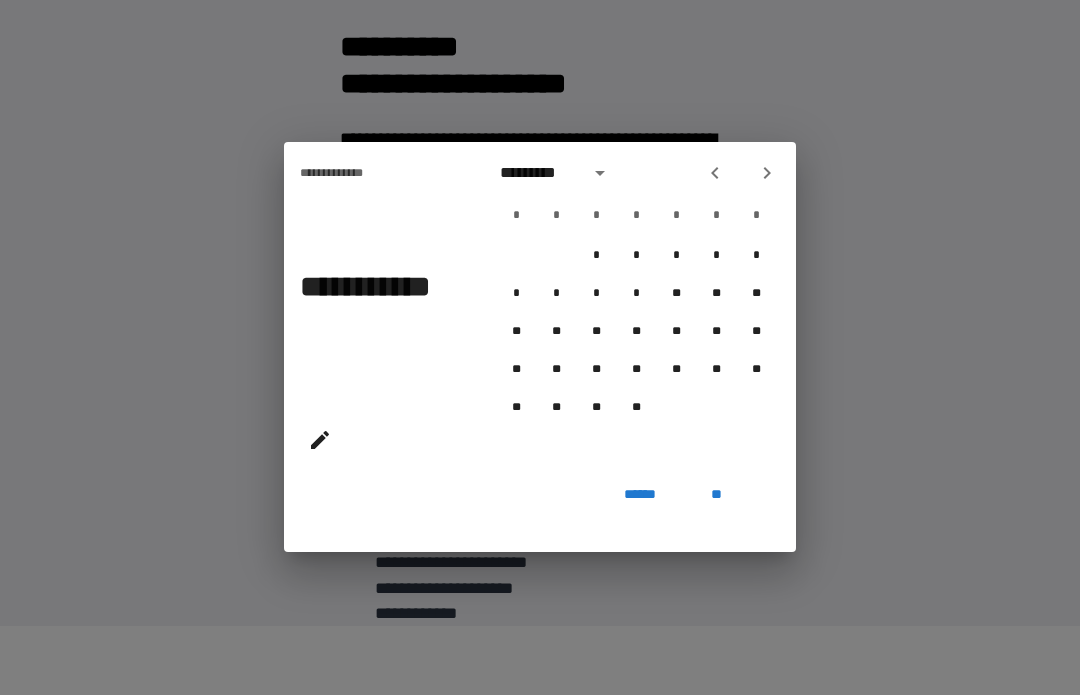 click 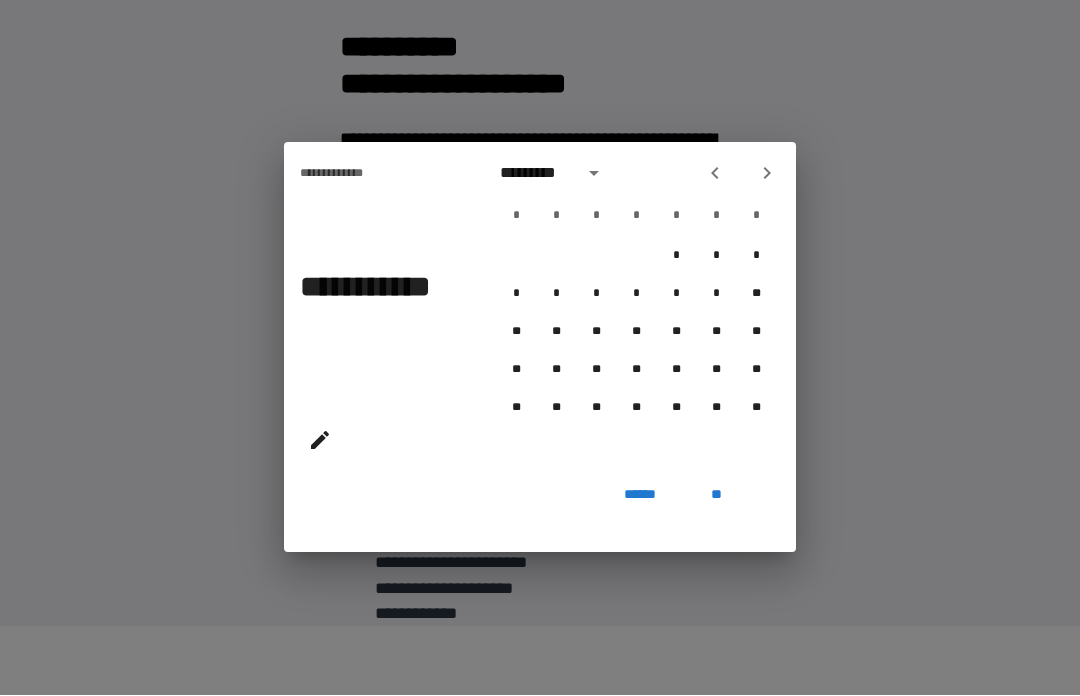 click 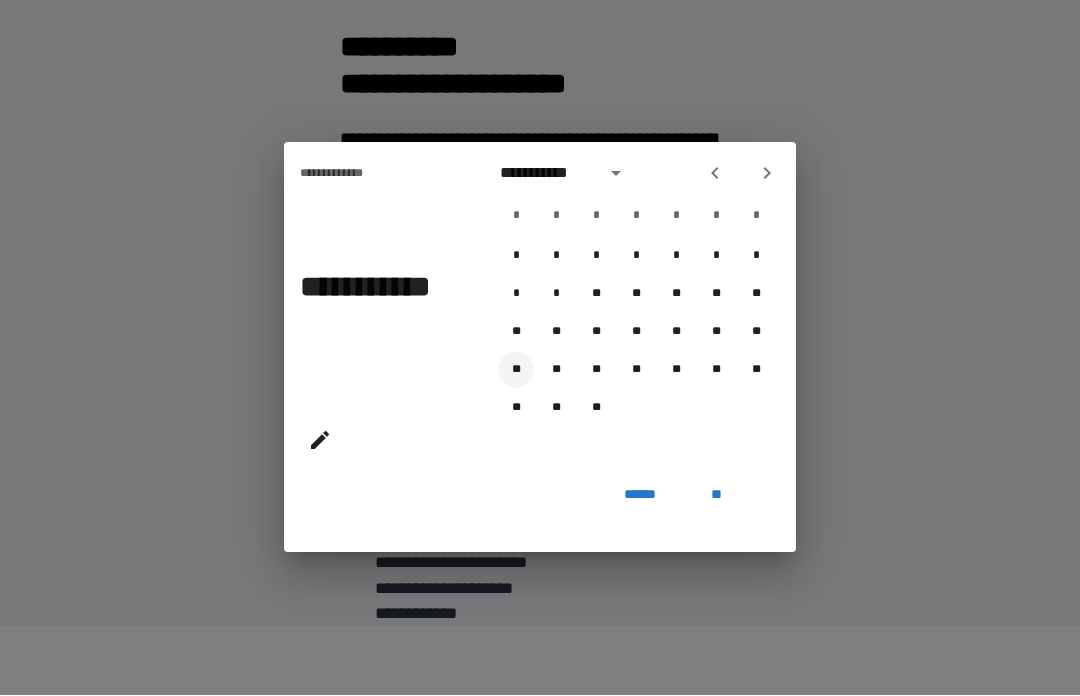 click on "**" at bounding box center (516, 371) 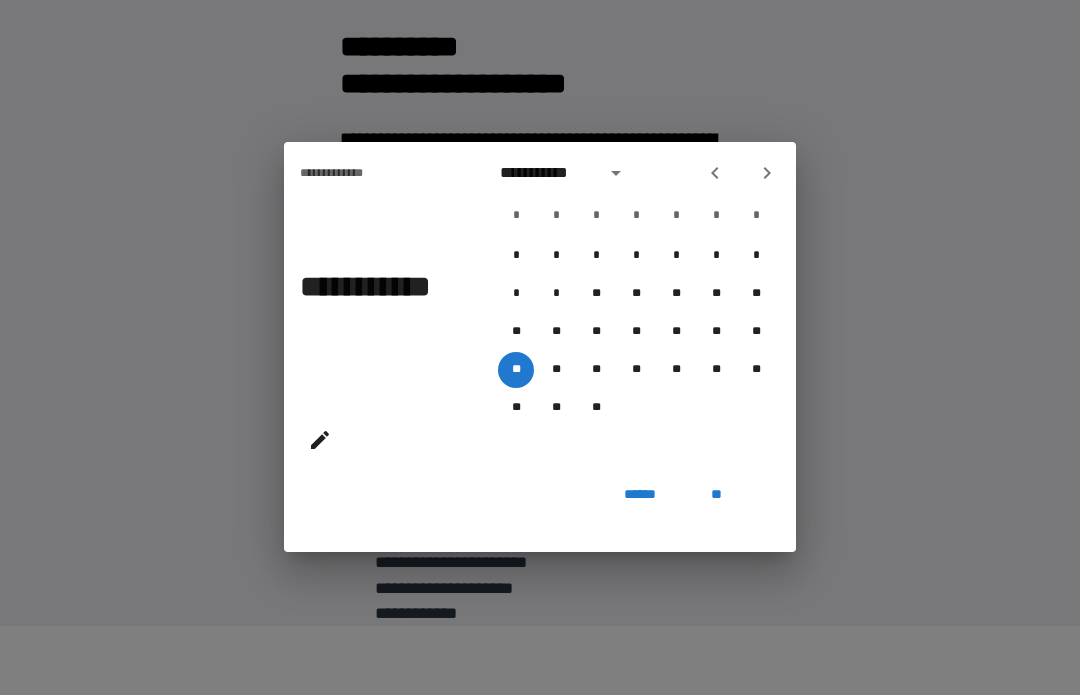 click on "**" at bounding box center (716, 495) 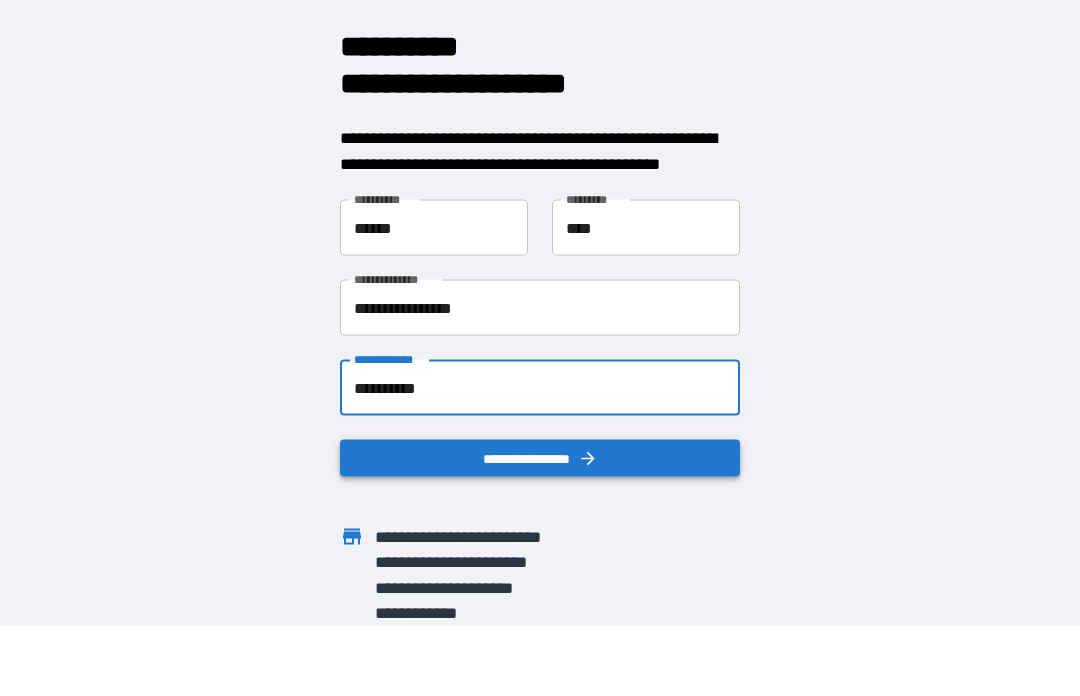 click on "**********" at bounding box center (540, 459) 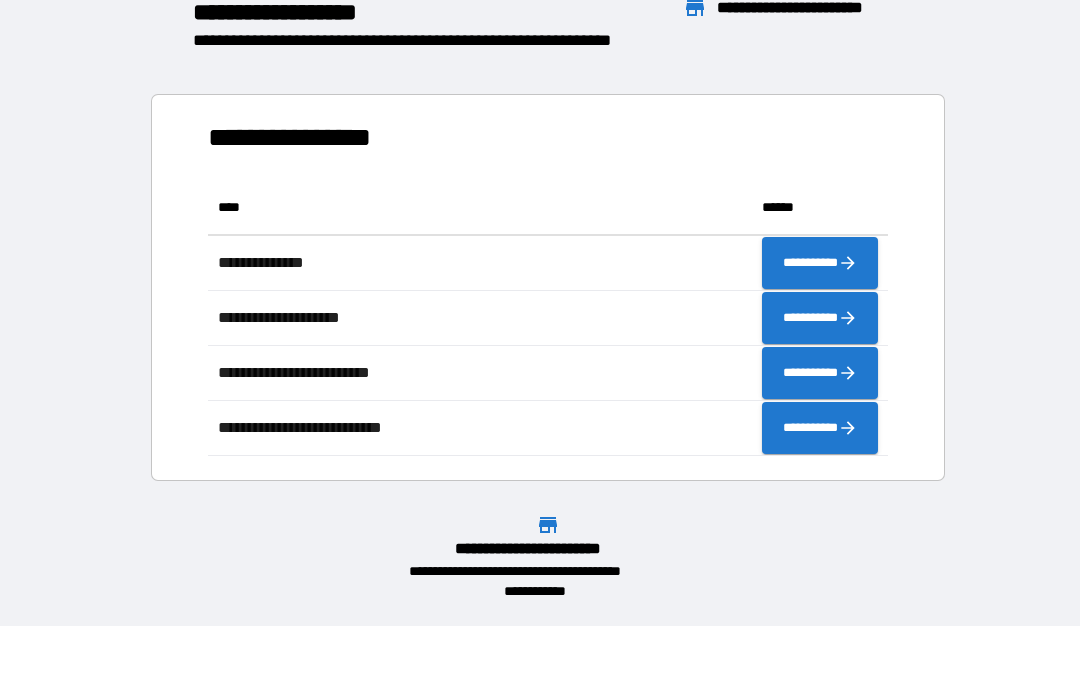 scroll, scrollTop: 276, scrollLeft: 680, axis: both 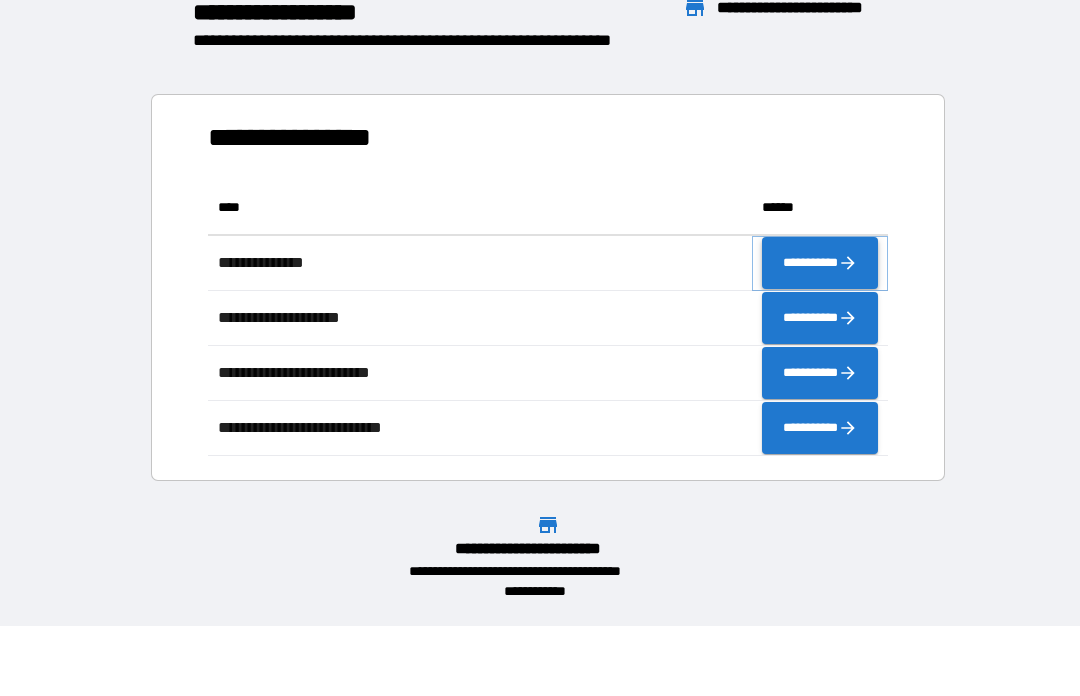 click on "**********" at bounding box center [820, 264] 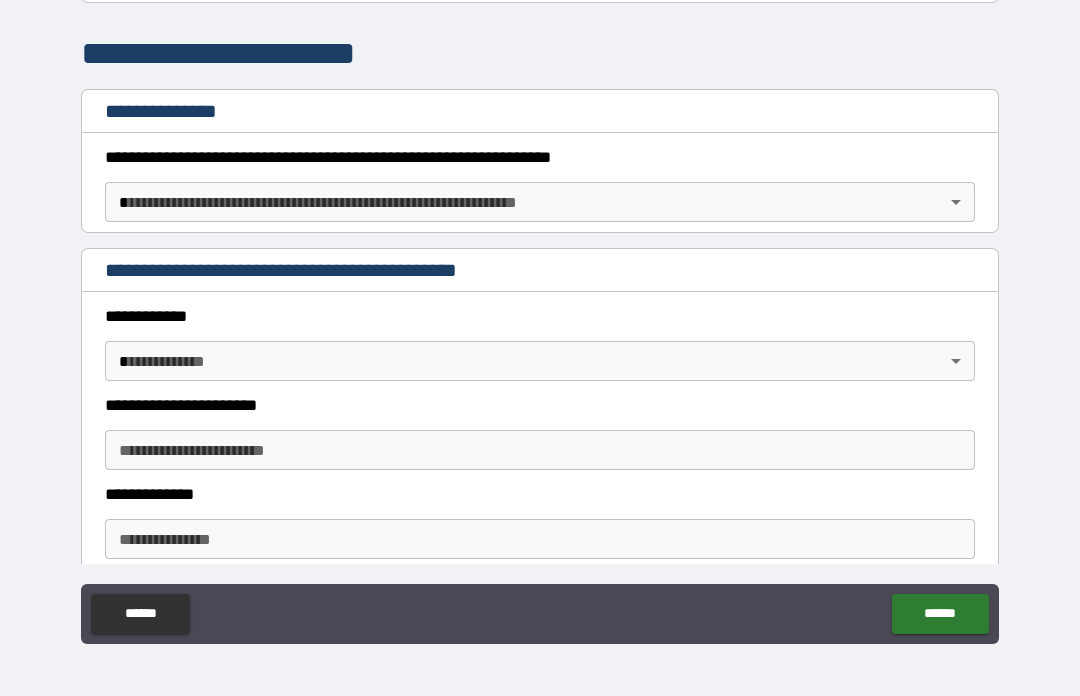 scroll, scrollTop: 228, scrollLeft: 0, axis: vertical 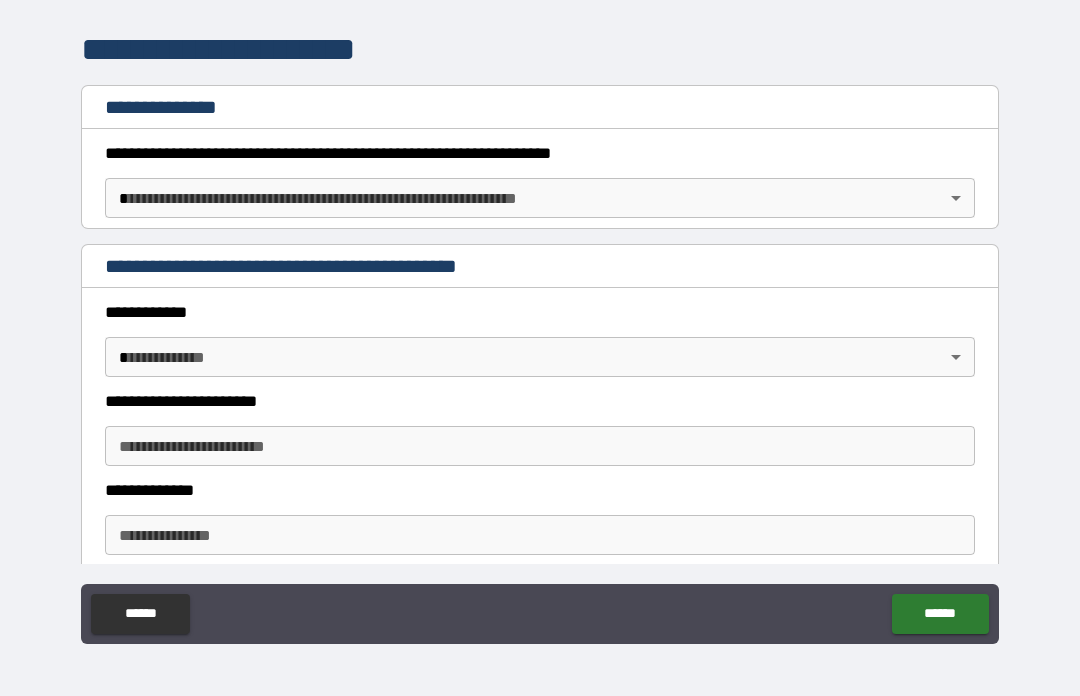 click on "**********" at bounding box center (540, 313) 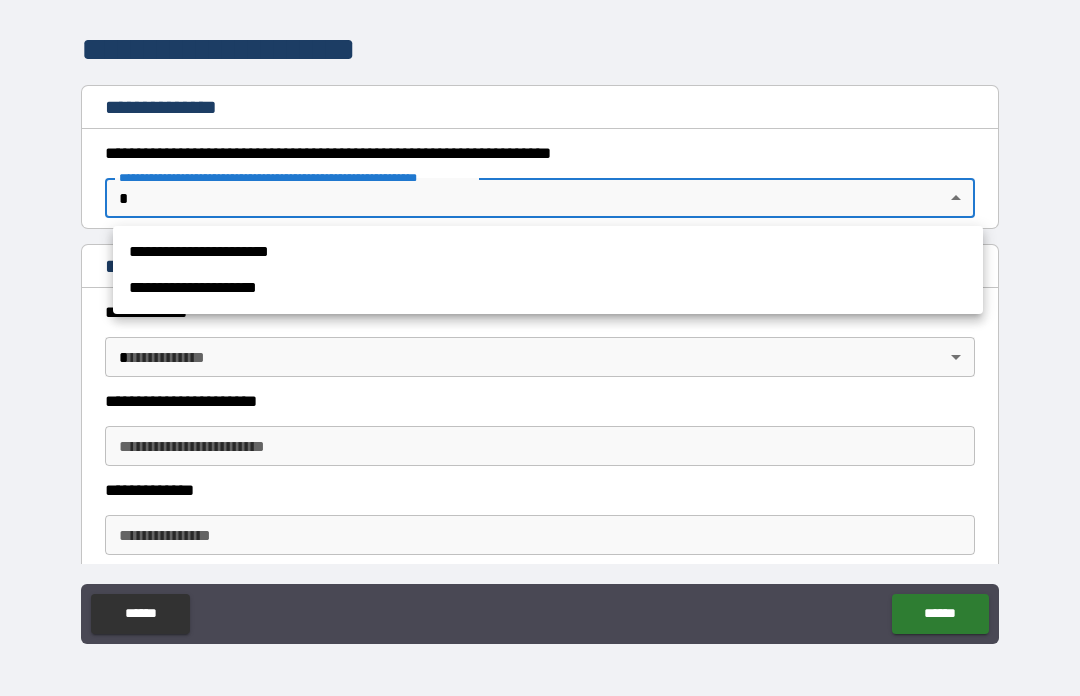 click on "**********" at bounding box center (548, 252) 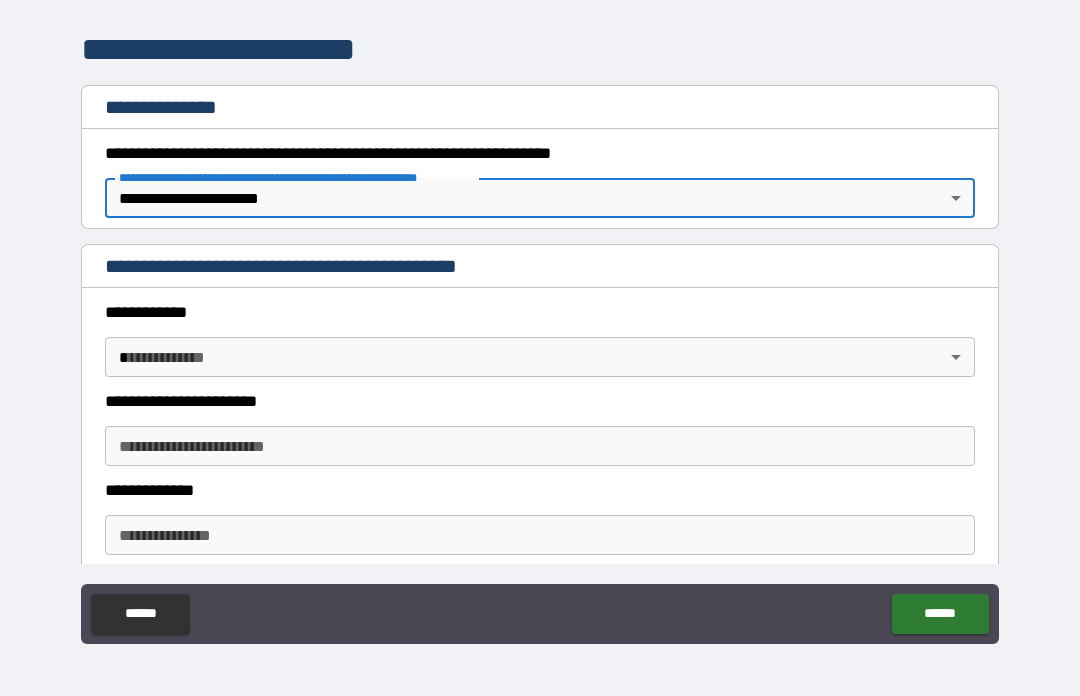 click on "**********" at bounding box center [540, 313] 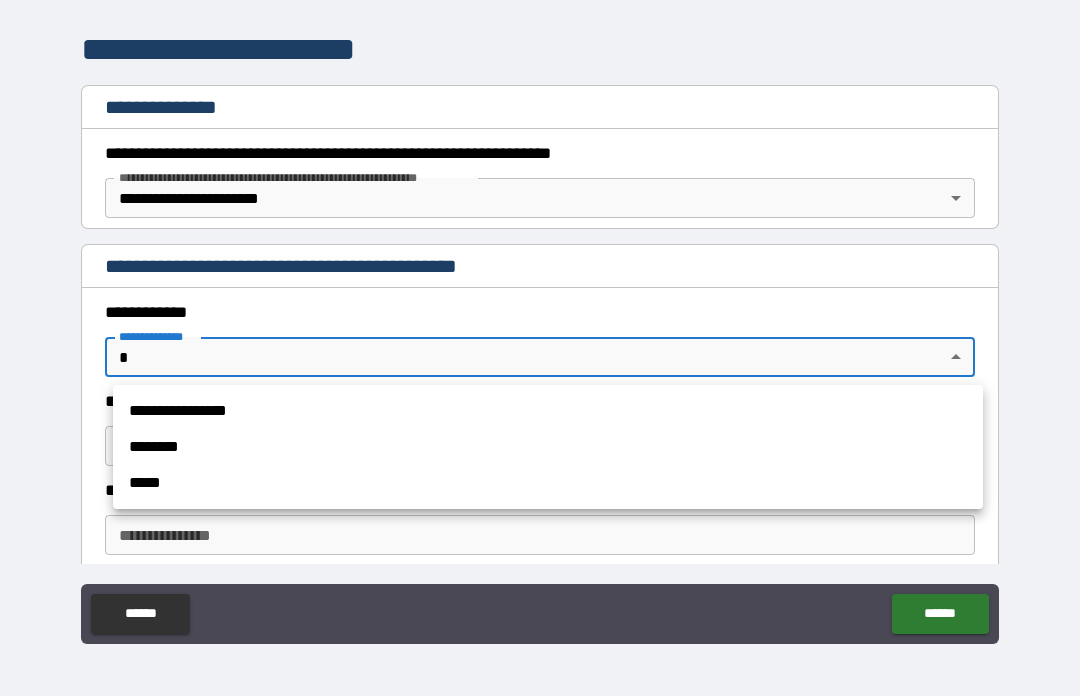 click on "**********" at bounding box center [548, 411] 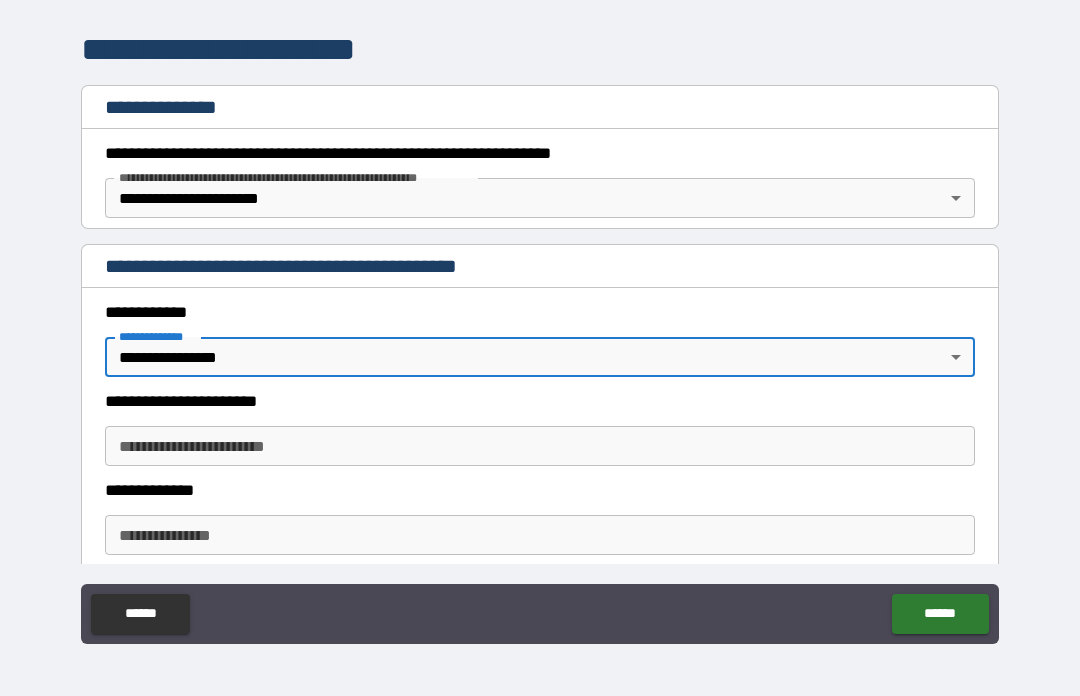 click on "**********" at bounding box center [540, 446] 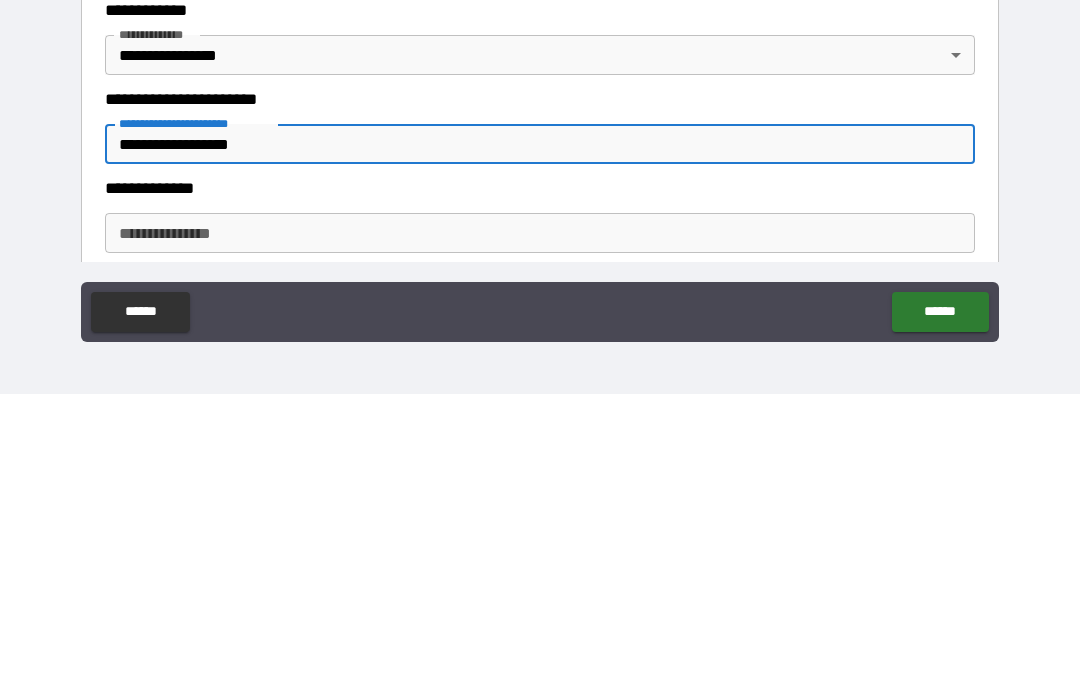 type on "**********" 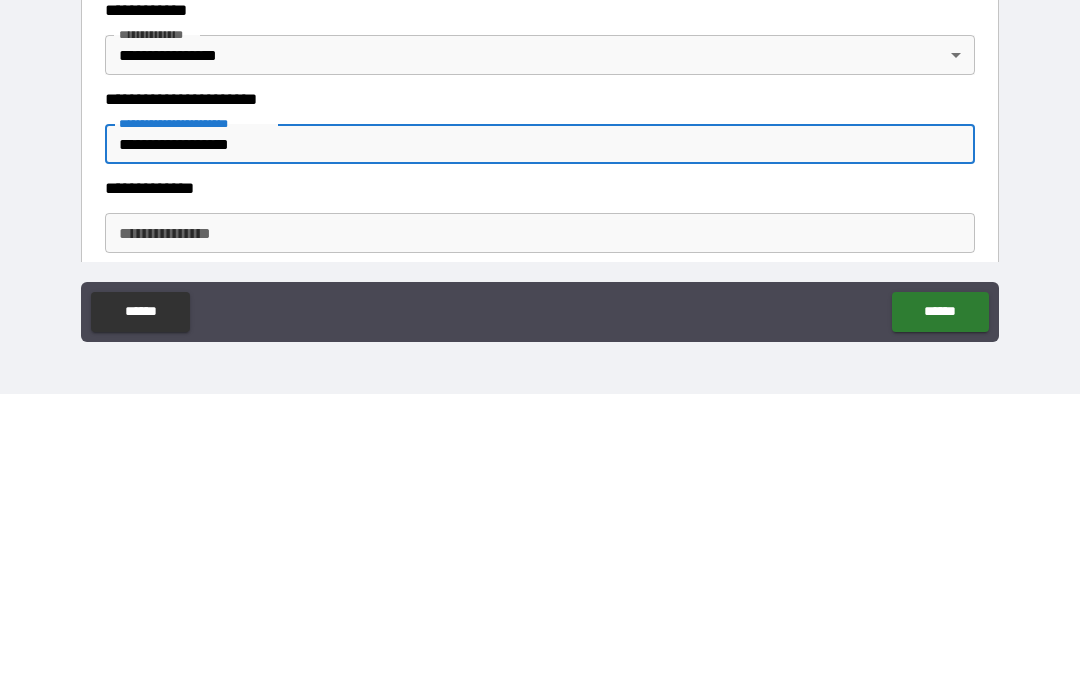 click on "**********" at bounding box center [540, 535] 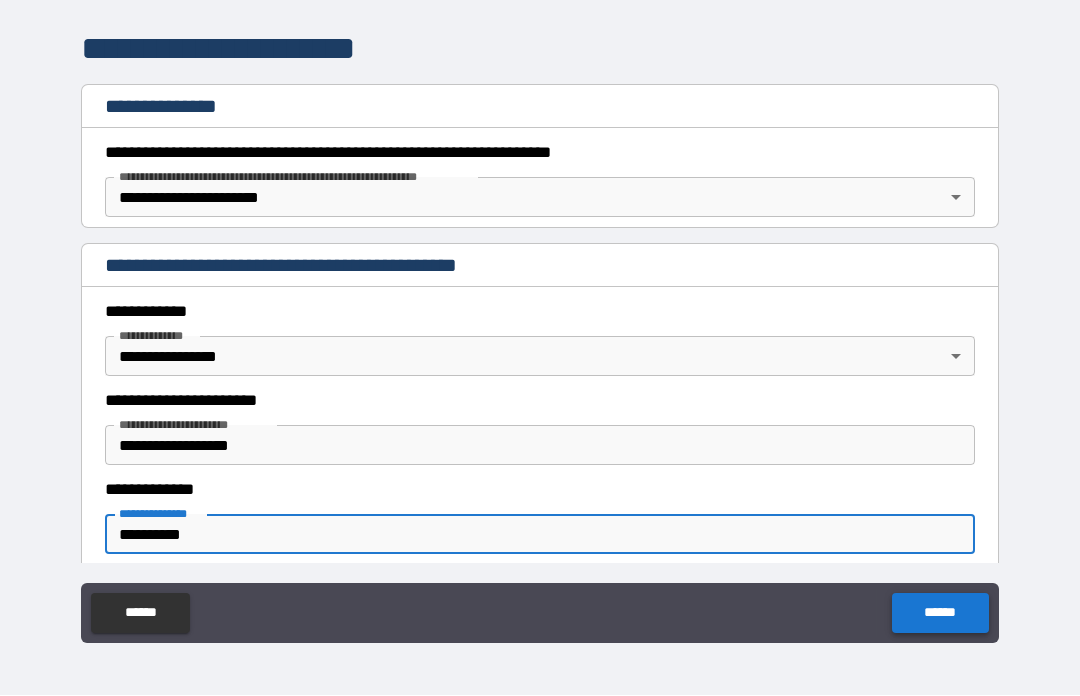 type on "**********" 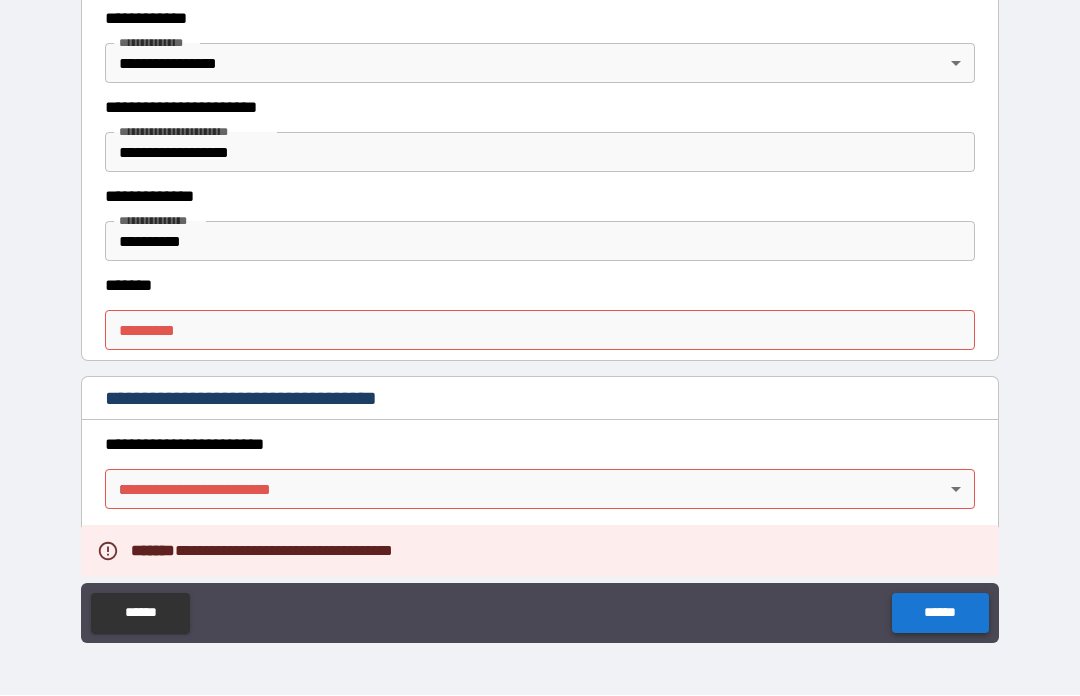 scroll, scrollTop: 526, scrollLeft: 0, axis: vertical 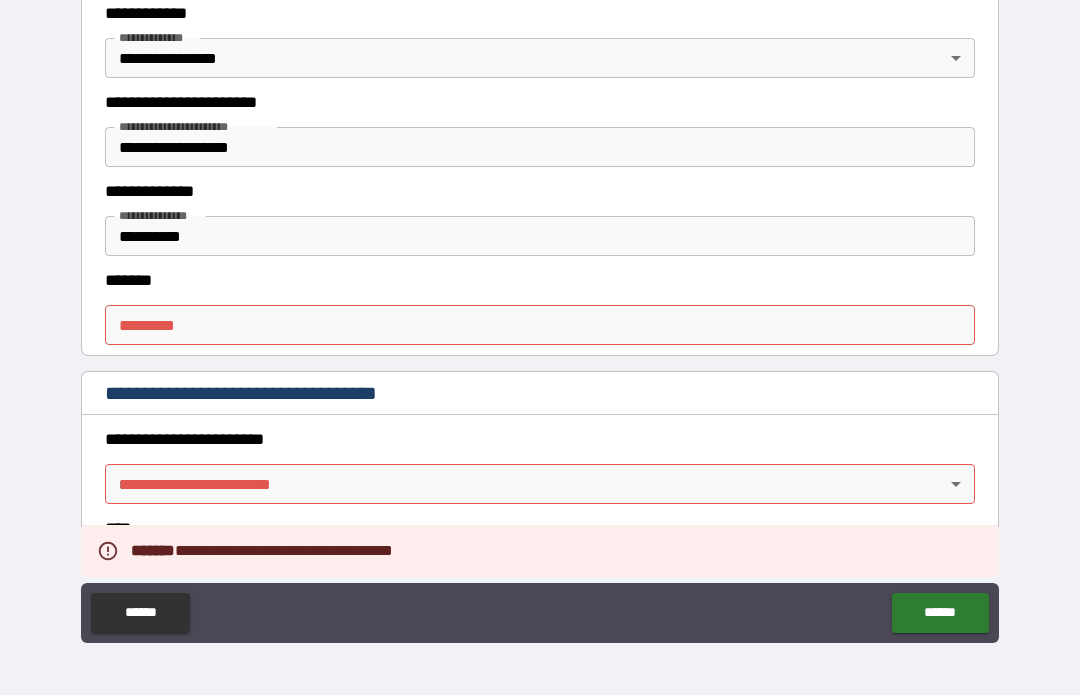 click on "*******   *" at bounding box center [540, 326] 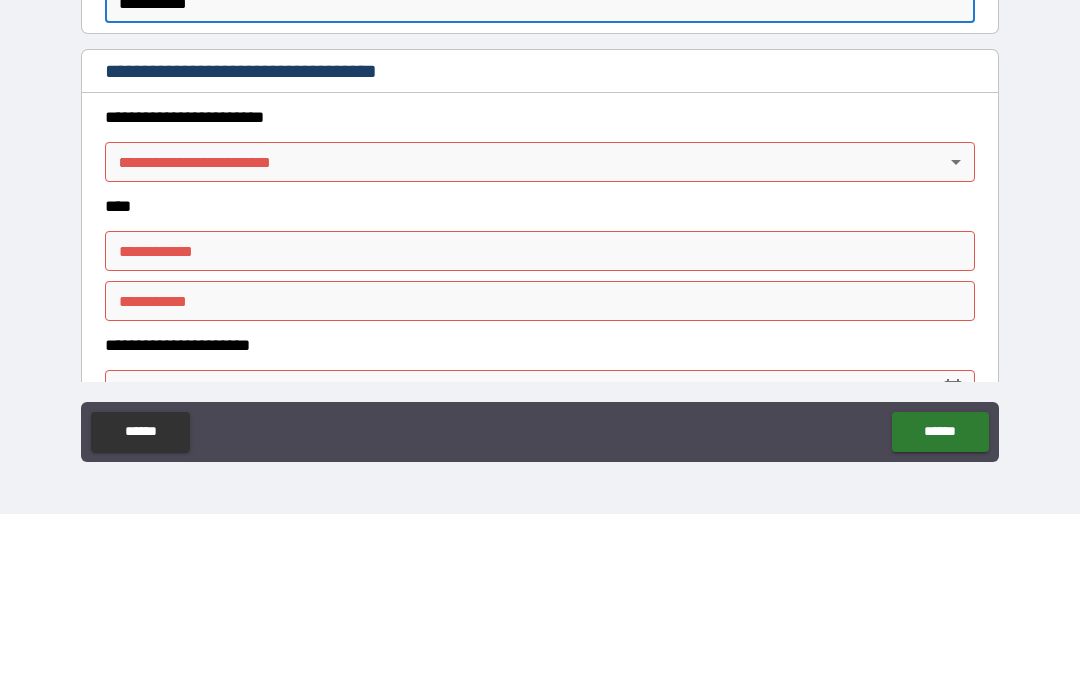 scroll, scrollTop: 681, scrollLeft: 0, axis: vertical 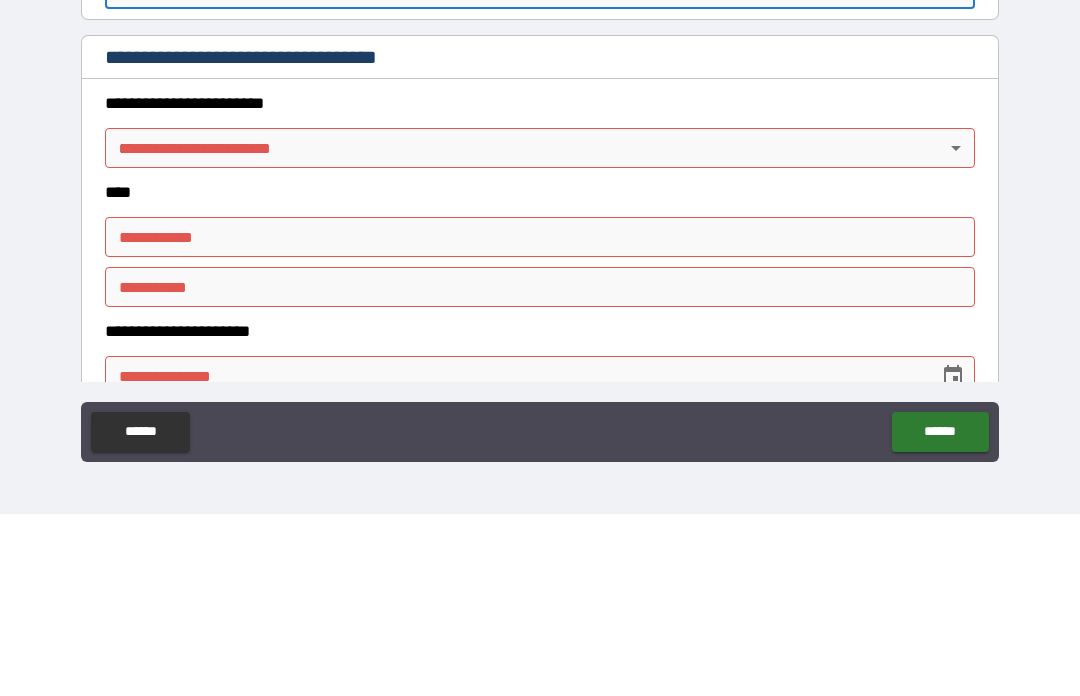type on "**********" 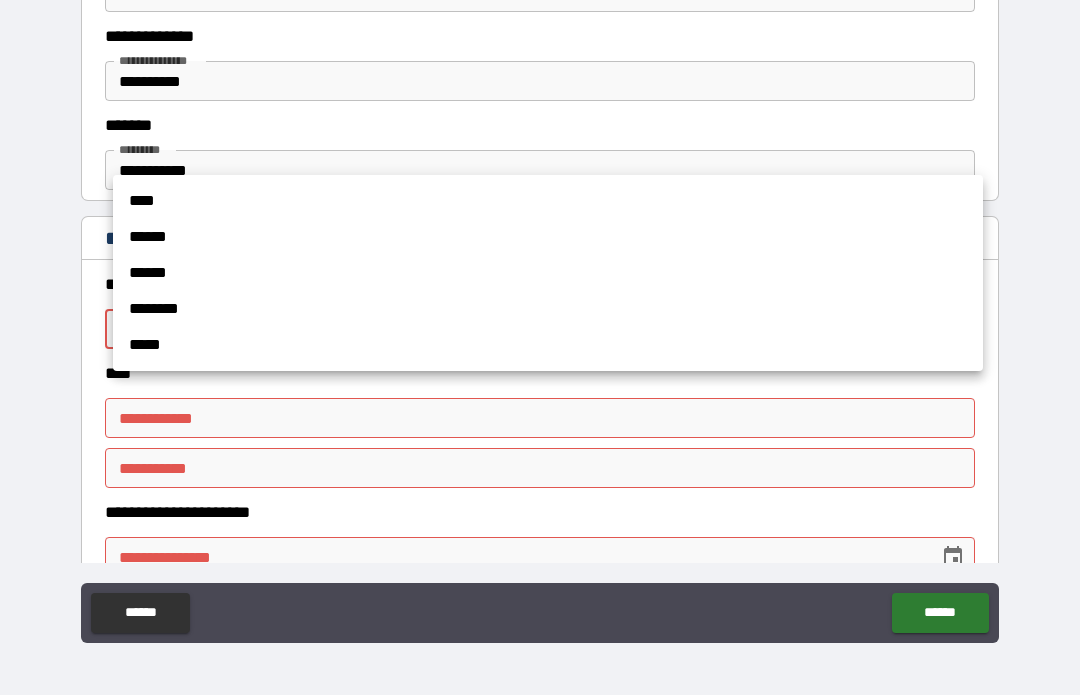 click on "******" at bounding box center [548, 238] 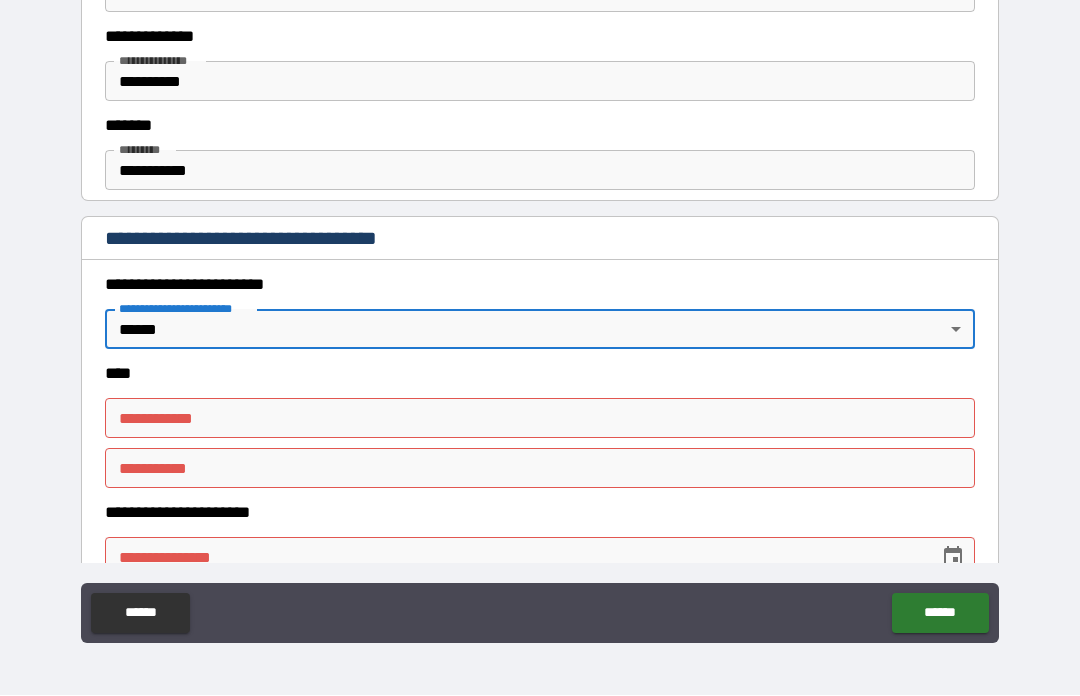 click on "**********" at bounding box center (540, 419) 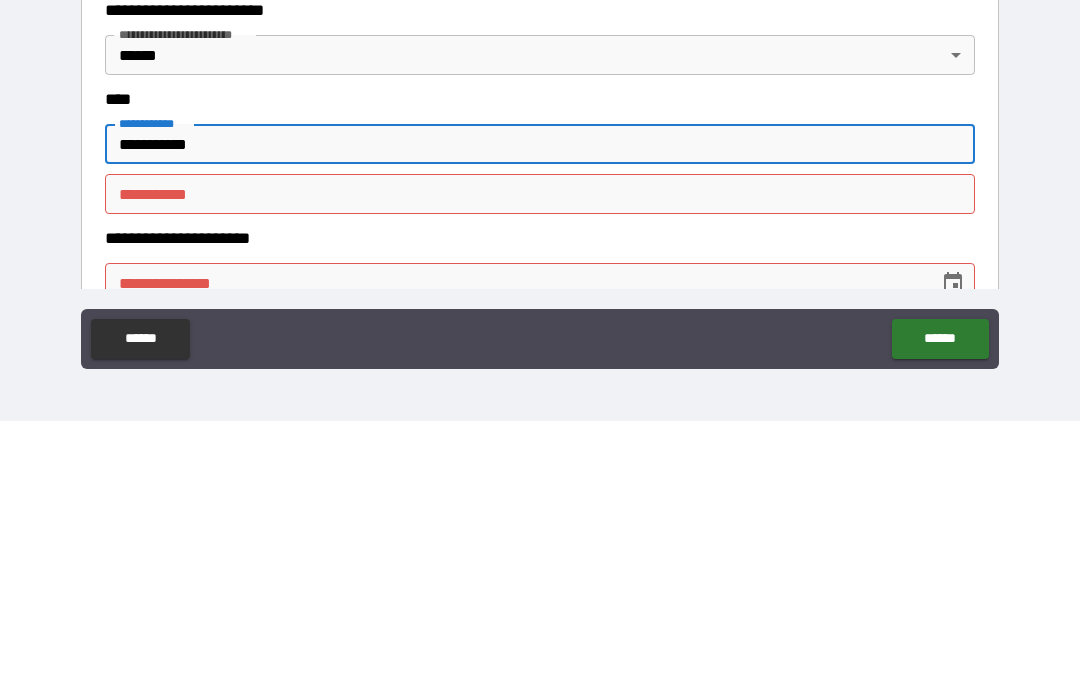 type on "**********" 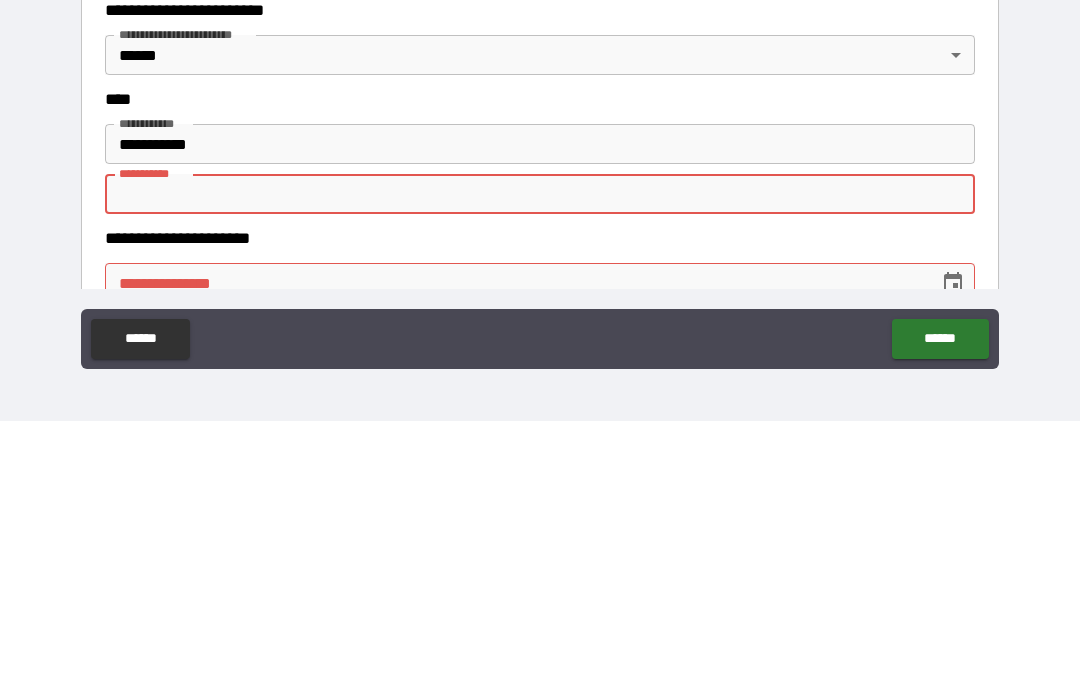 type on "****" 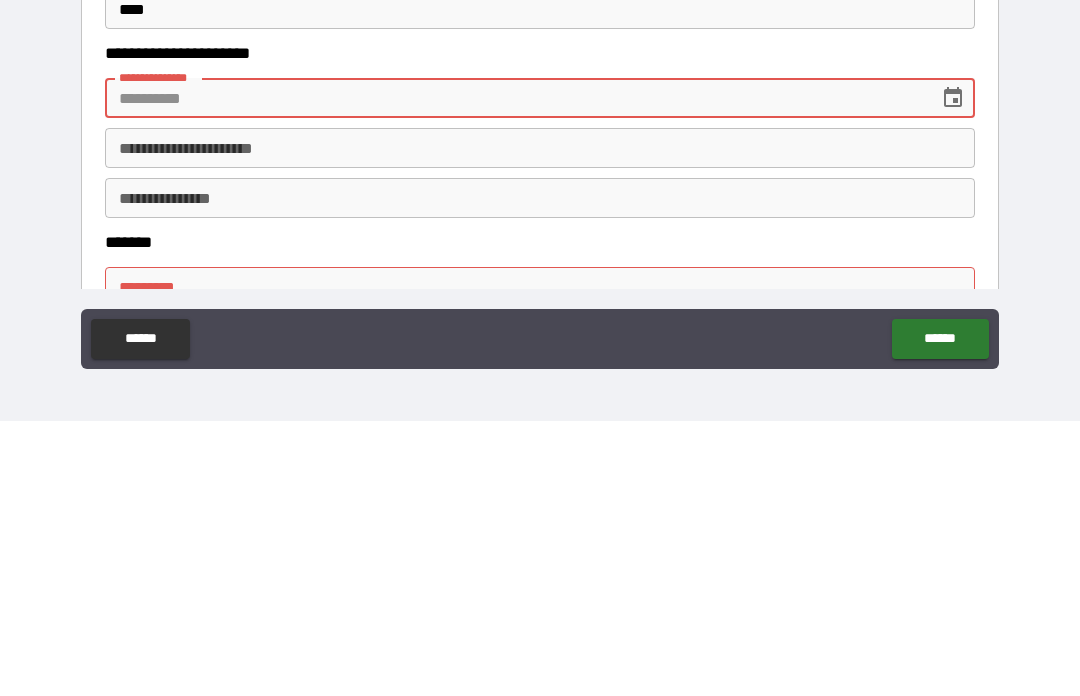 scroll, scrollTop: 875, scrollLeft: 0, axis: vertical 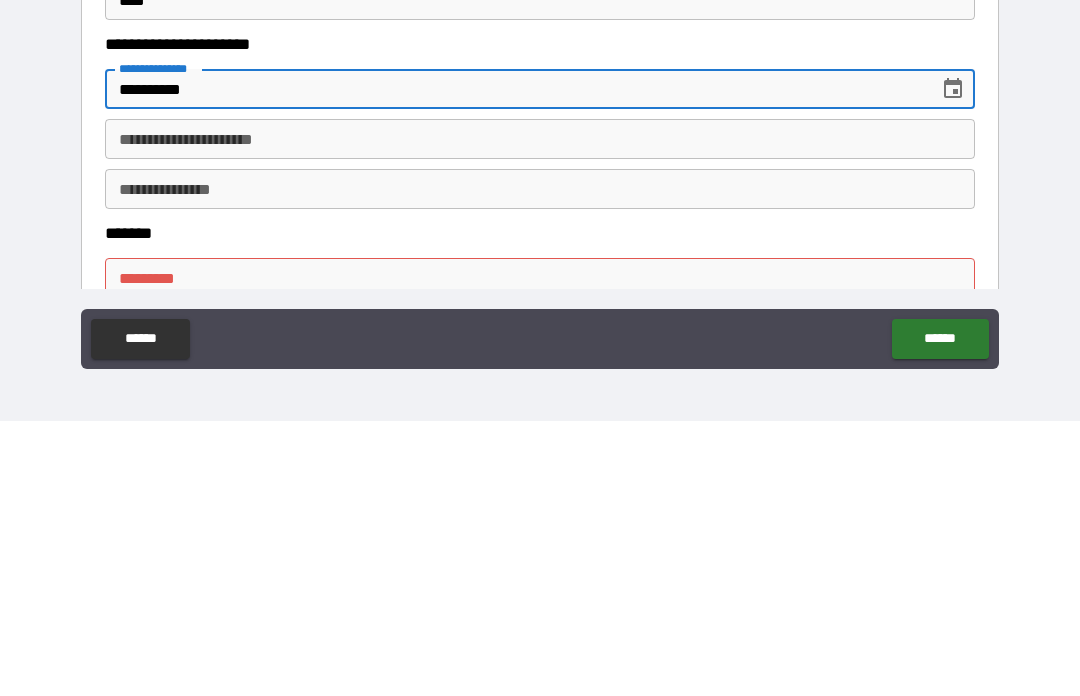 type on "**********" 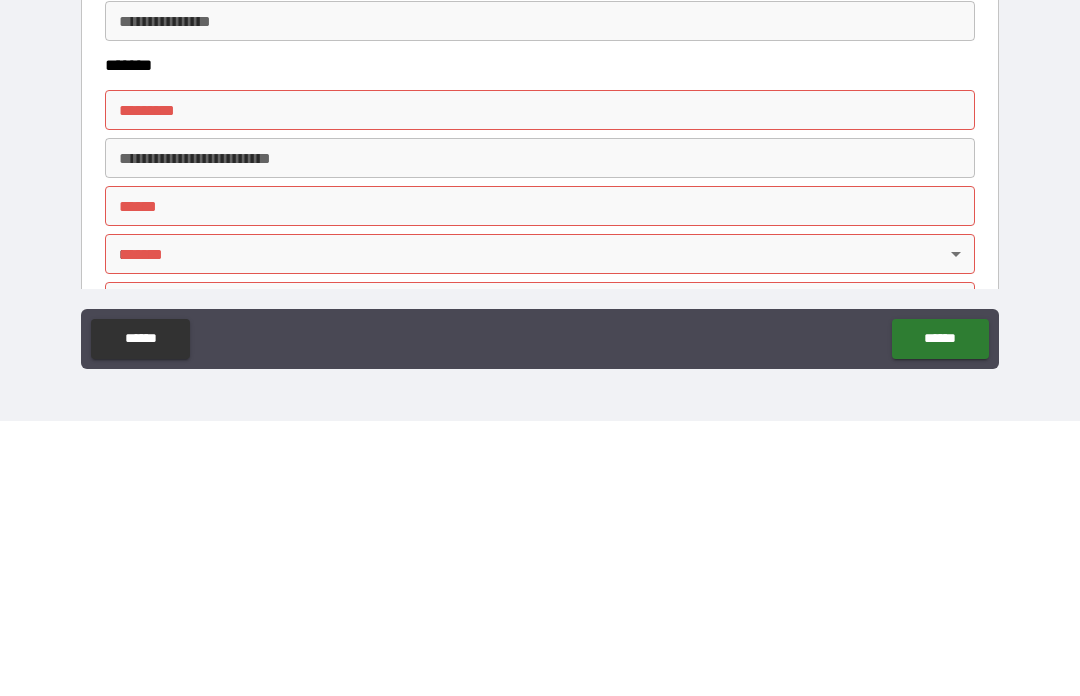 scroll, scrollTop: 1049, scrollLeft: 0, axis: vertical 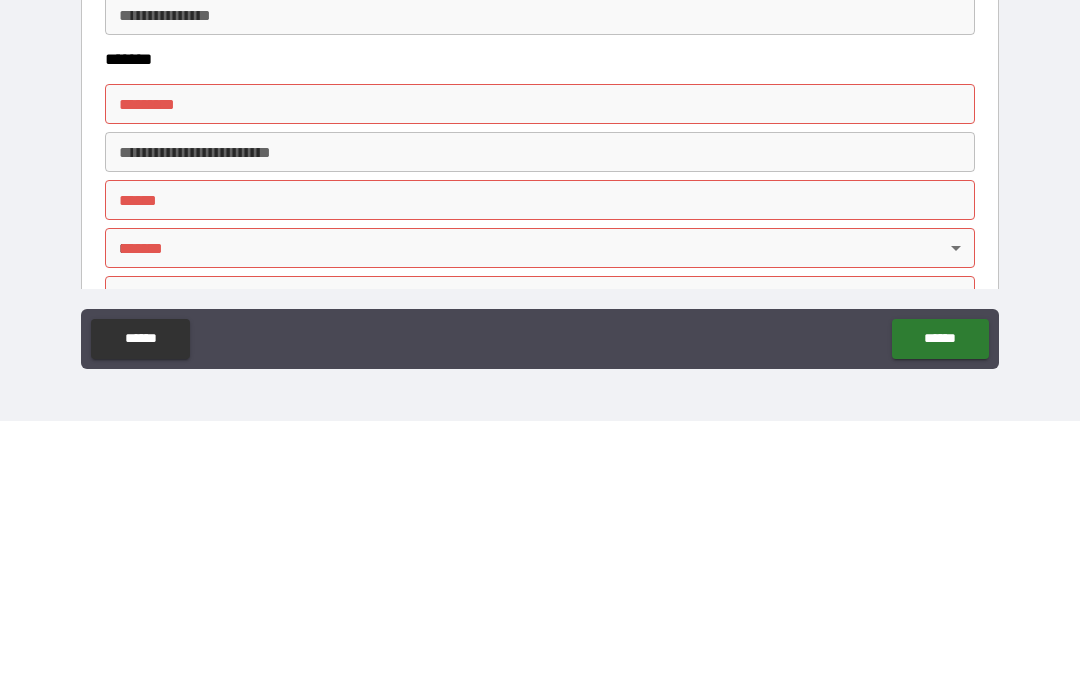type on "**********" 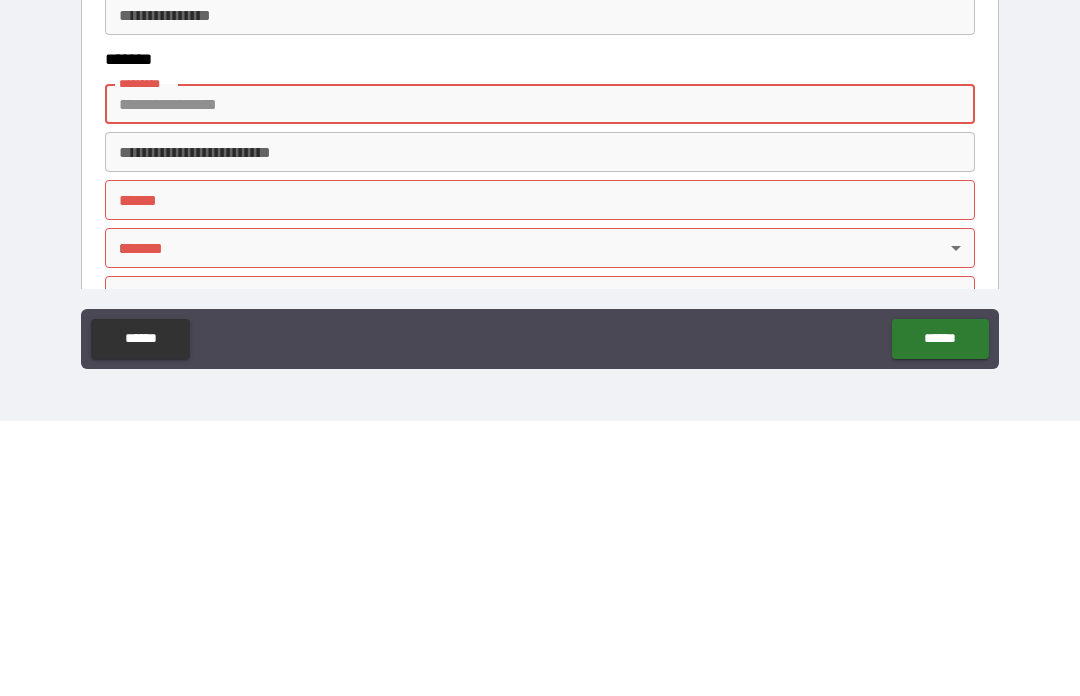 type on "**********" 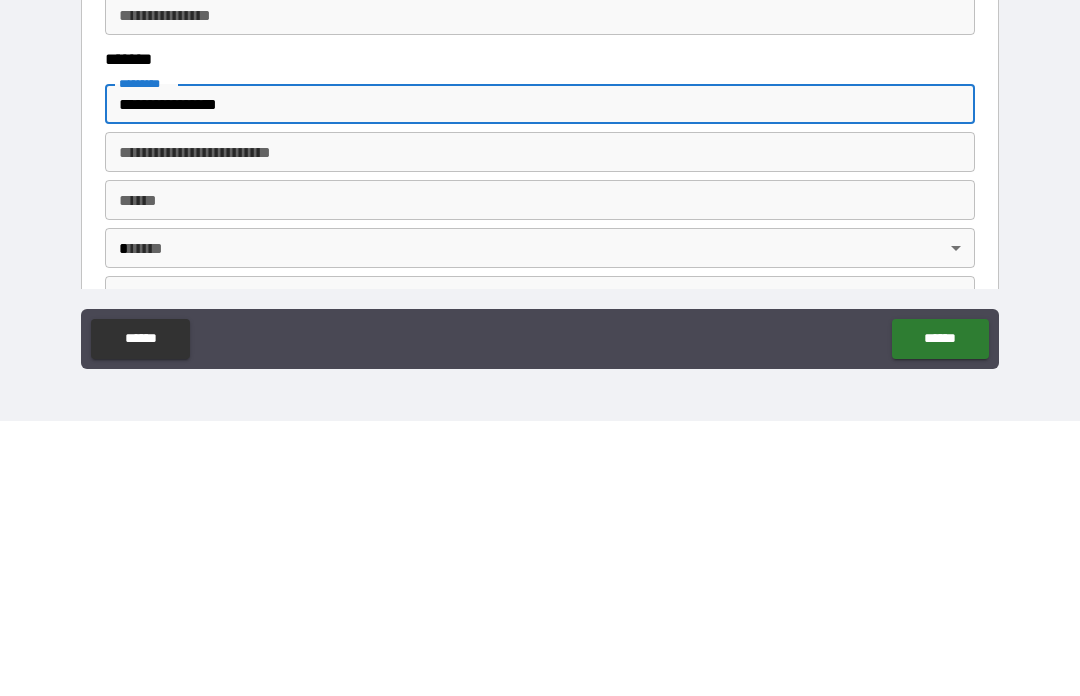 type on "**********" 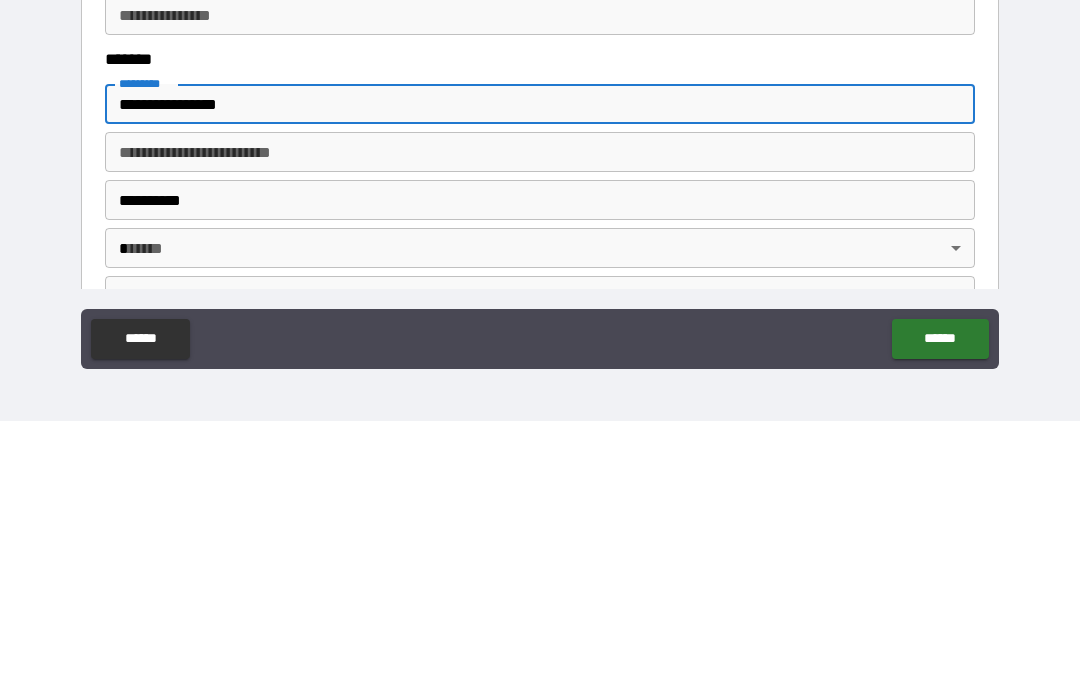 type on "**" 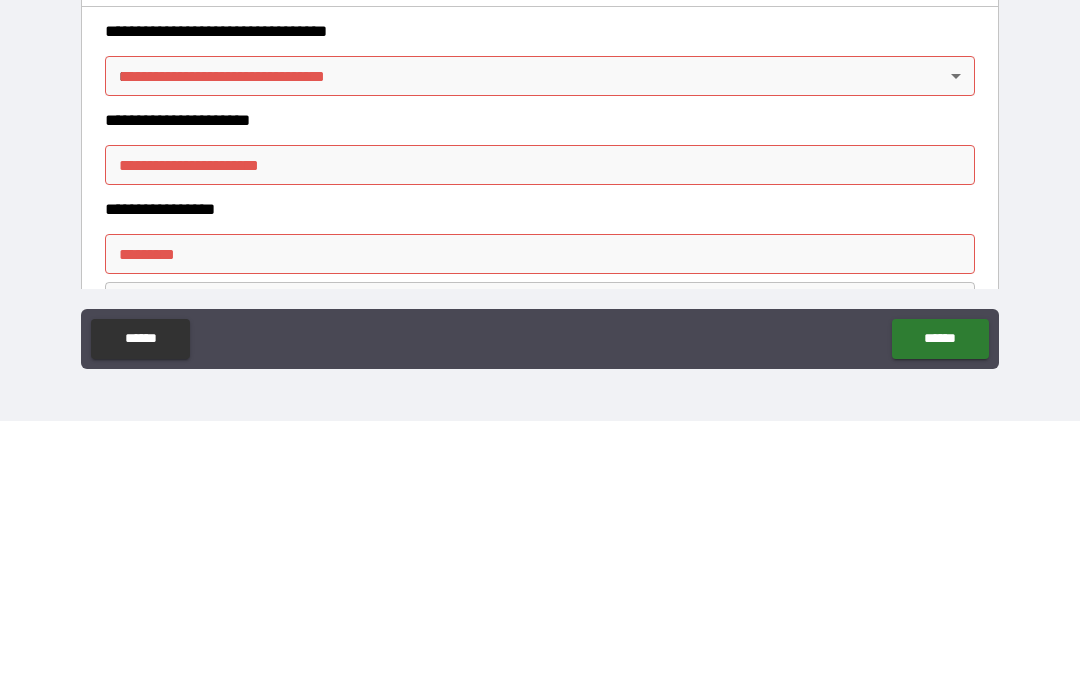 scroll, scrollTop: 1434, scrollLeft: 0, axis: vertical 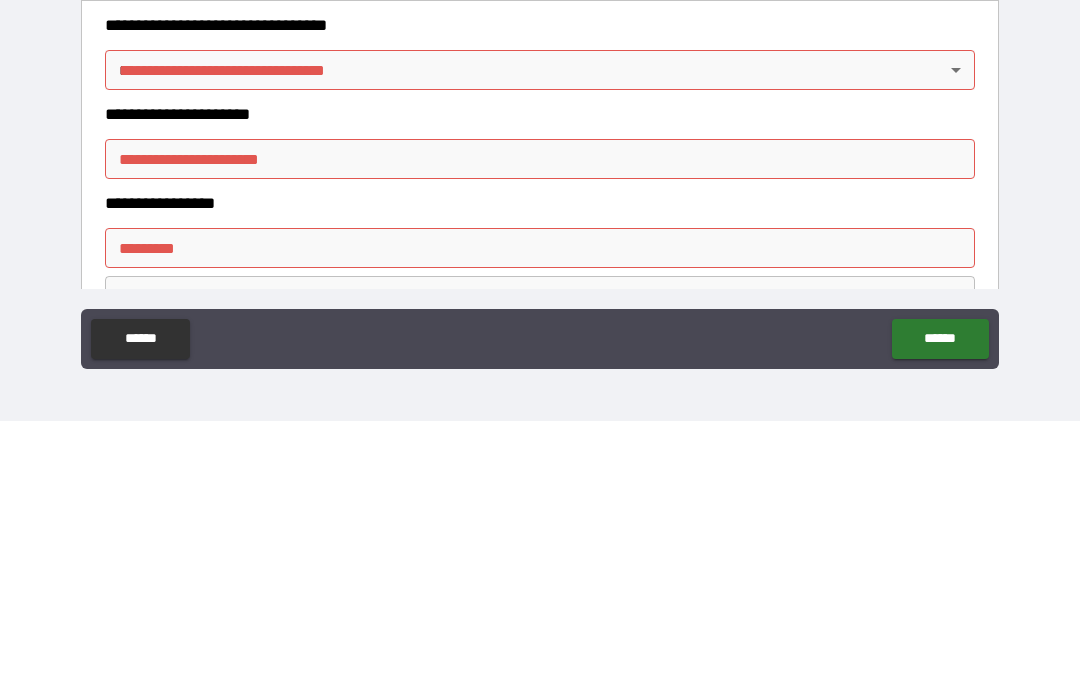 click on "**********" at bounding box center [540, 313] 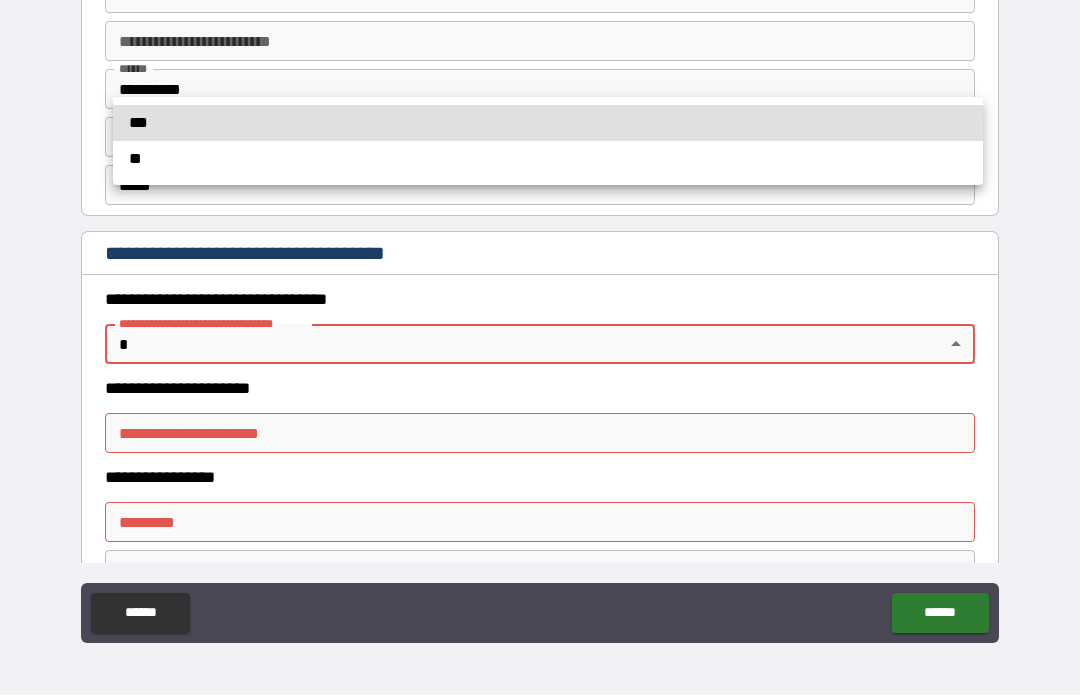 click at bounding box center (540, 348) 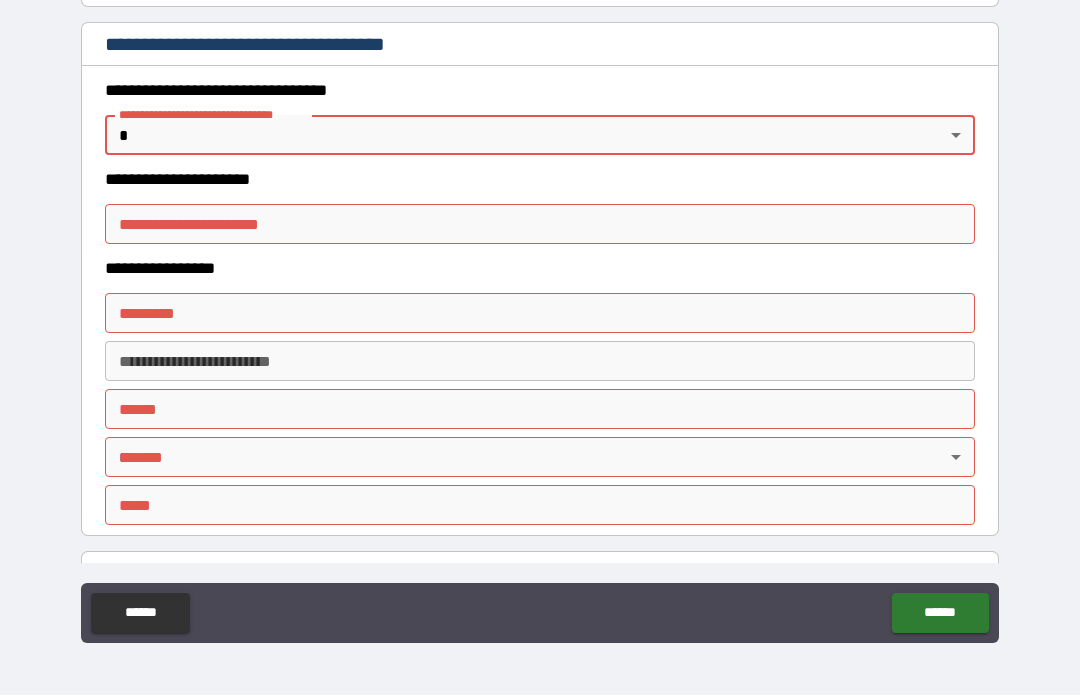 scroll, scrollTop: 1655, scrollLeft: 0, axis: vertical 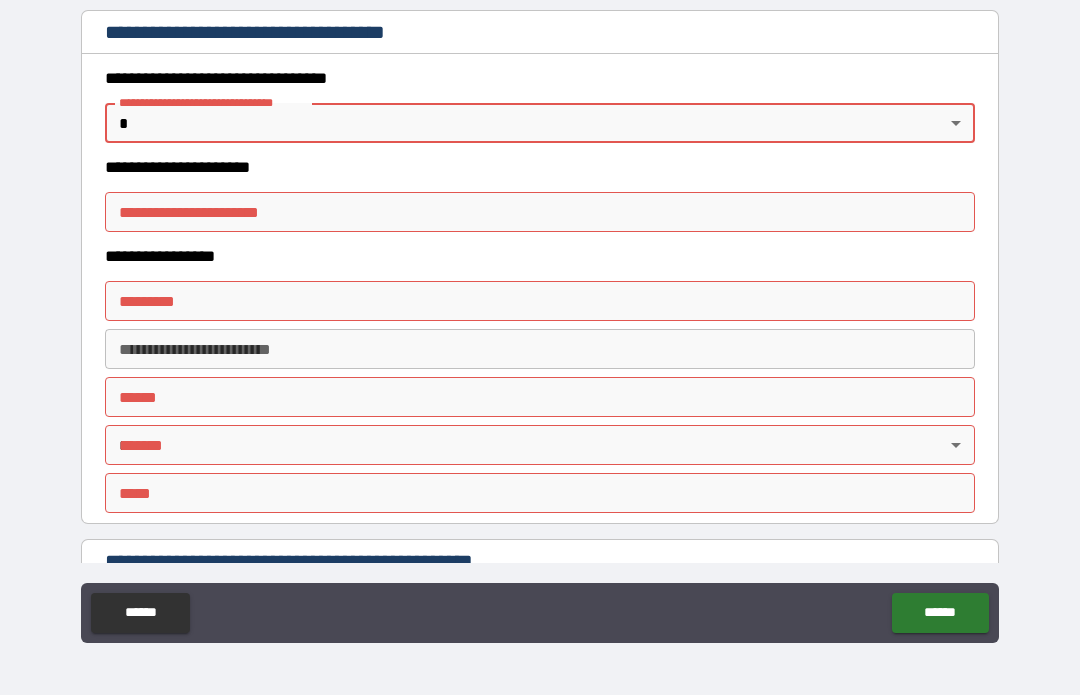 click on "**********" at bounding box center [540, 313] 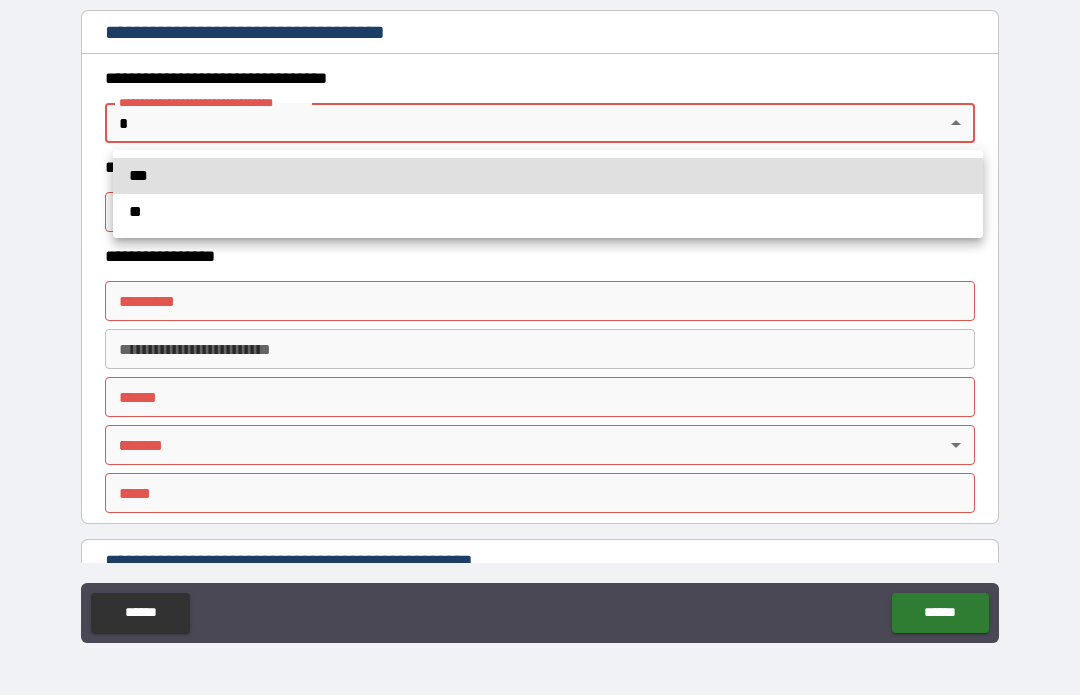 click on "***" at bounding box center [548, 177] 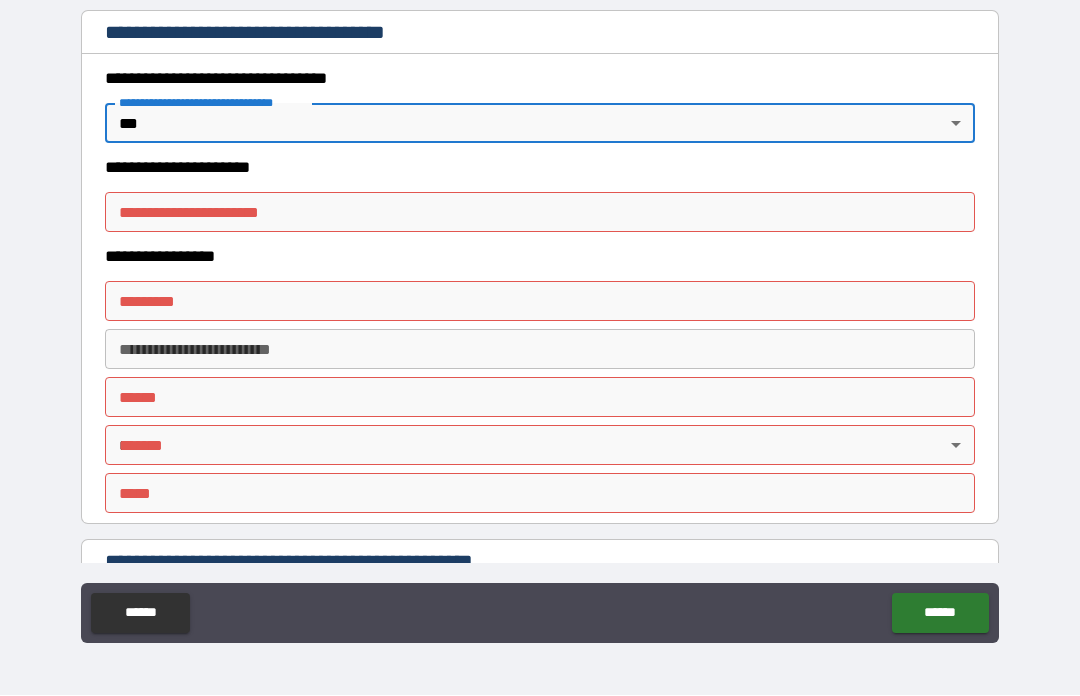 click on "**********" at bounding box center [540, 213] 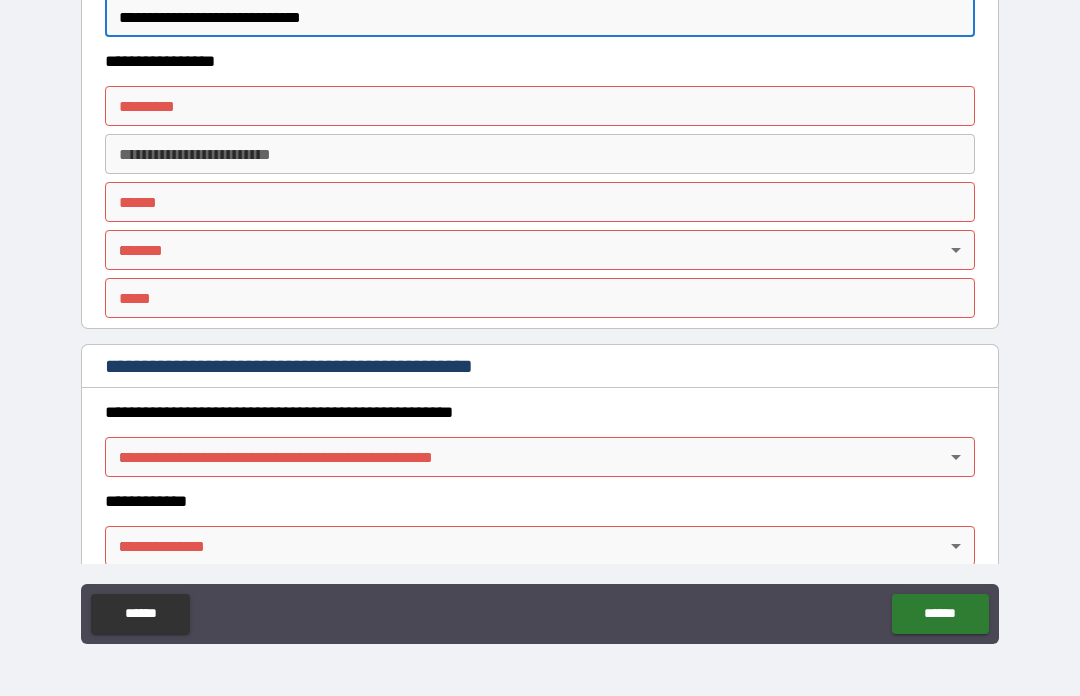 scroll, scrollTop: 1850, scrollLeft: 0, axis: vertical 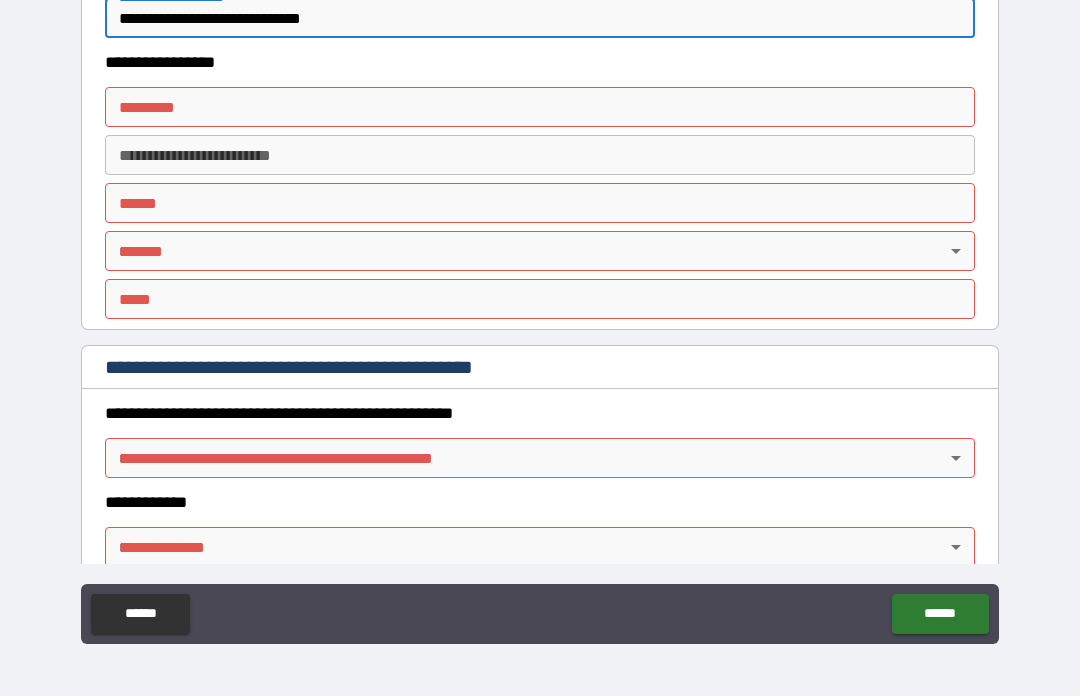 type on "**********" 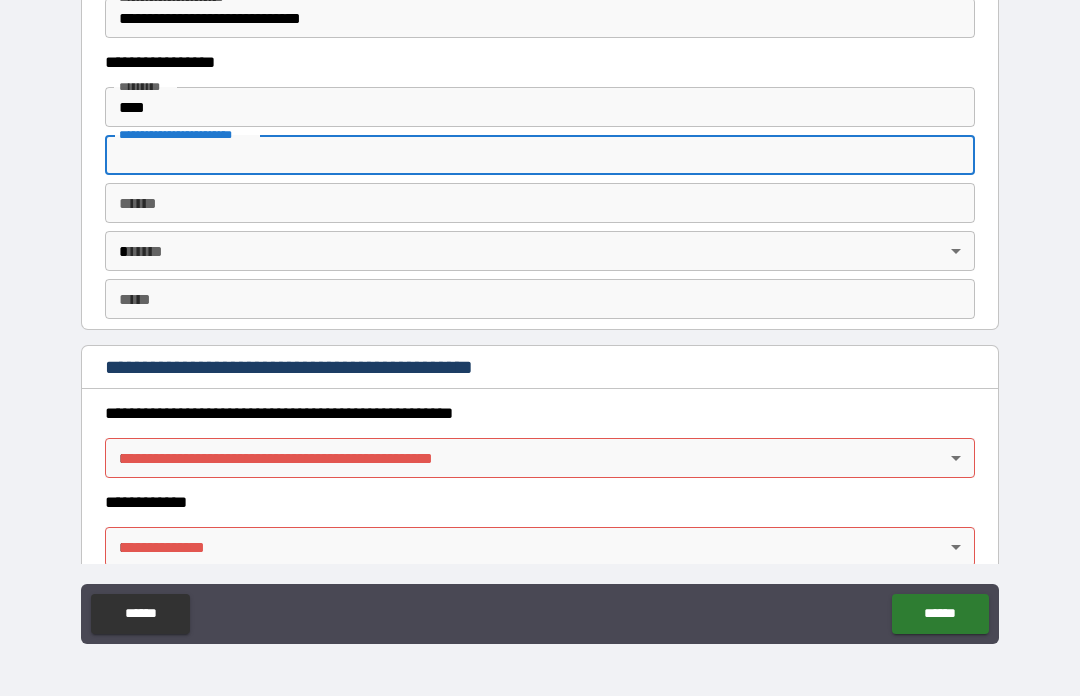 type on "**********" 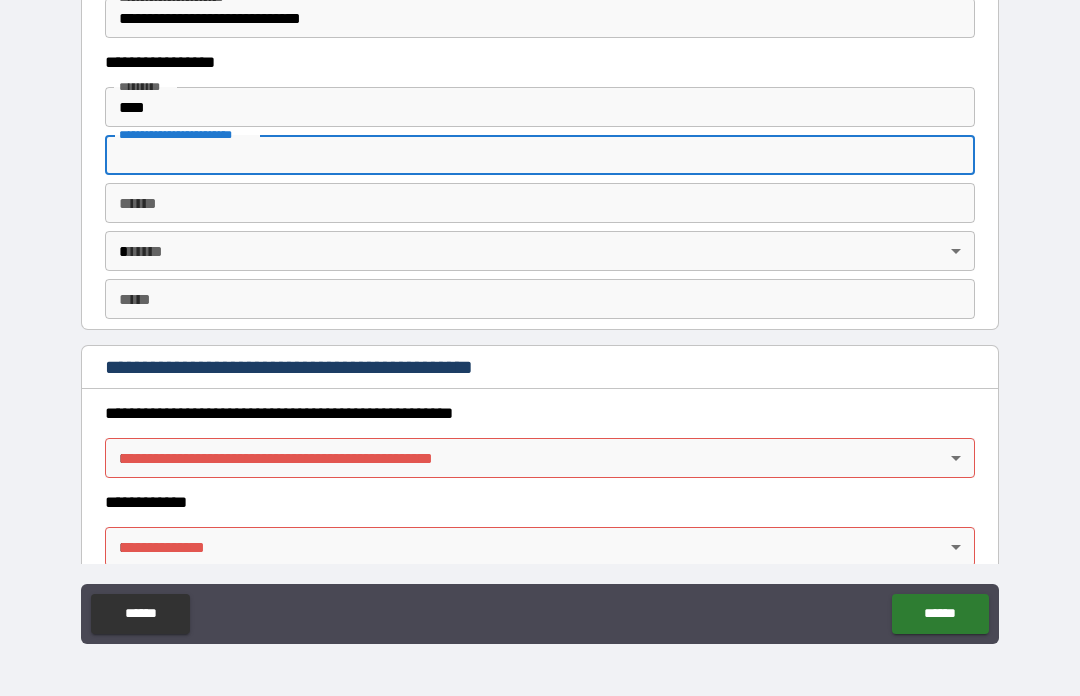 type on "**********" 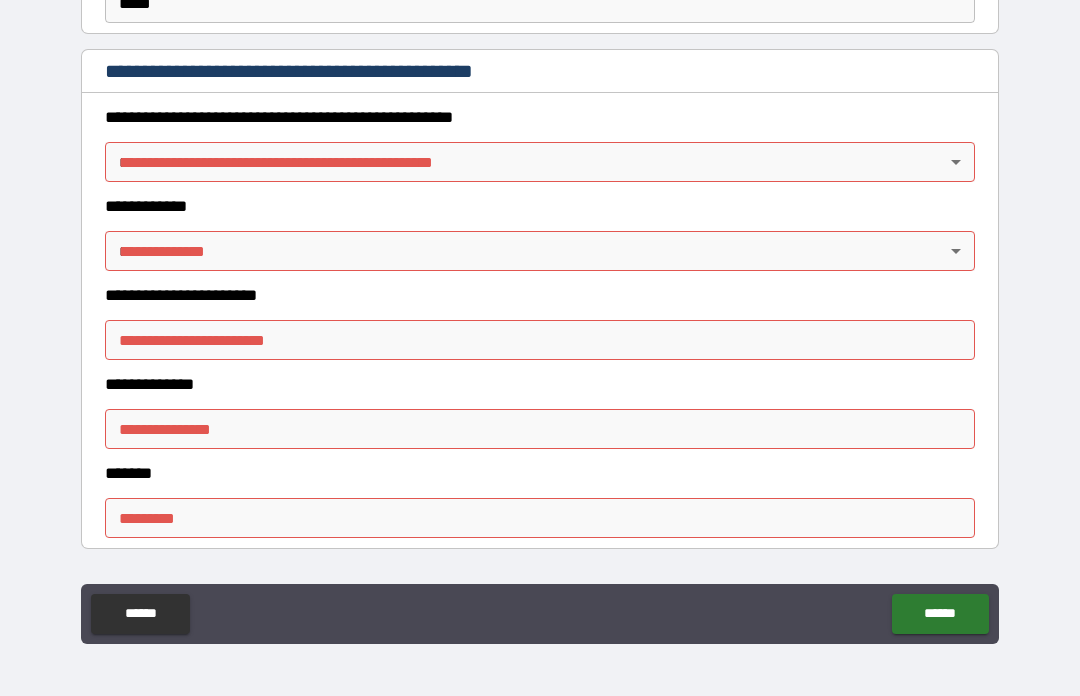 scroll, scrollTop: 2147, scrollLeft: 0, axis: vertical 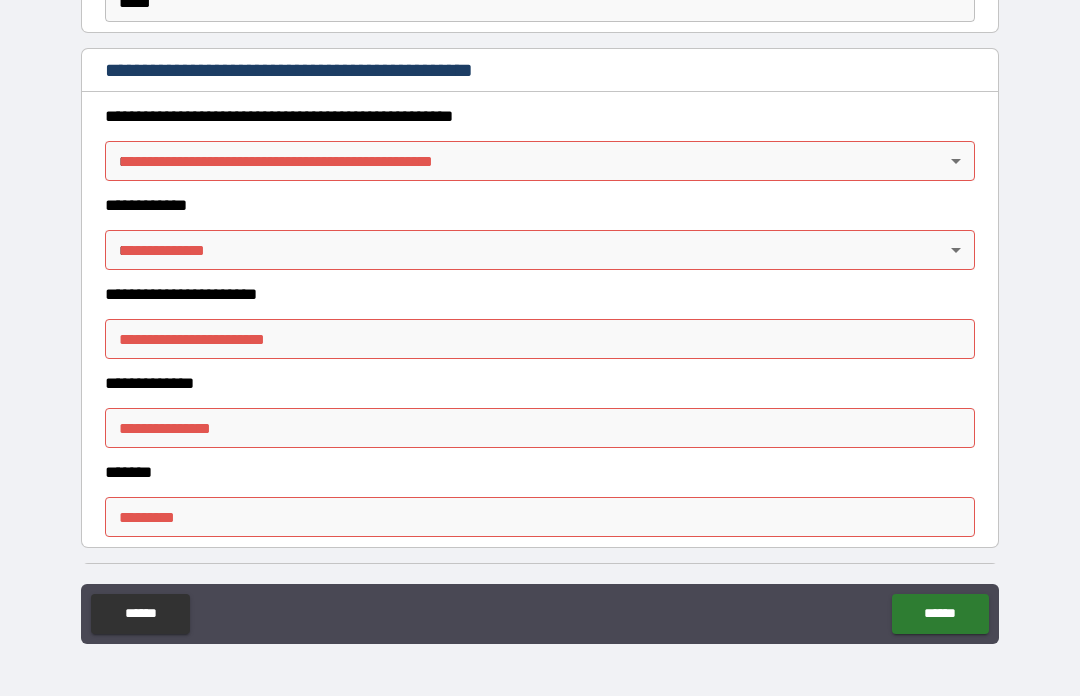 click on "**********" at bounding box center (540, 313) 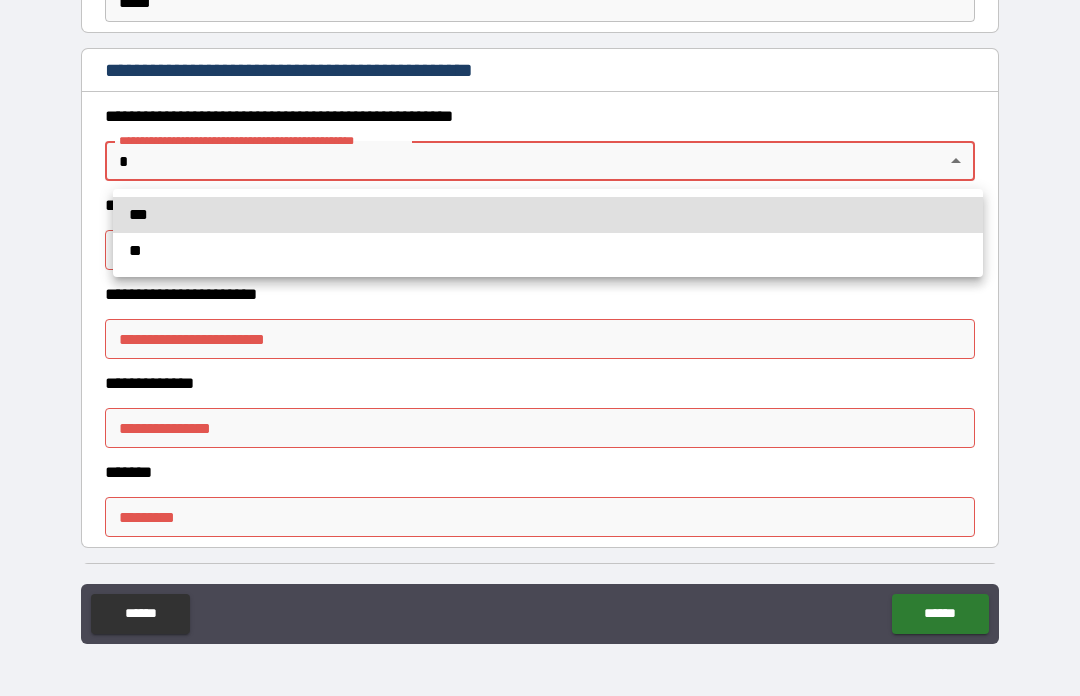 click on "**" at bounding box center [548, 251] 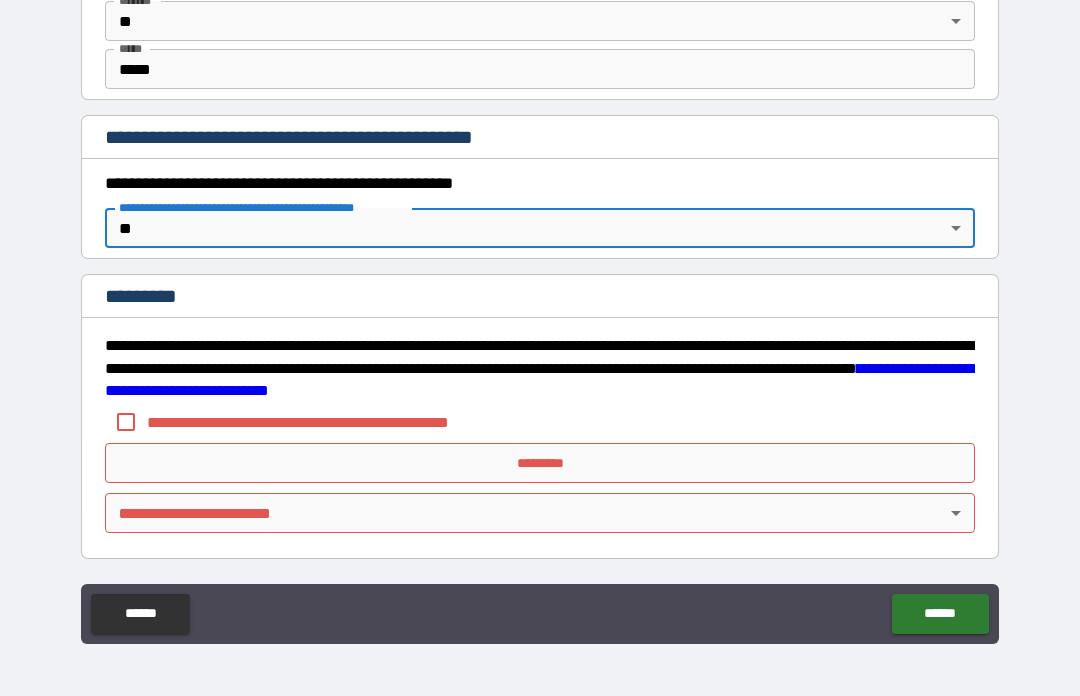 scroll, scrollTop: 2080, scrollLeft: 0, axis: vertical 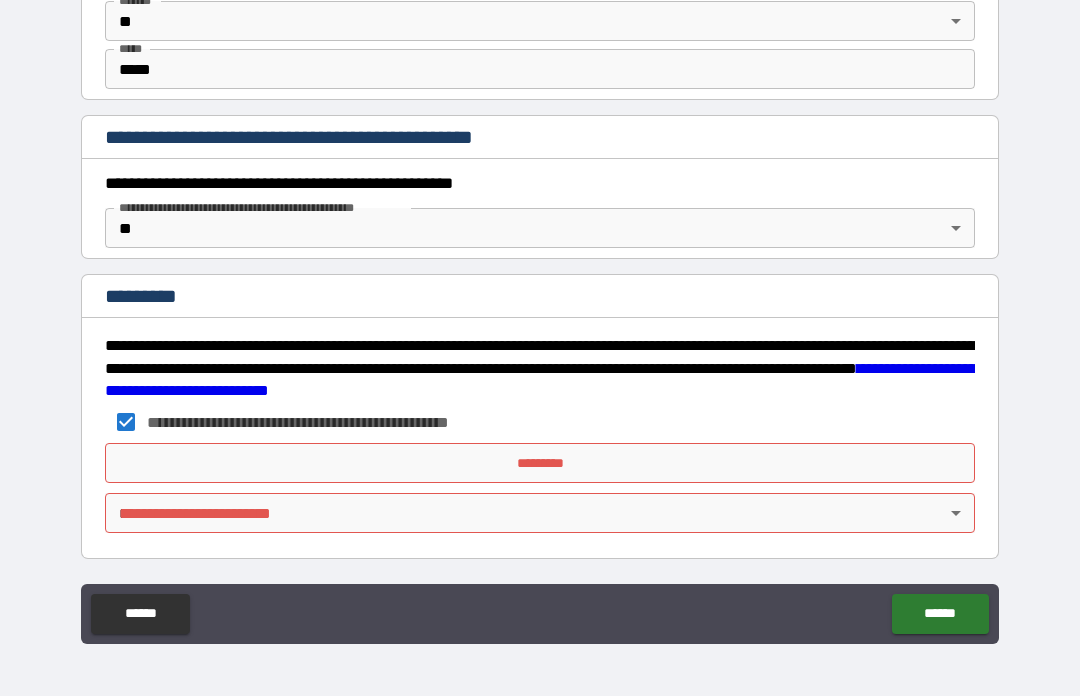 click on "*********" at bounding box center [540, 463] 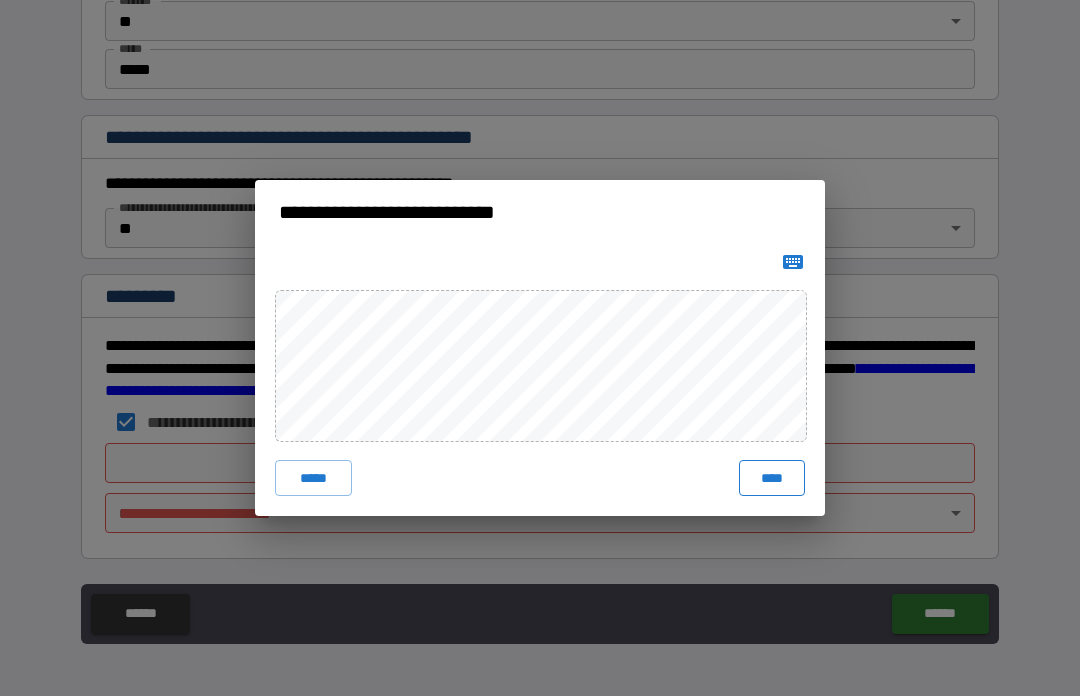 click on "****" at bounding box center [772, 478] 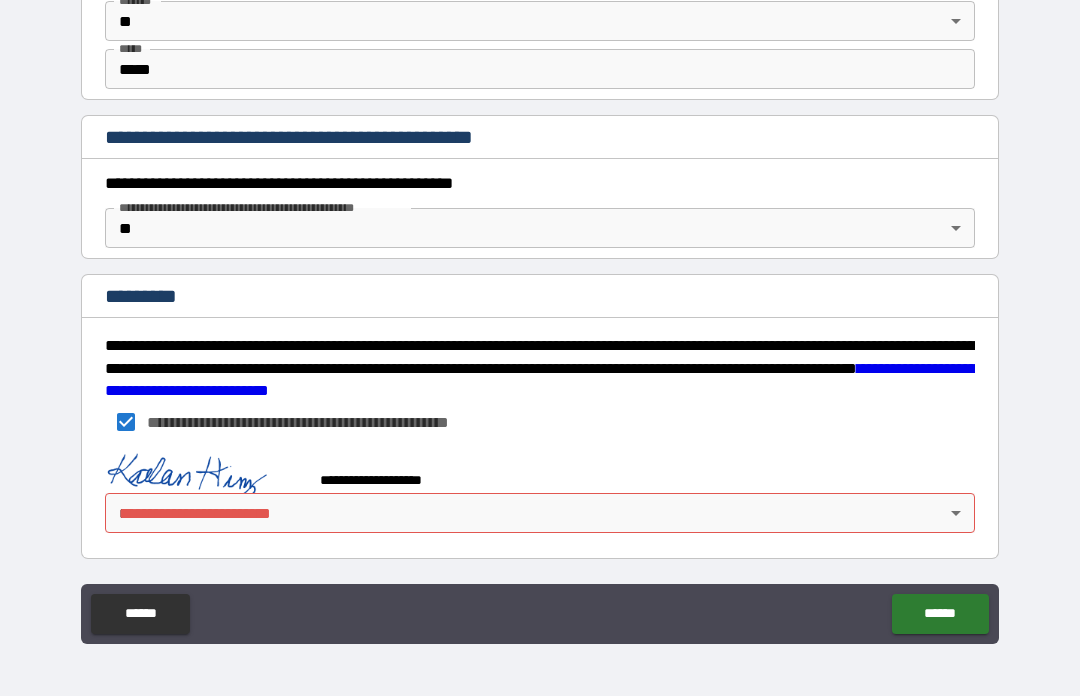 scroll, scrollTop: 2070, scrollLeft: 0, axis: vertical 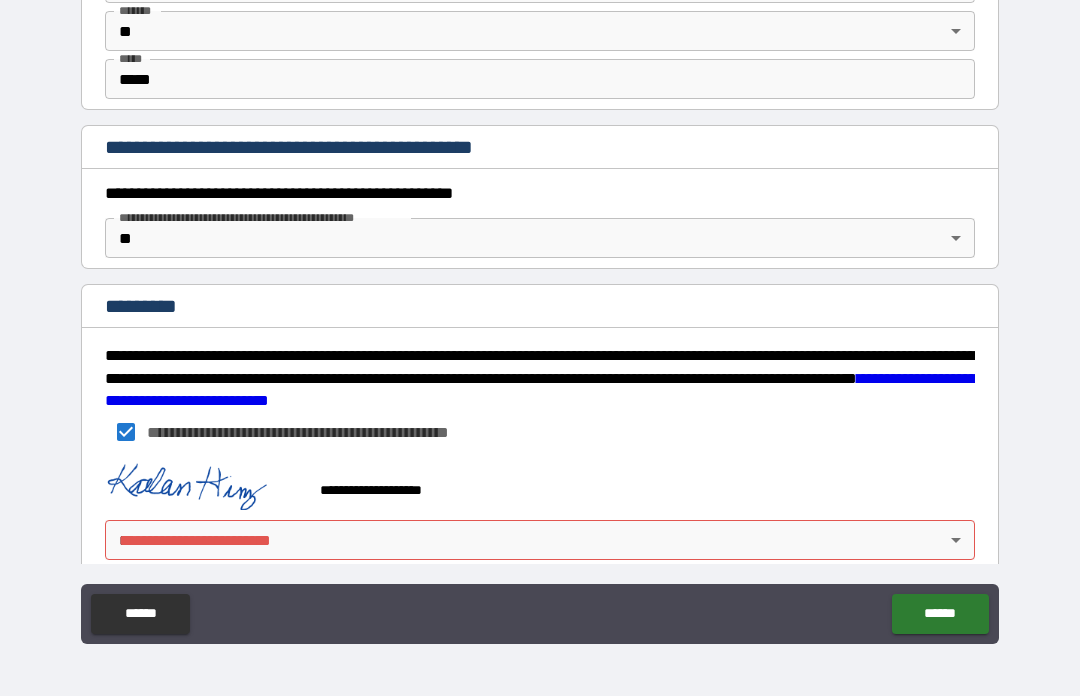click on "**********" at bounding box center (540, 313) 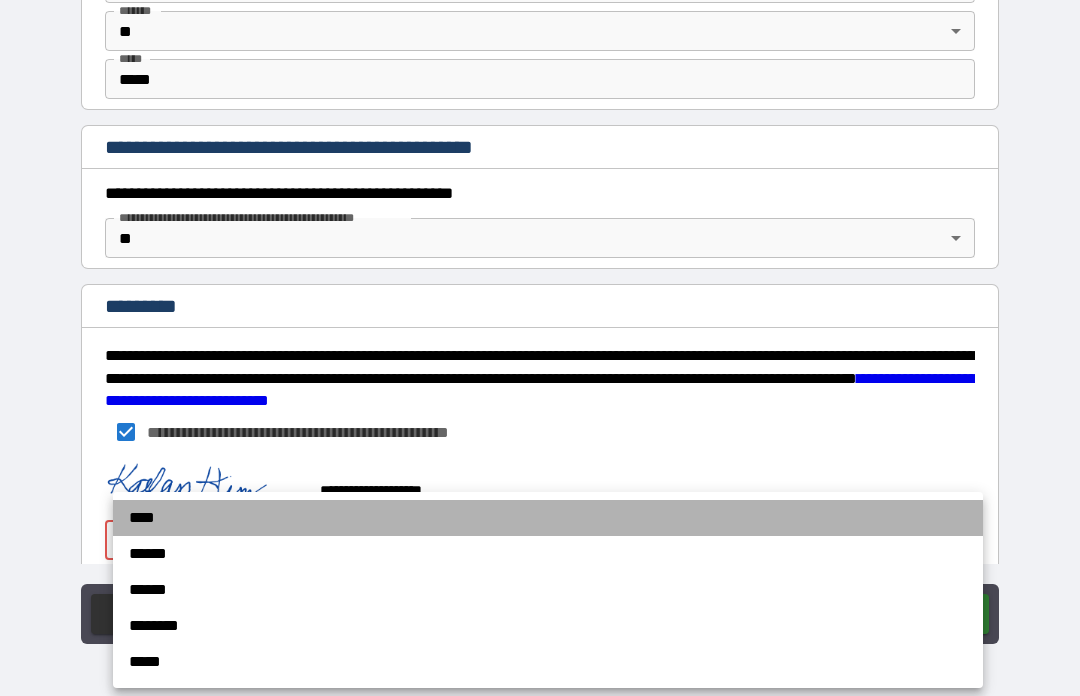 click on "****" at bounding box center [548, 518] 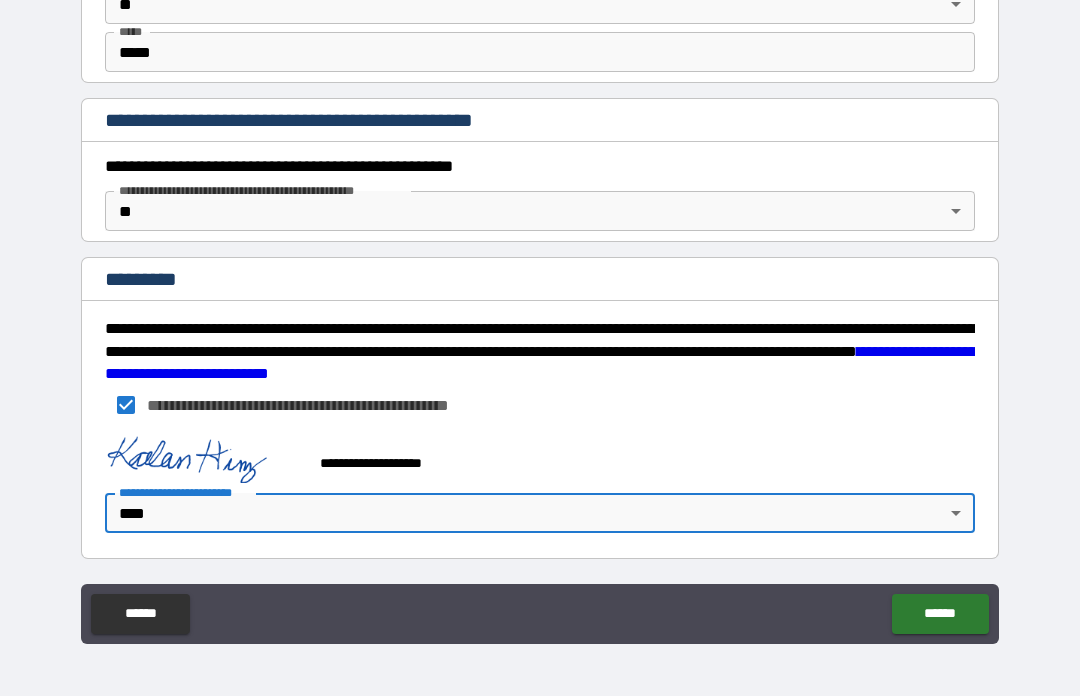 scroll, scrollTop: 2097, scrollLeft: 0, axis: vertical 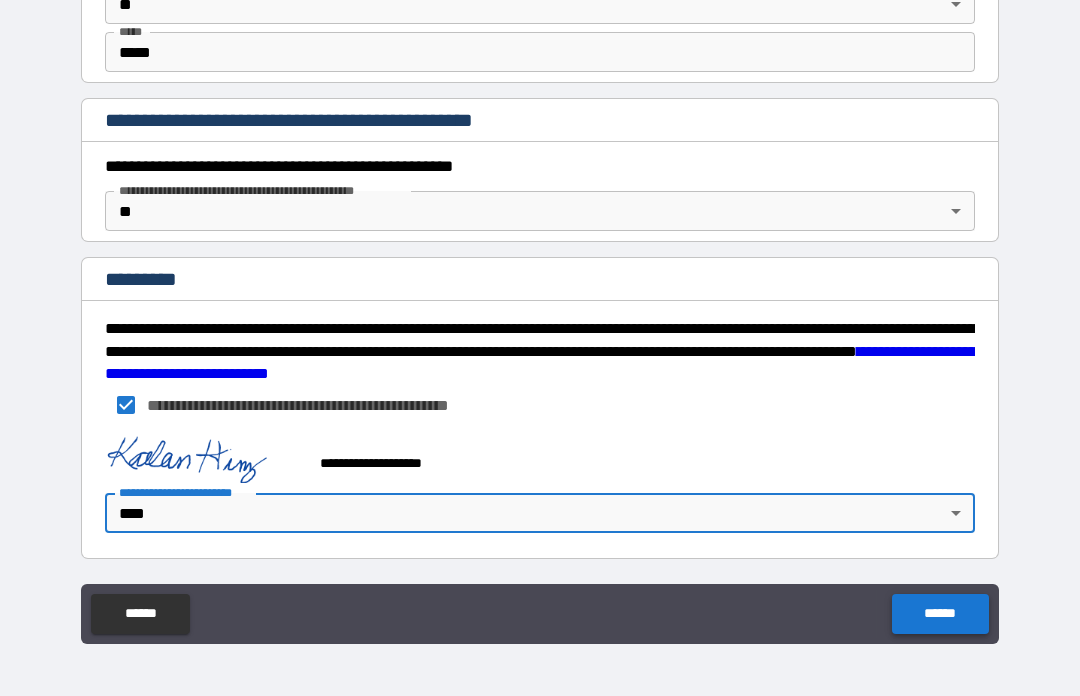 click on "******" at bounding box center [940, 614] 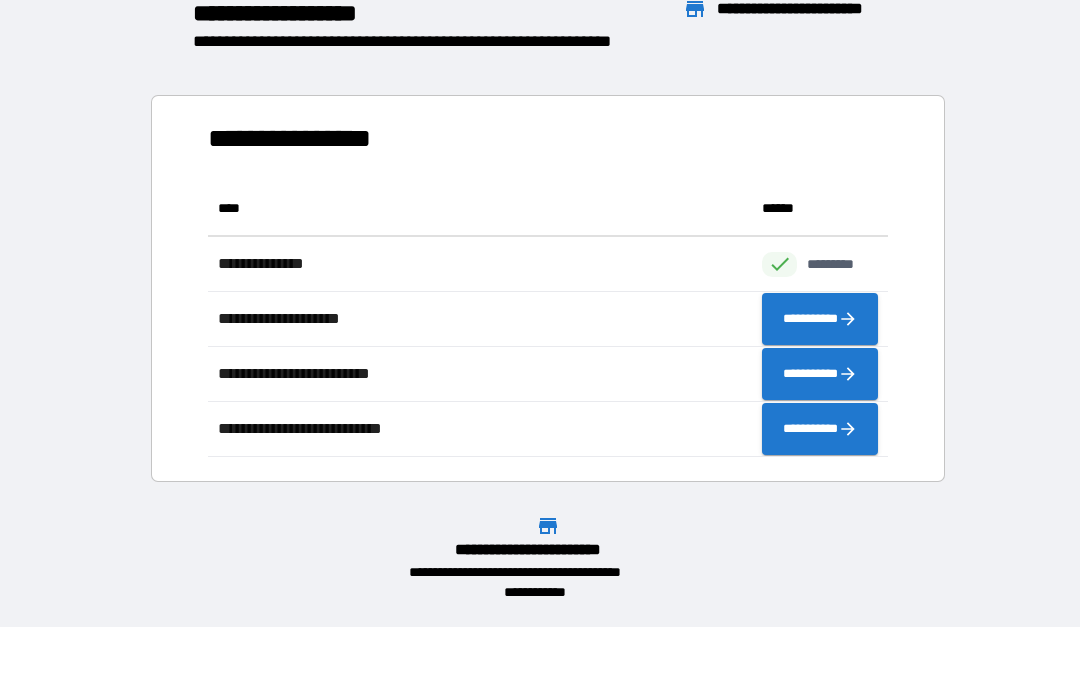 scroll, scrollTop: 276, scrollLeft: 680, axis: both 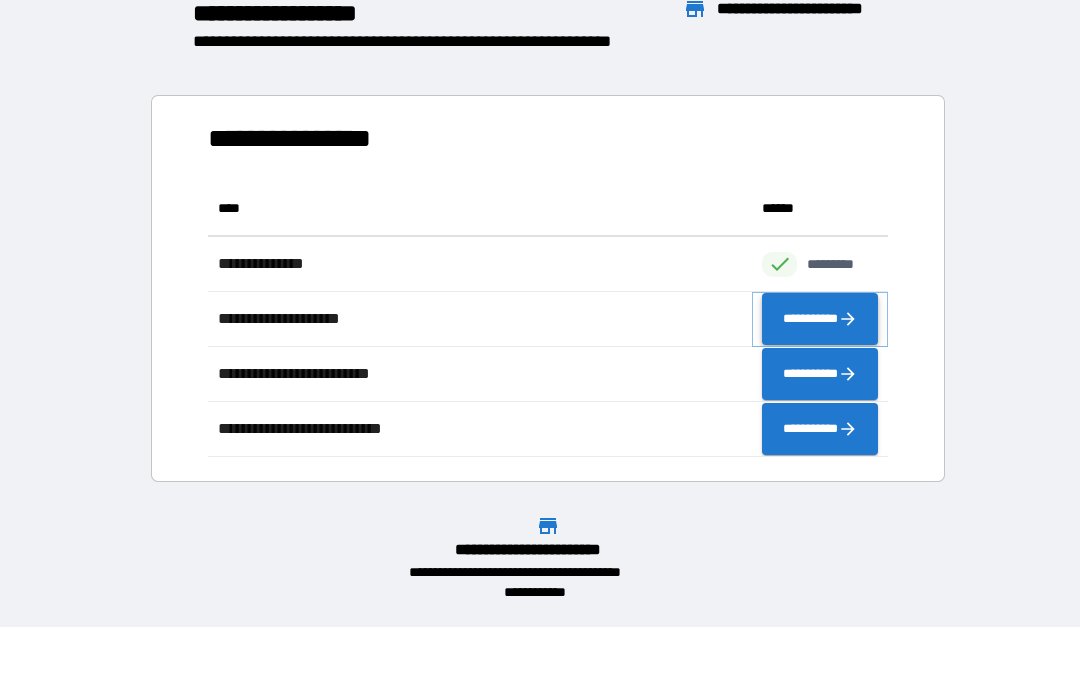 click on "**********" at bounding box center (820, 319) 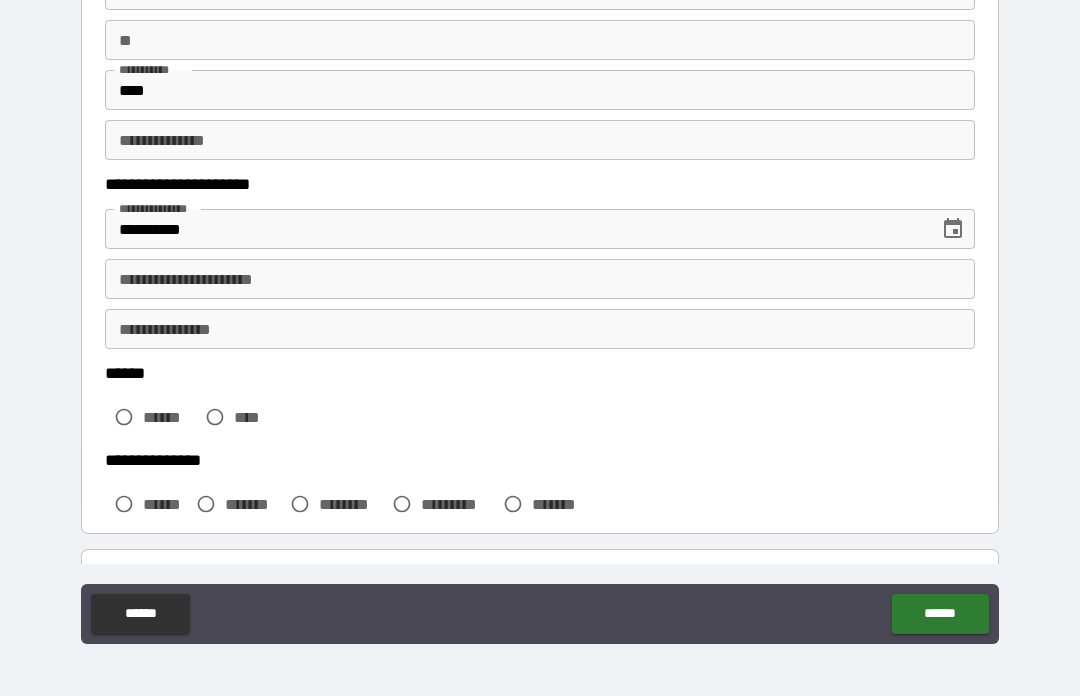 scroll, scrollTop: 165, scrollLeft: 0, axis: vertical 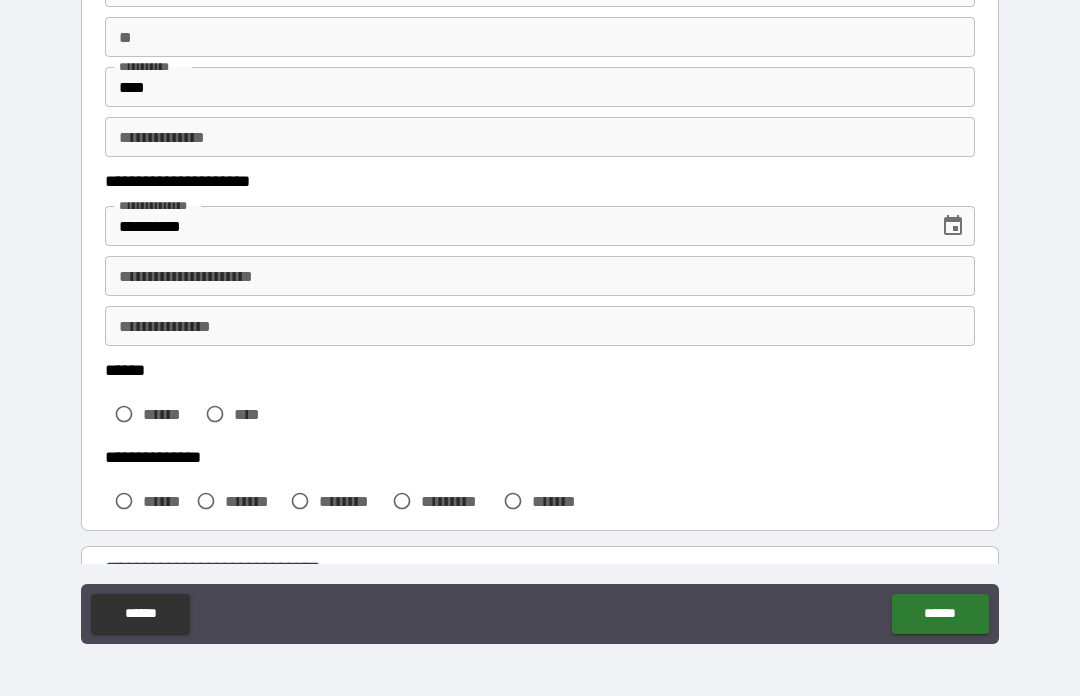 click on "**********" at bounding box center [540, 276] 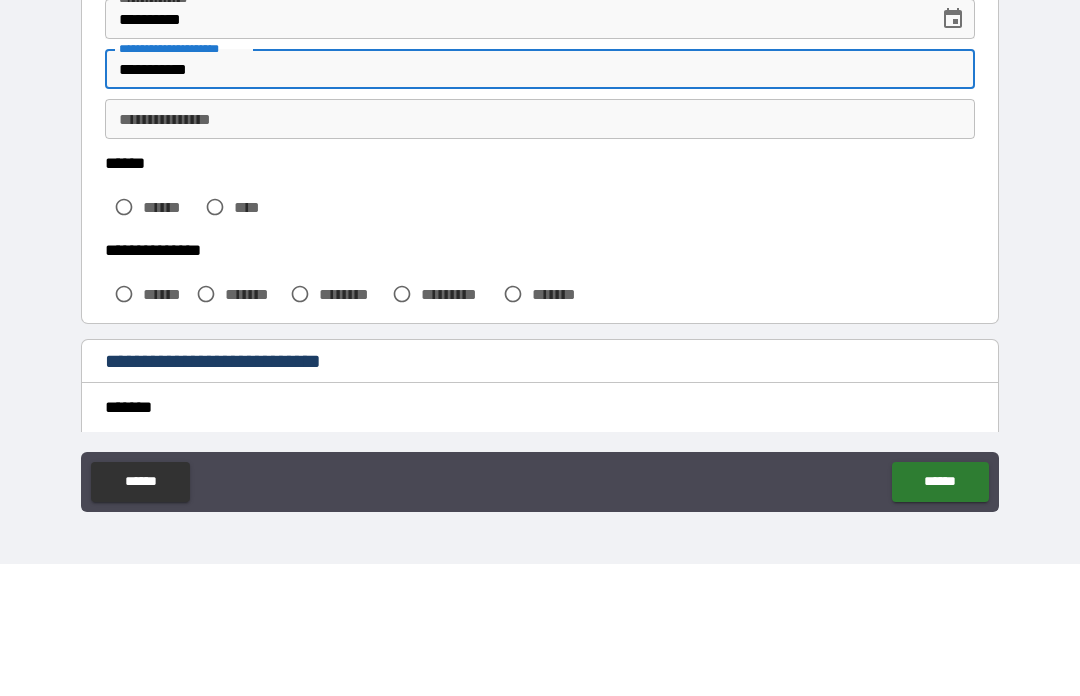 scroll, scrollTop: 248, scrollLeft: 0, axis: vertical 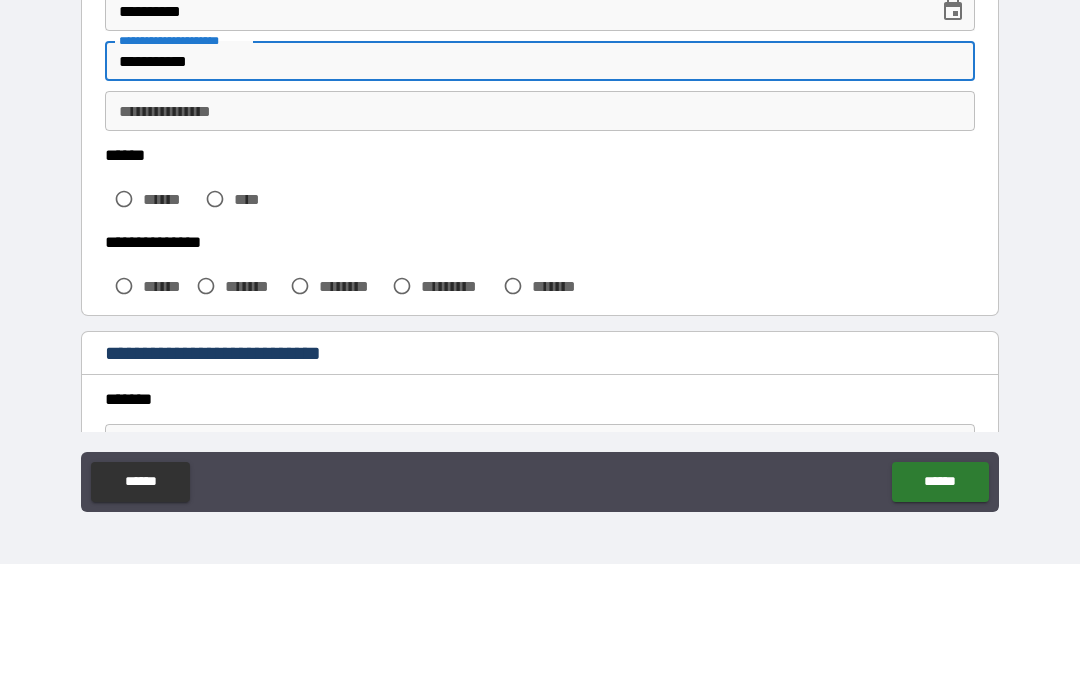 type on "**********" 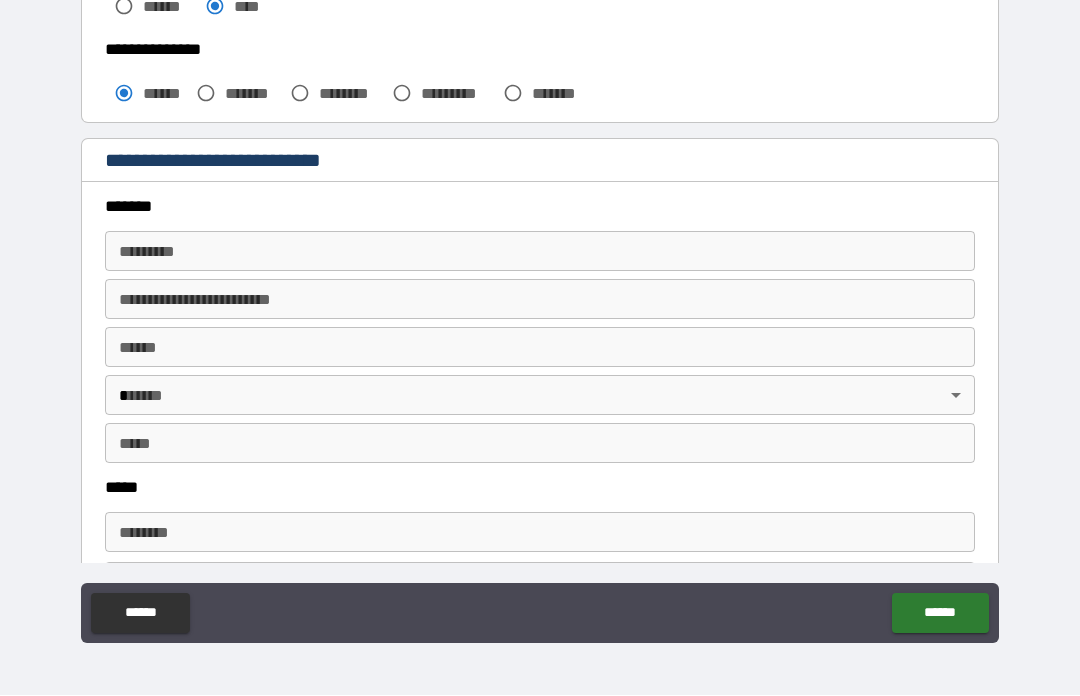scroll, scrollTop: 595, scrollLeft: 0, axis: vertical 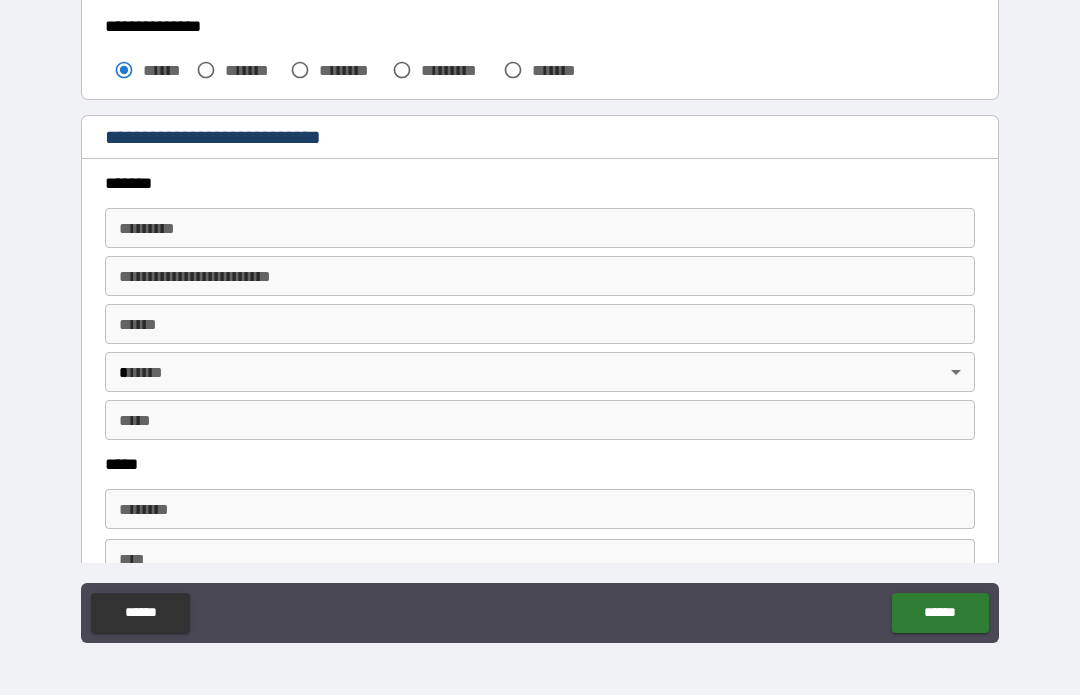 click on "*******   *" at bounding box center [540, 229] 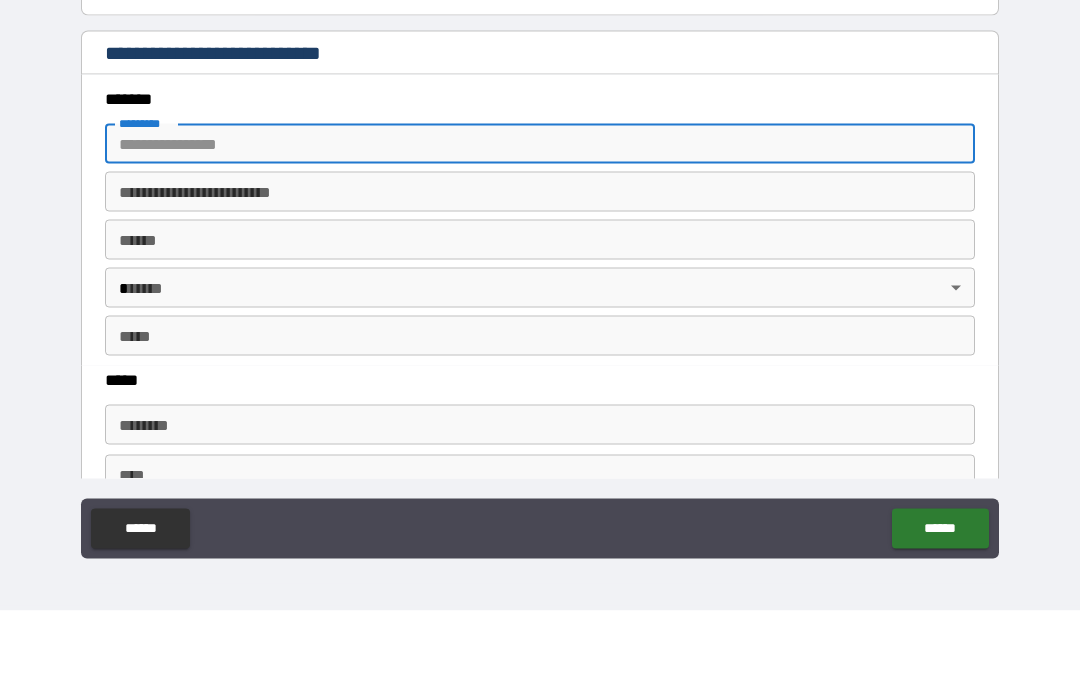 type on "**********" 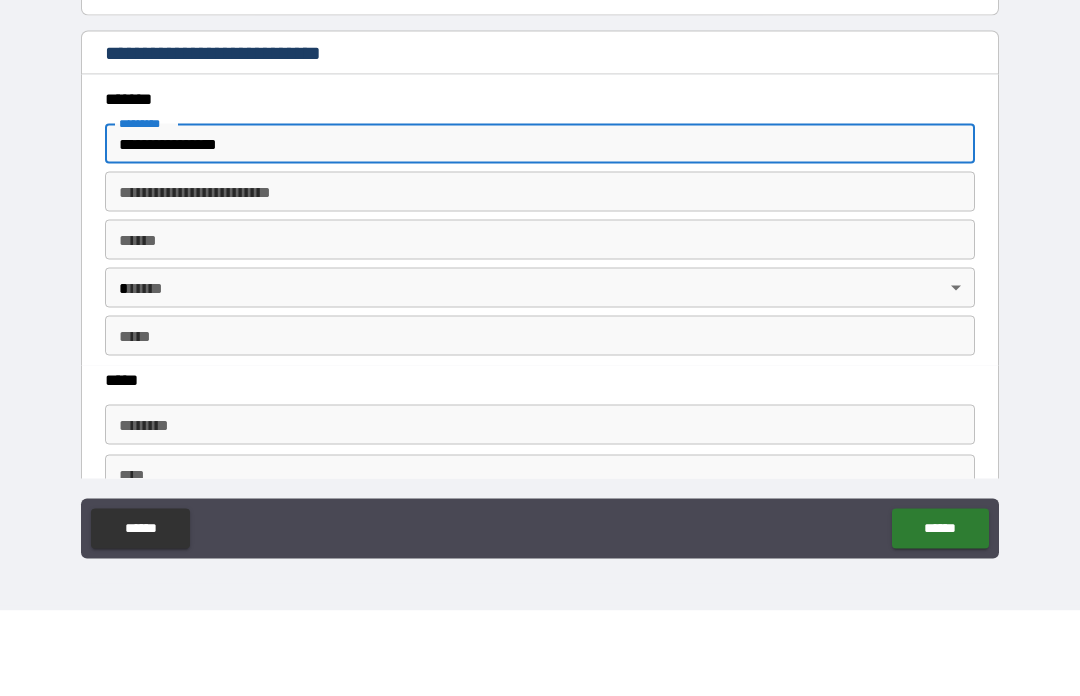 type on "**********" 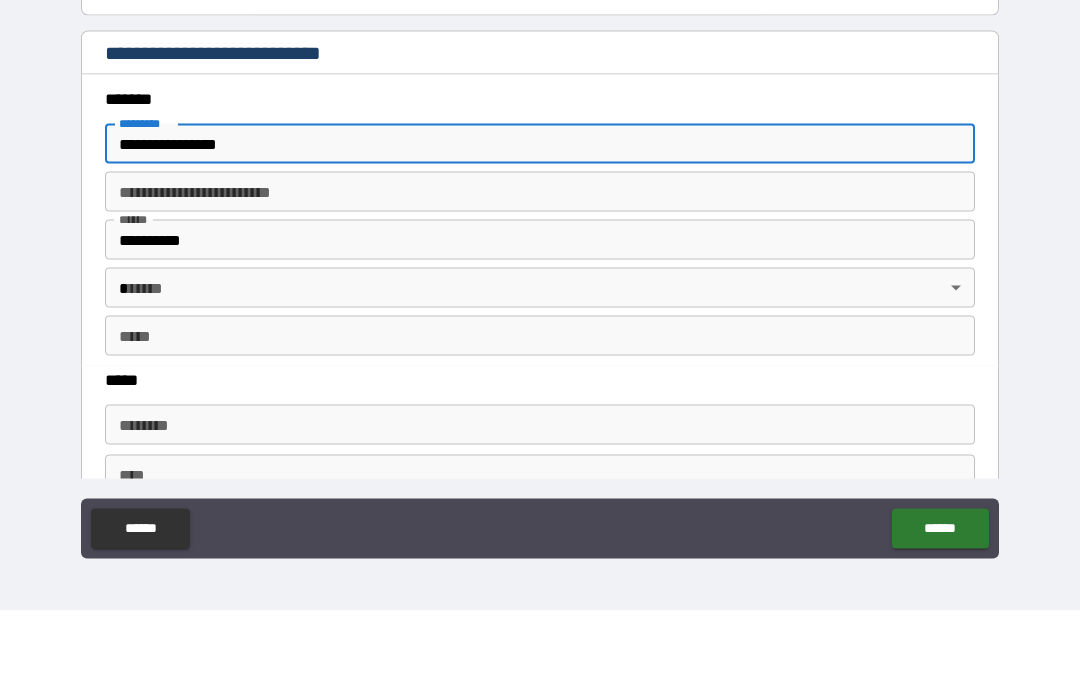 type on "**" 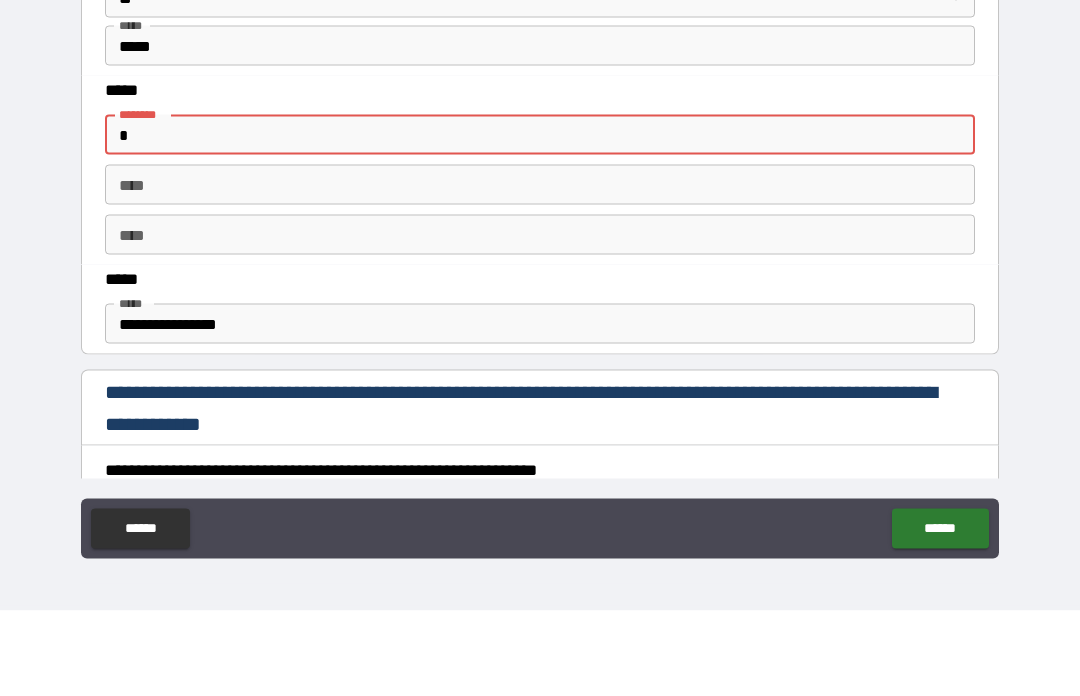scroll, scrollTop: 929, scrollLeft: 0, axis: vertical 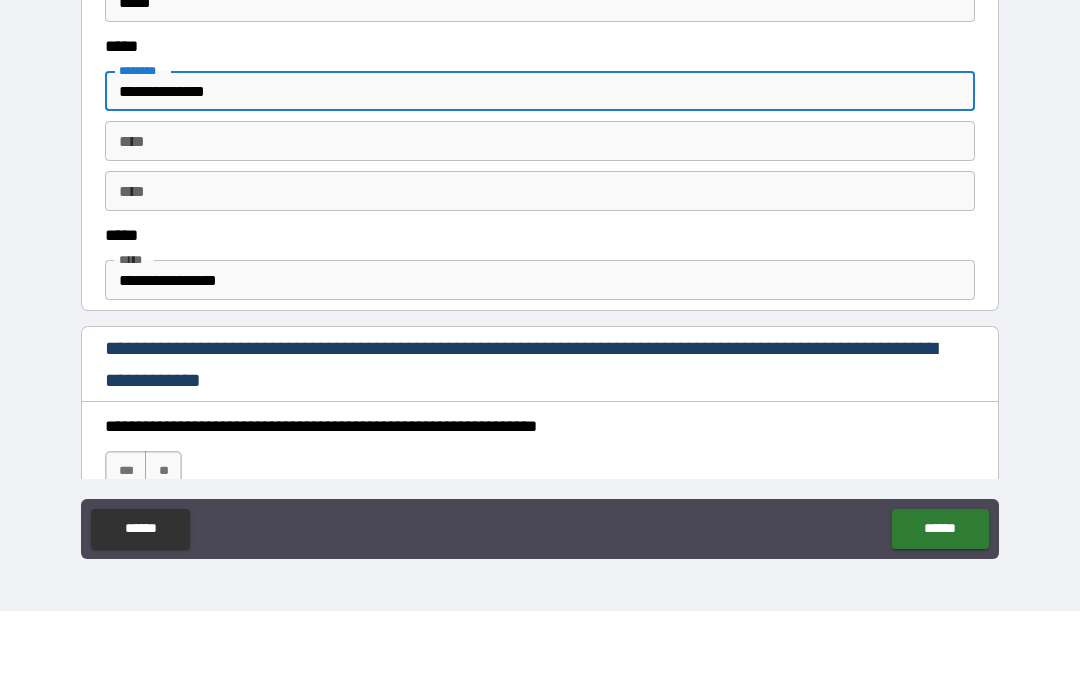 type on "**********" 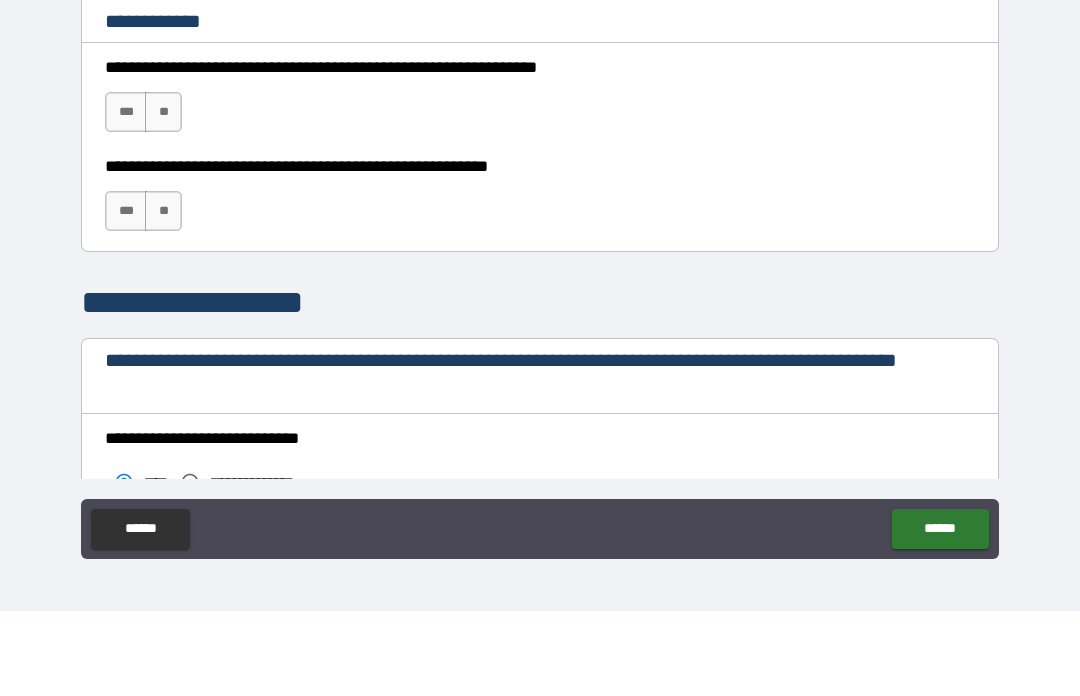 scroll, scrollTop: 1290, scrollLeft: 0, axis: vertical 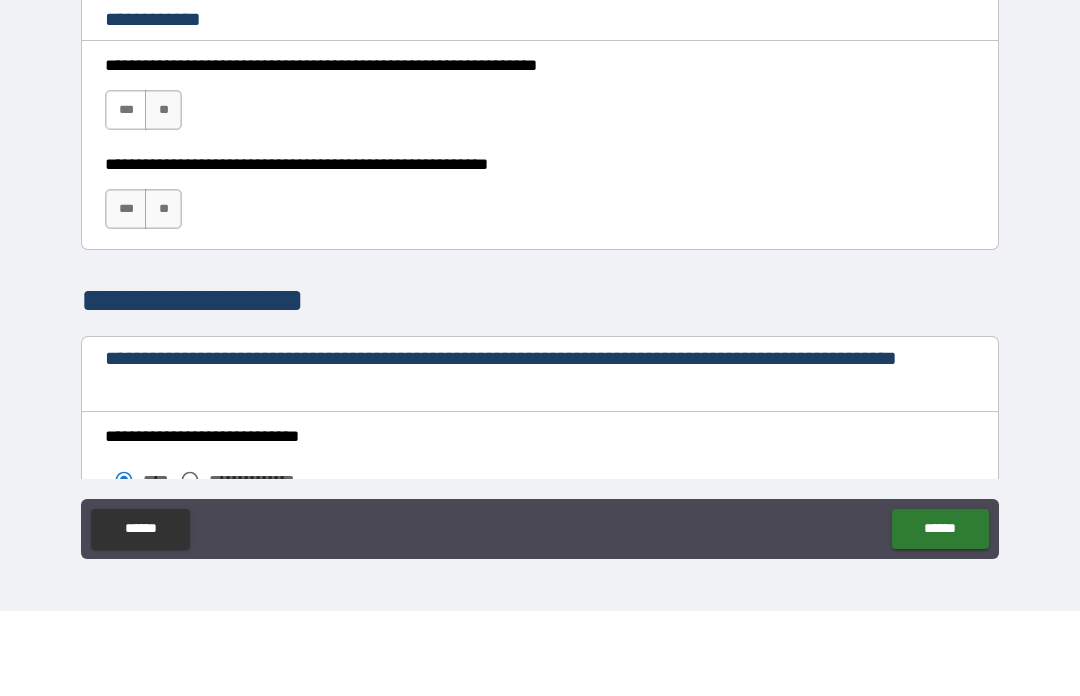 type on "**********" 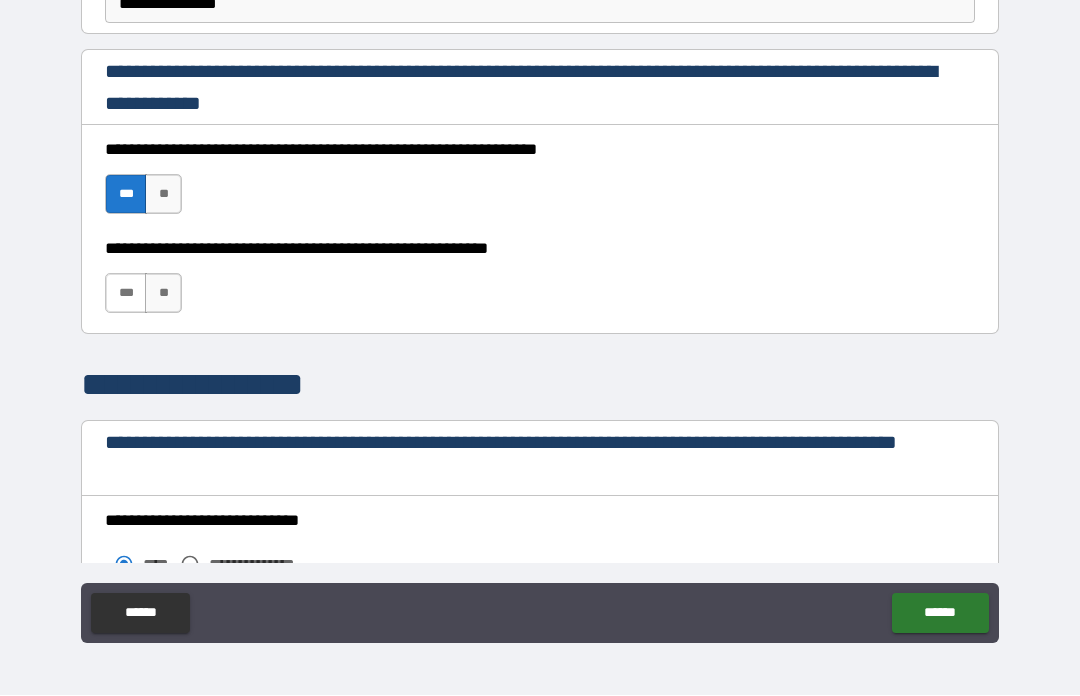 click on "***" at bounding box center (126, 294) 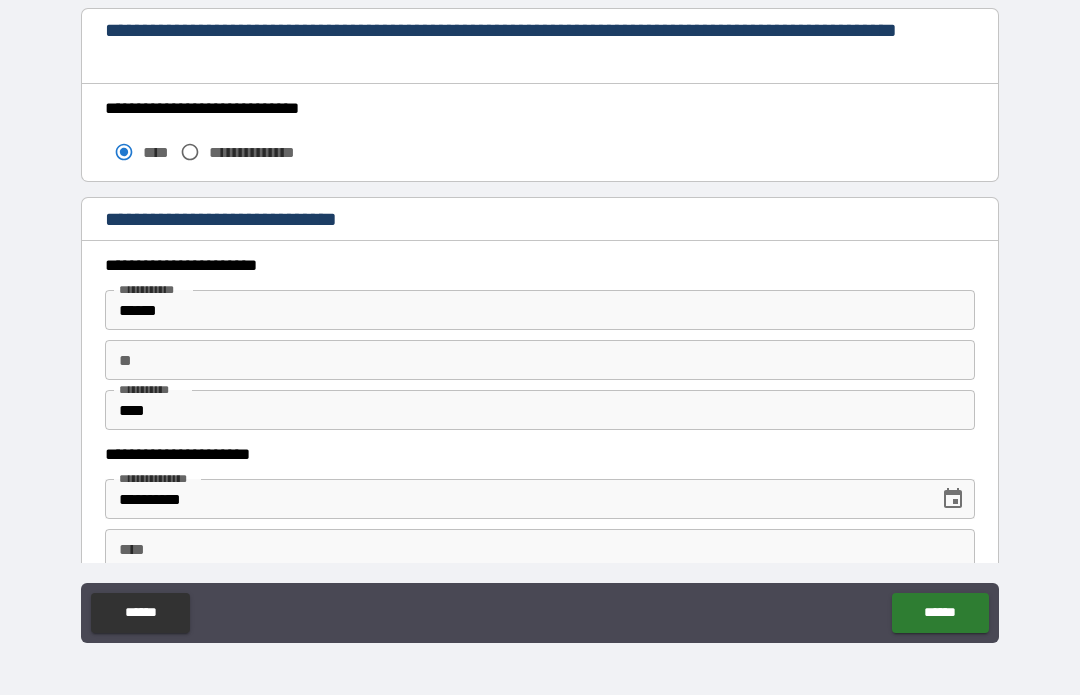 scroll, scrollTop: 1703, scrollLeft: 0, axis: vertical 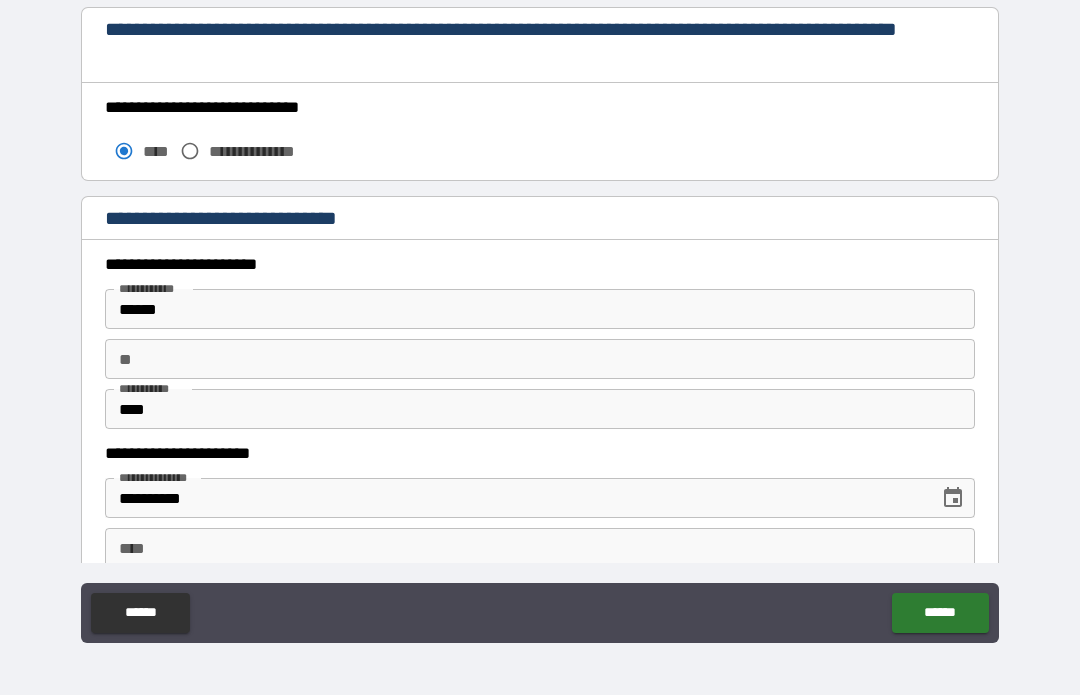 click on "**********" at bounding box center [265, 152] 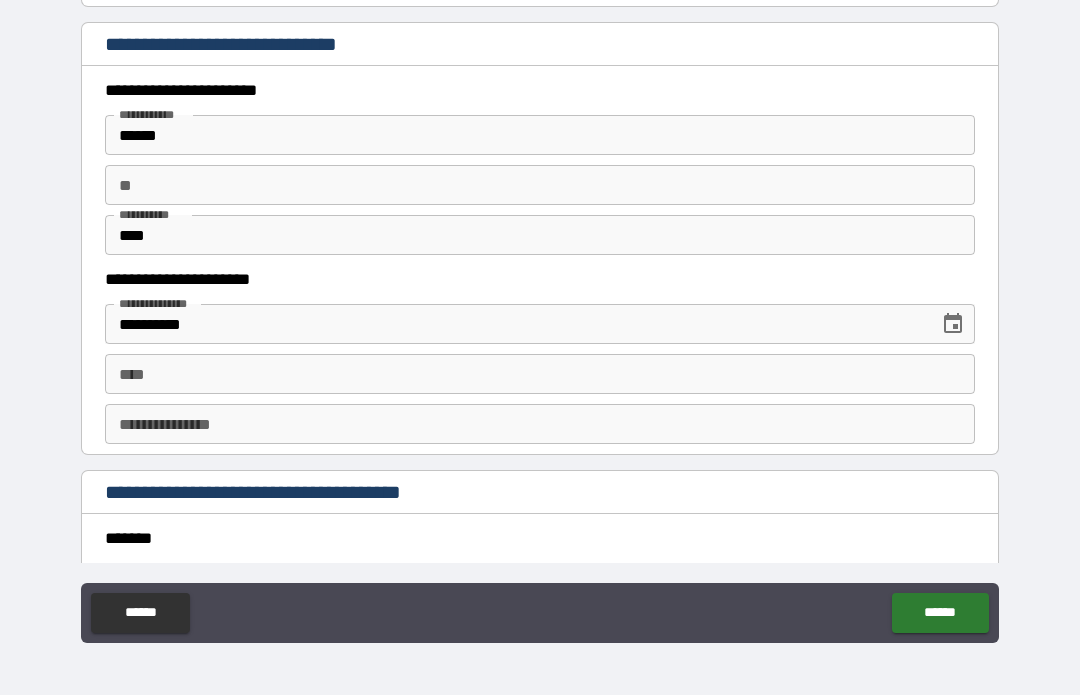 scroll, scrollTop: 1914, scrollLeft: 0, axis: vertical 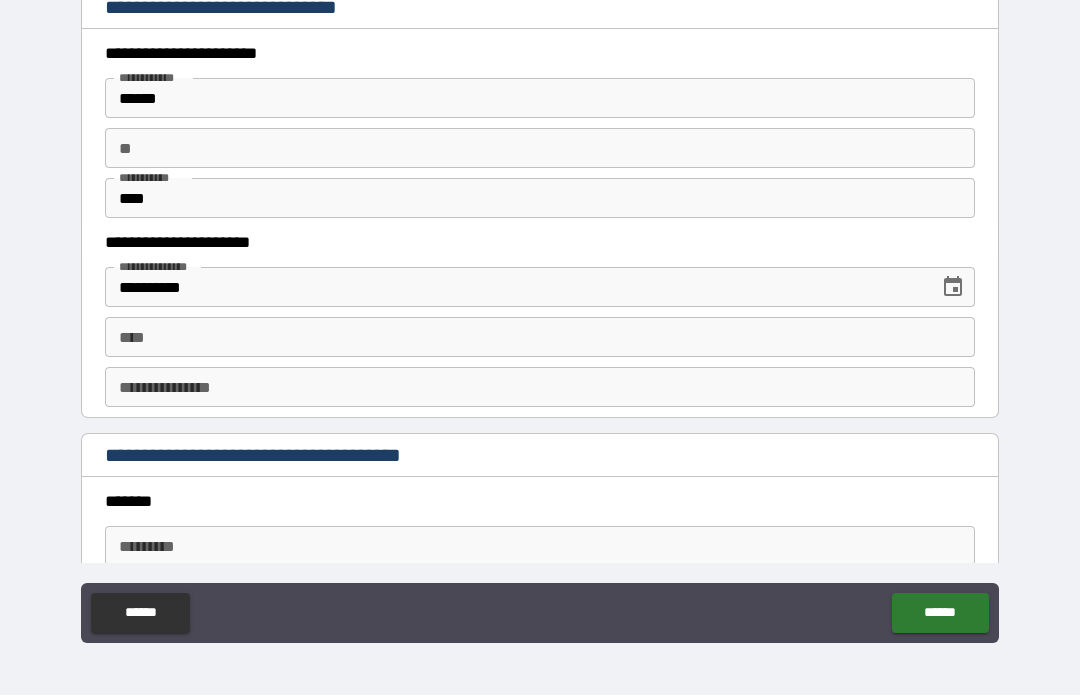 click on "******" at bounding box center [540, 99] 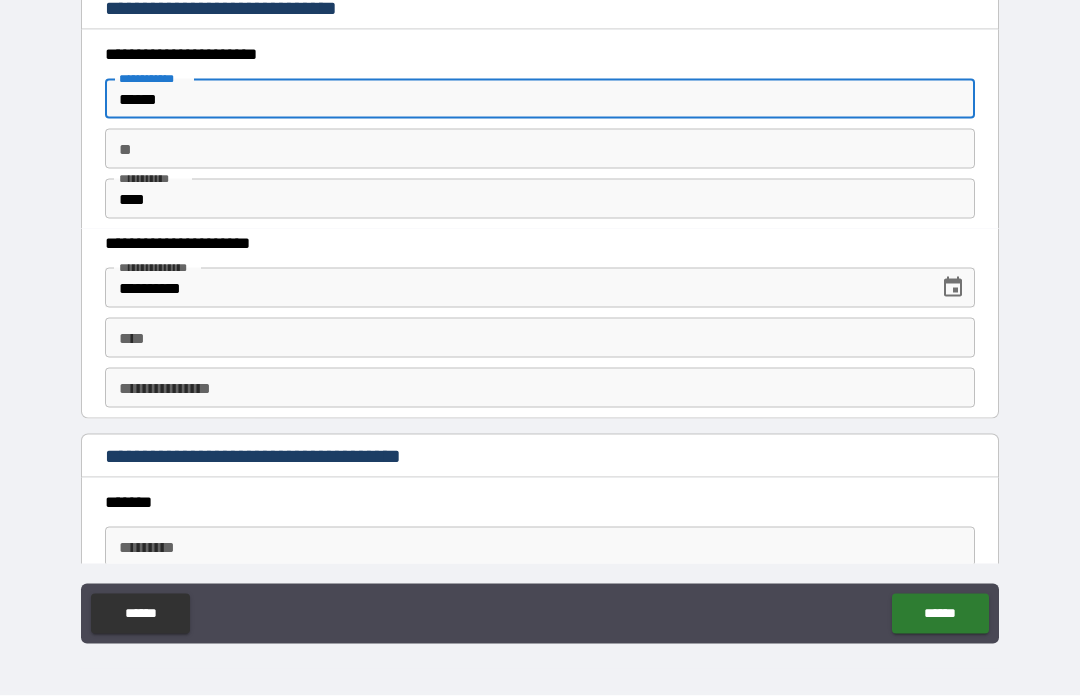 click on "******" at bounding box center [540, 99] 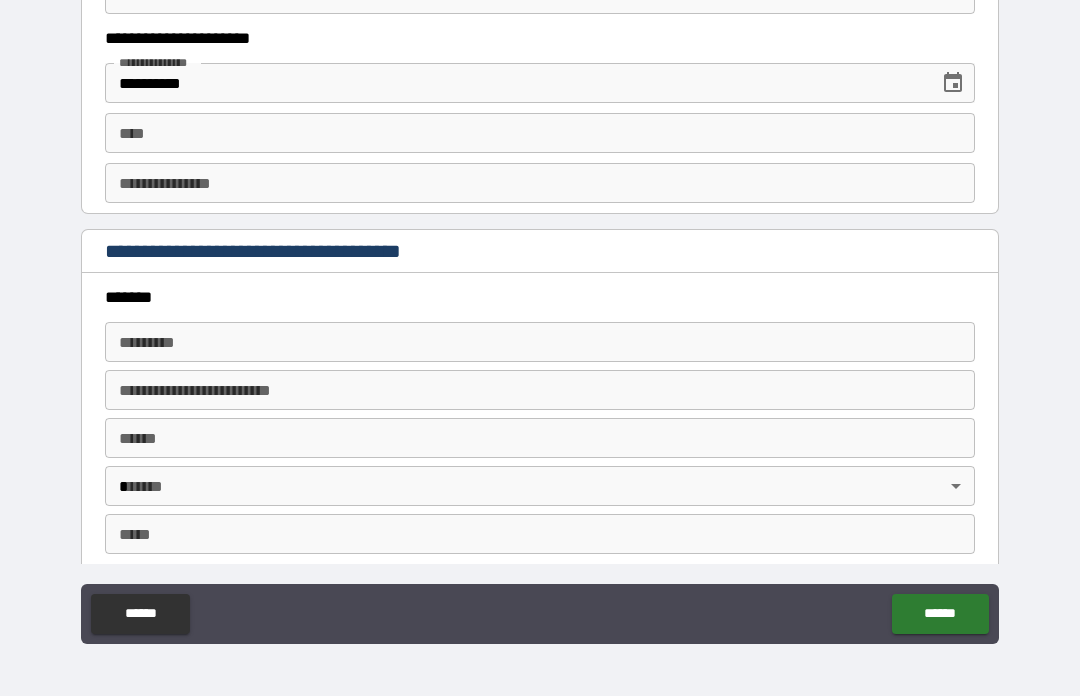 scroll, scrollTop: 2117, scrollLeft: 0, axis: vertical 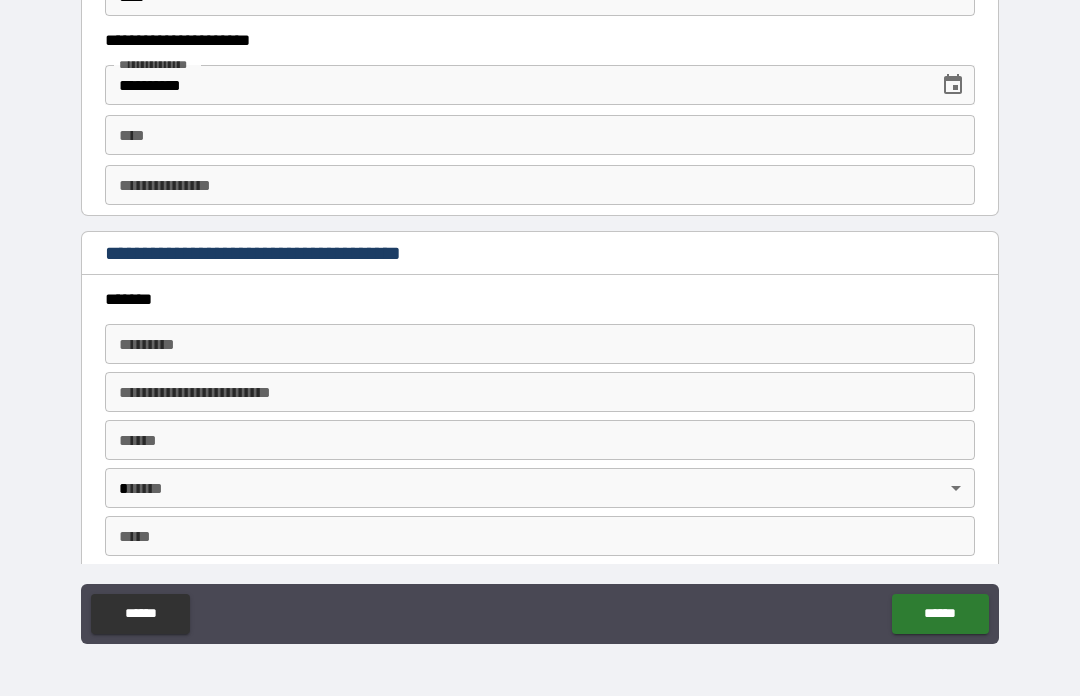 type on "**********" 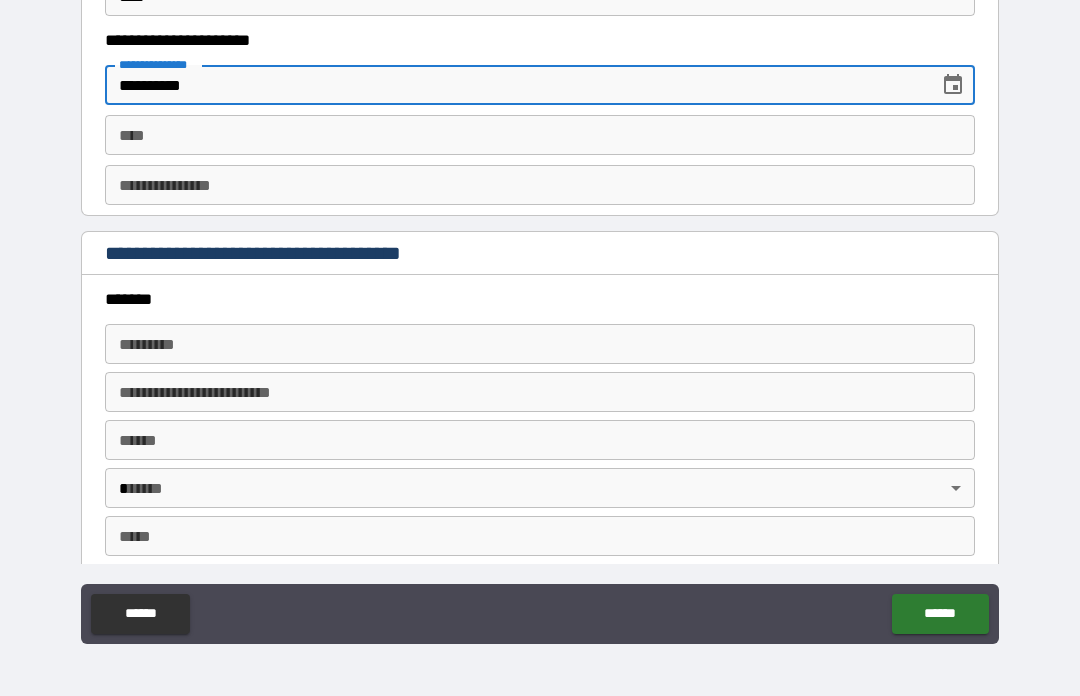 click 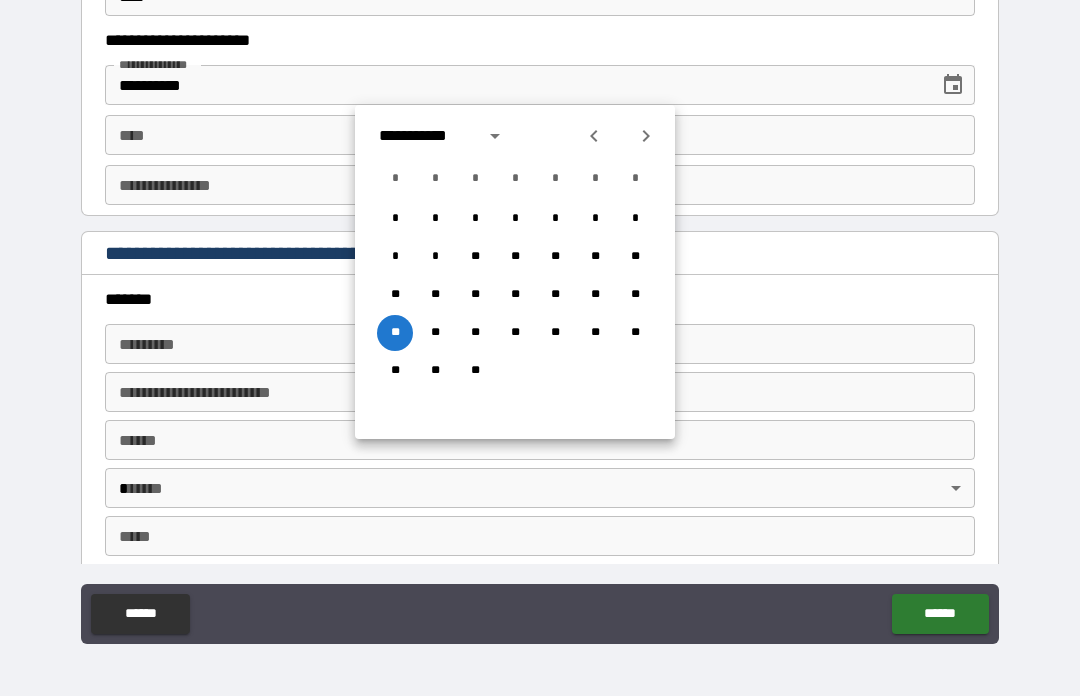 click on "**********" at bounding box center [425, 136] 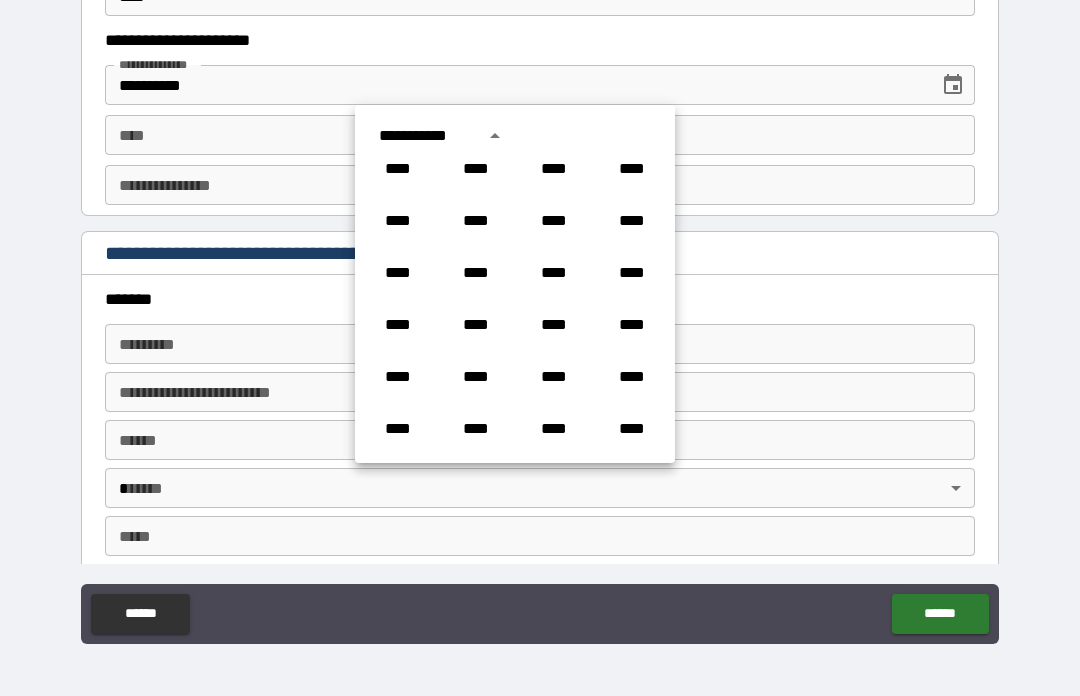 scroll, scrollTop: 849, scrollLeft: 0, axis: vertical 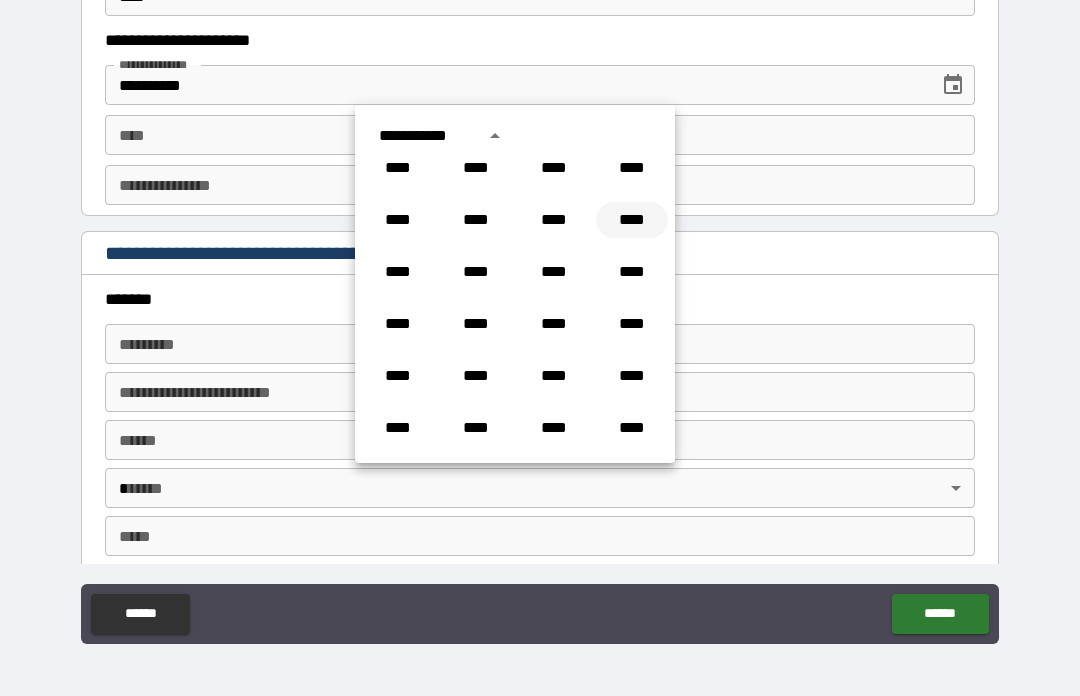 click on "****" at bounding box center (632, 220) 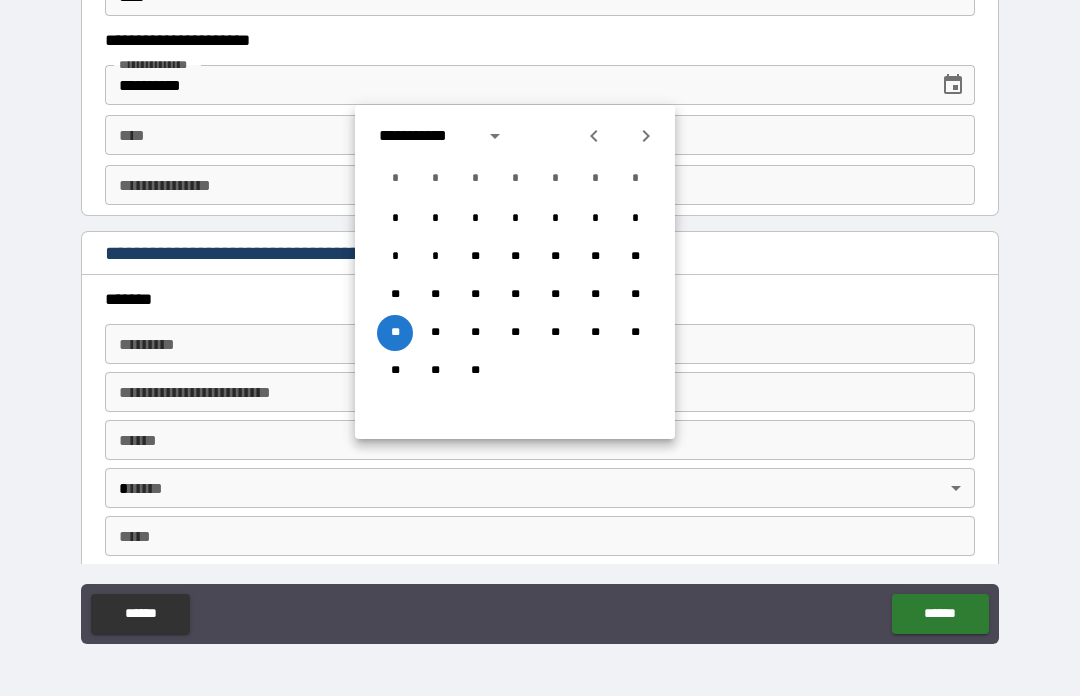 click 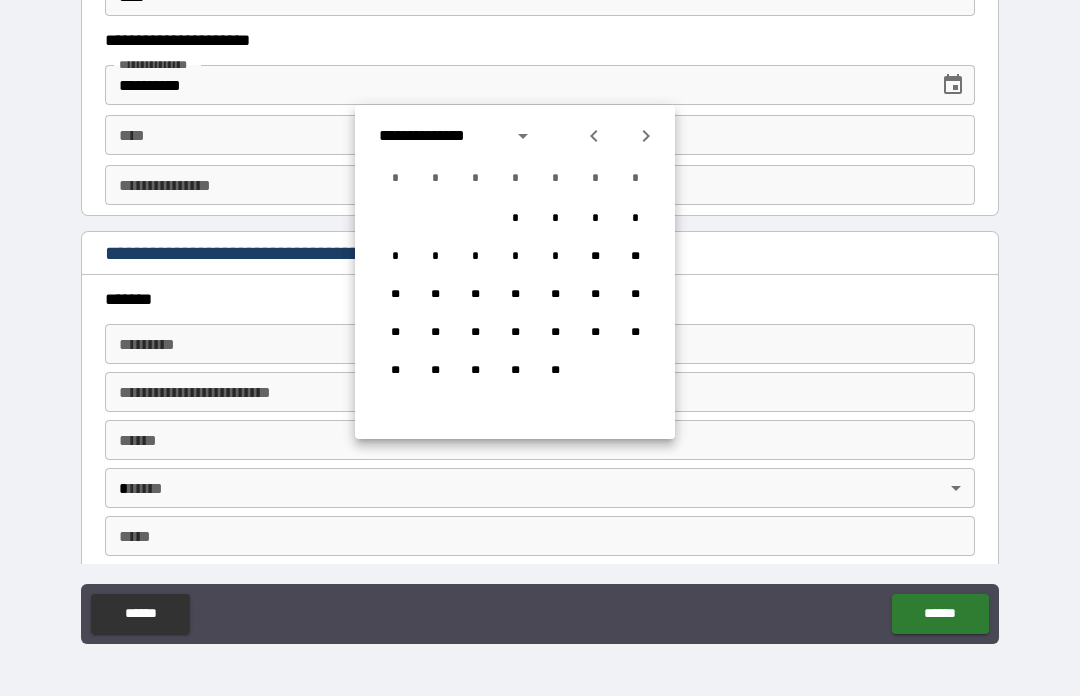 click 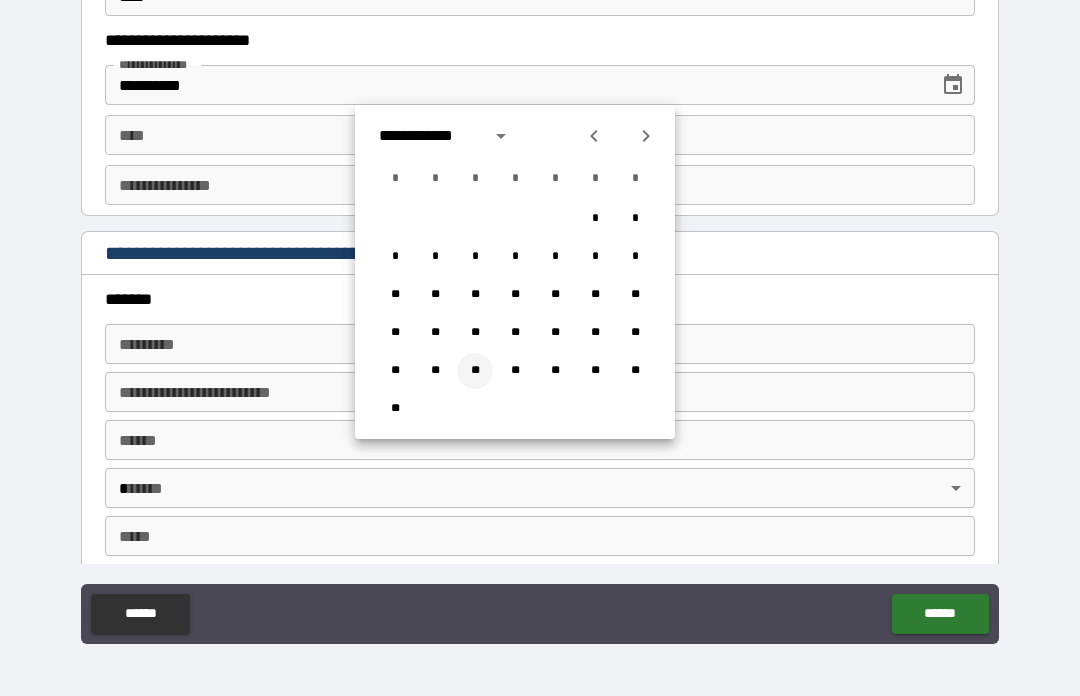 click on "**" at bounding box center [475, 371] 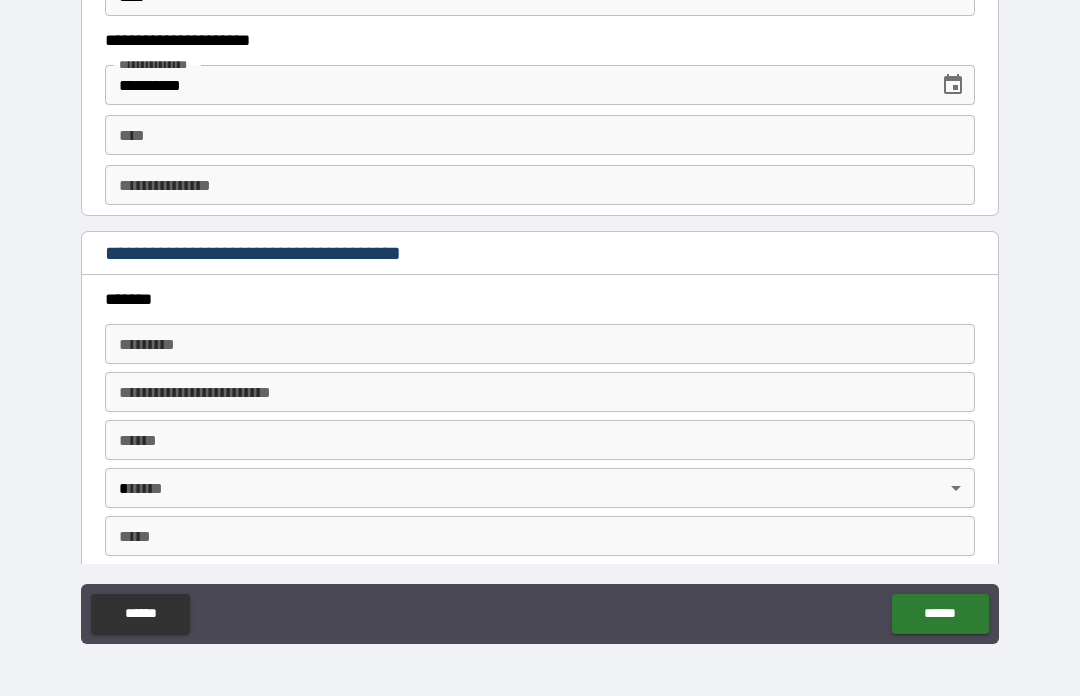 click on "****" at bounding box center [540, 135] 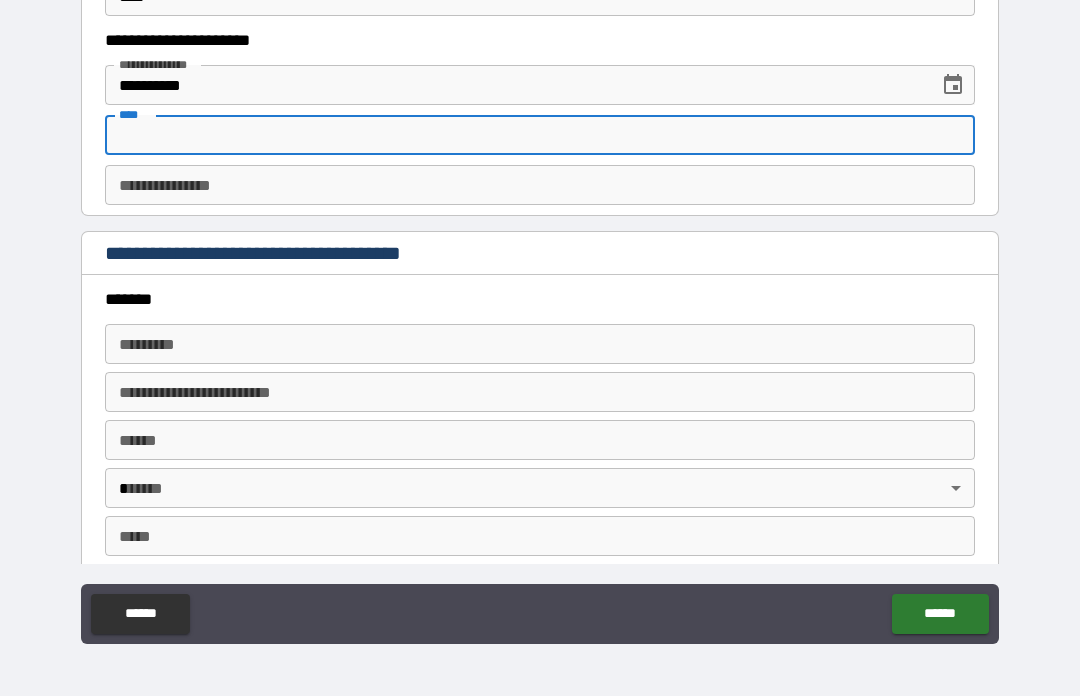 type on "*" 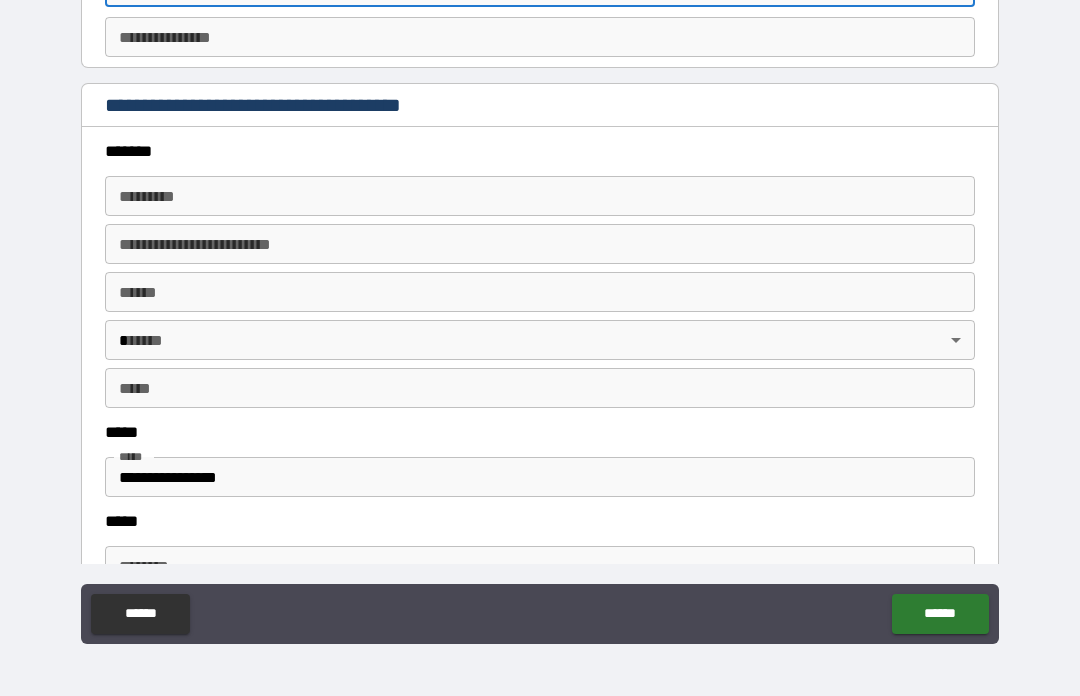 scroll, scrollTop: 2267, scrollLeft: 0, axis: vertical 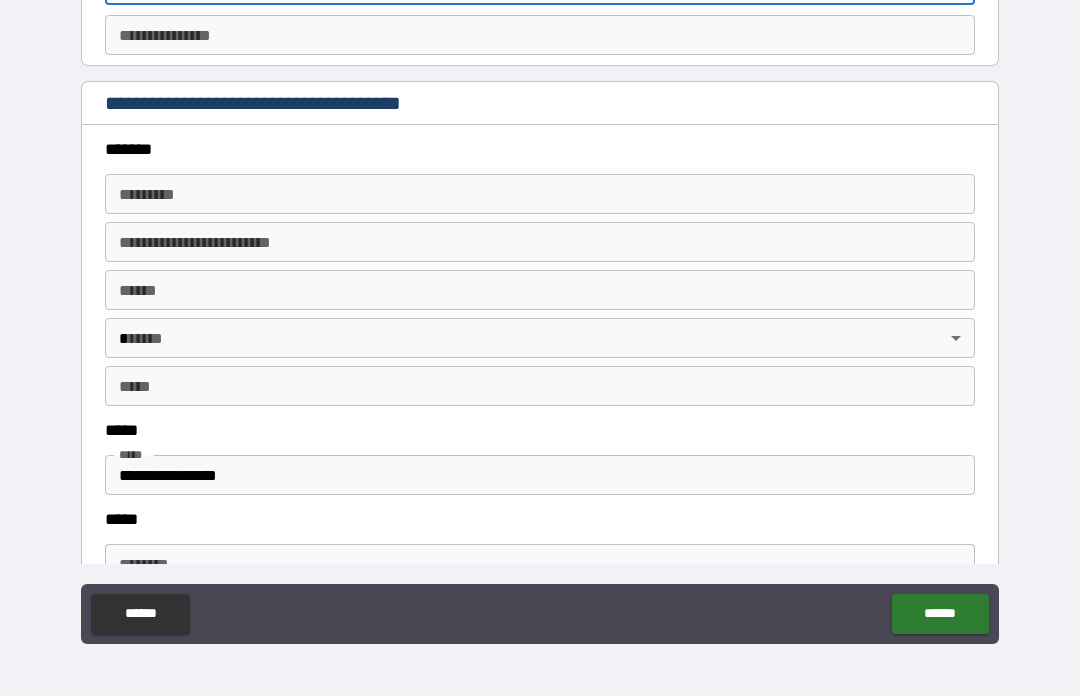 type on "**********" 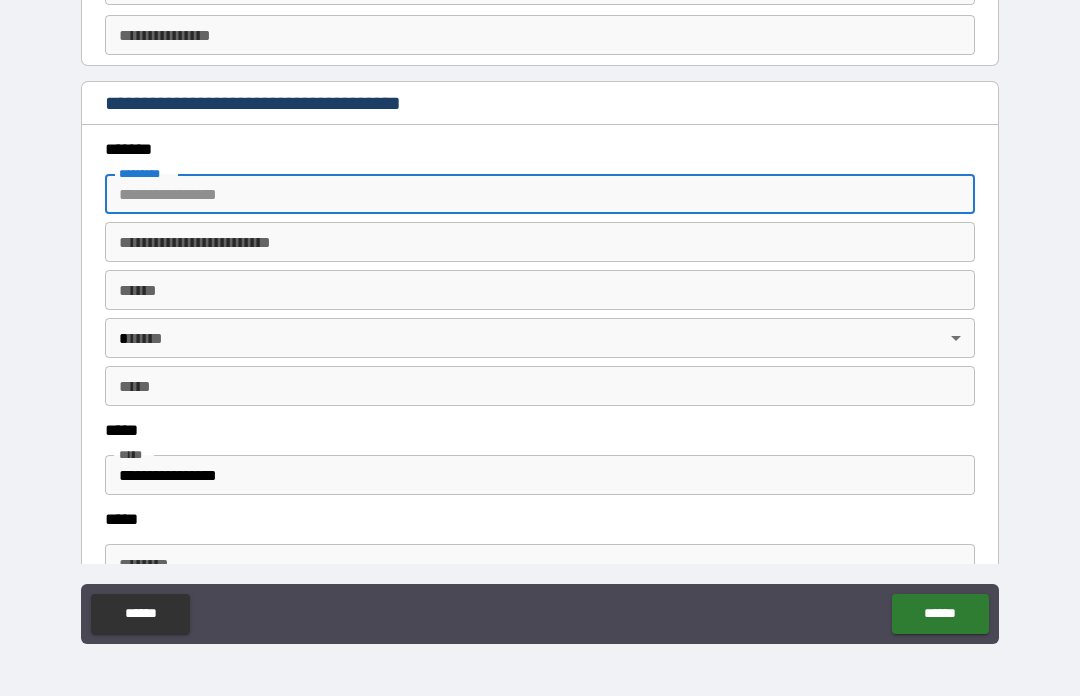 type on "**********" 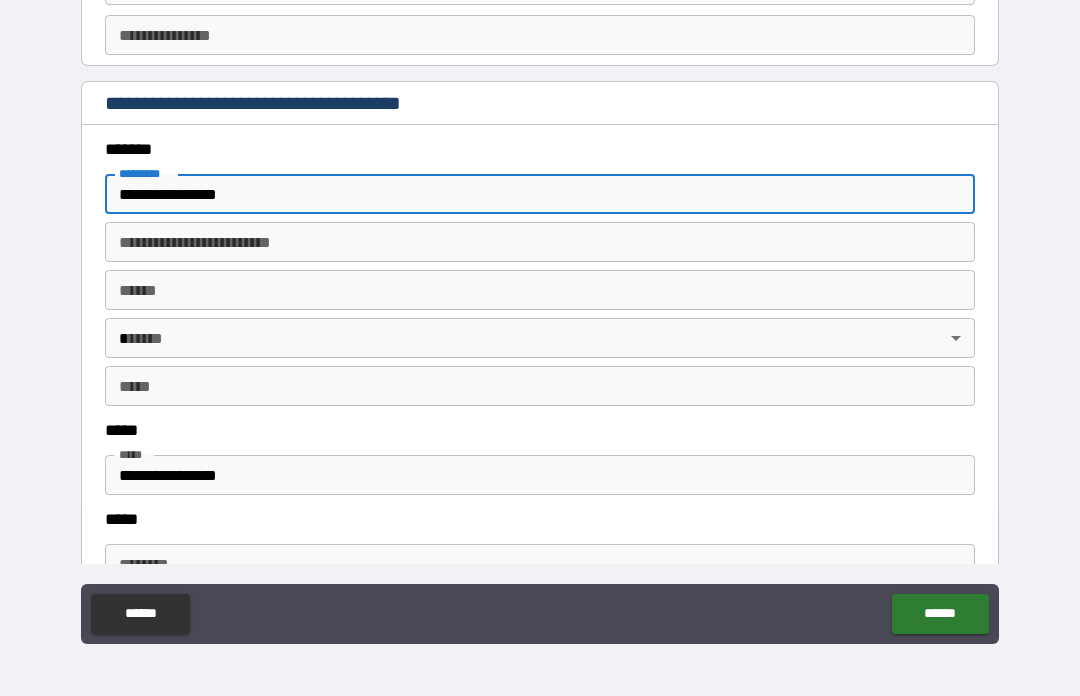 type on "**********" 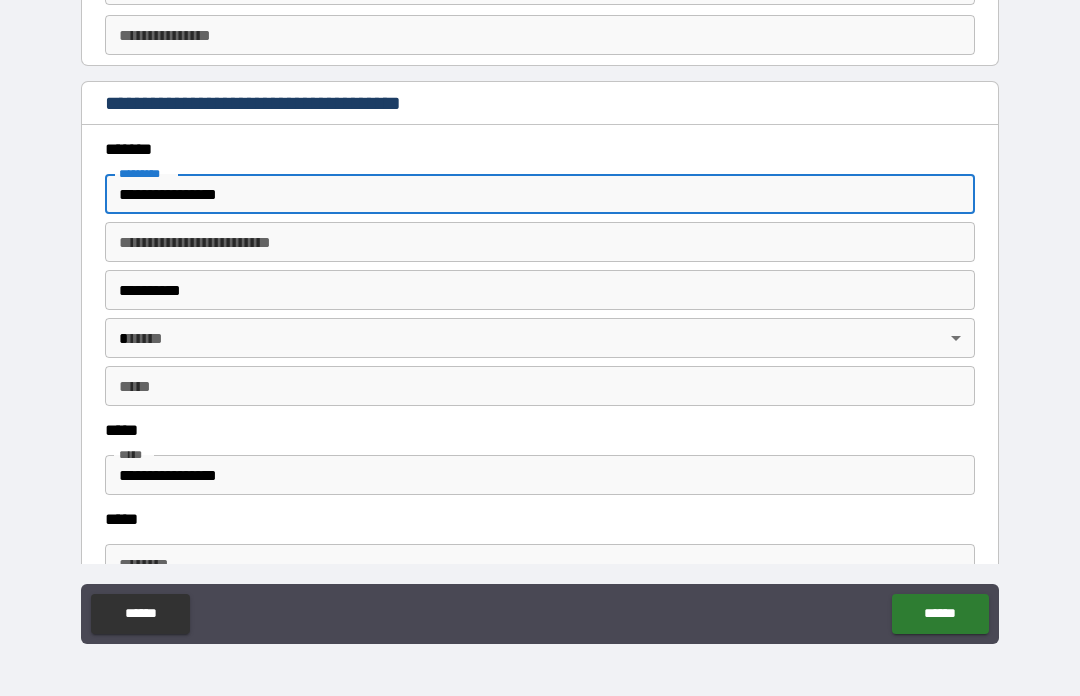 type on "**" 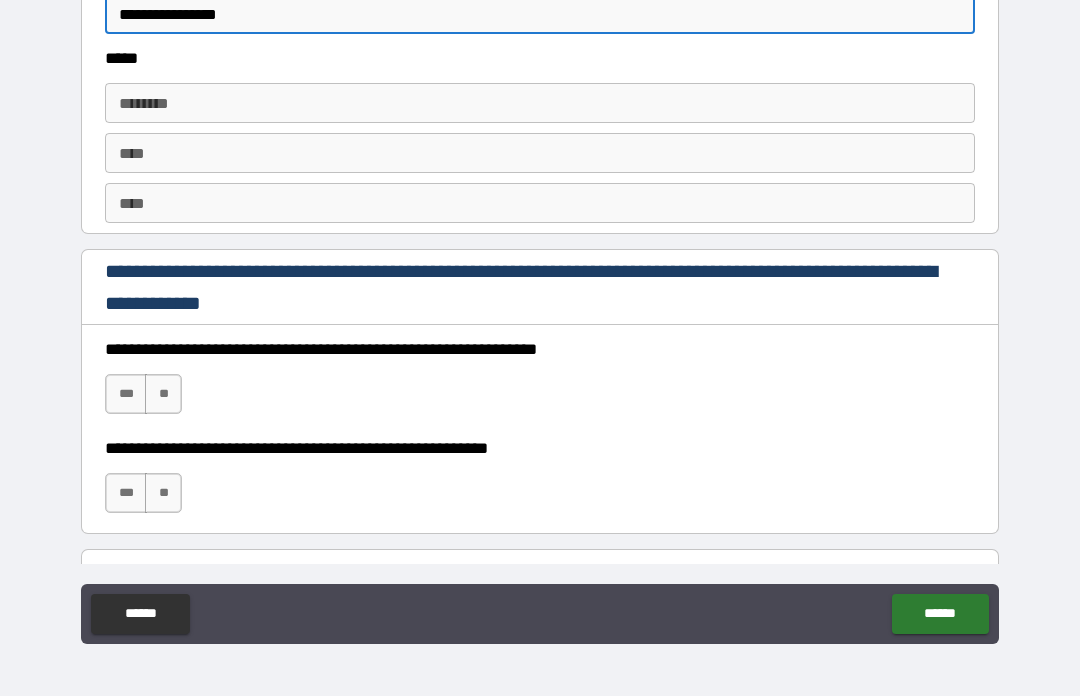 scroll, scrollTop: 2742, scrollLeft: 0, axis: vertical 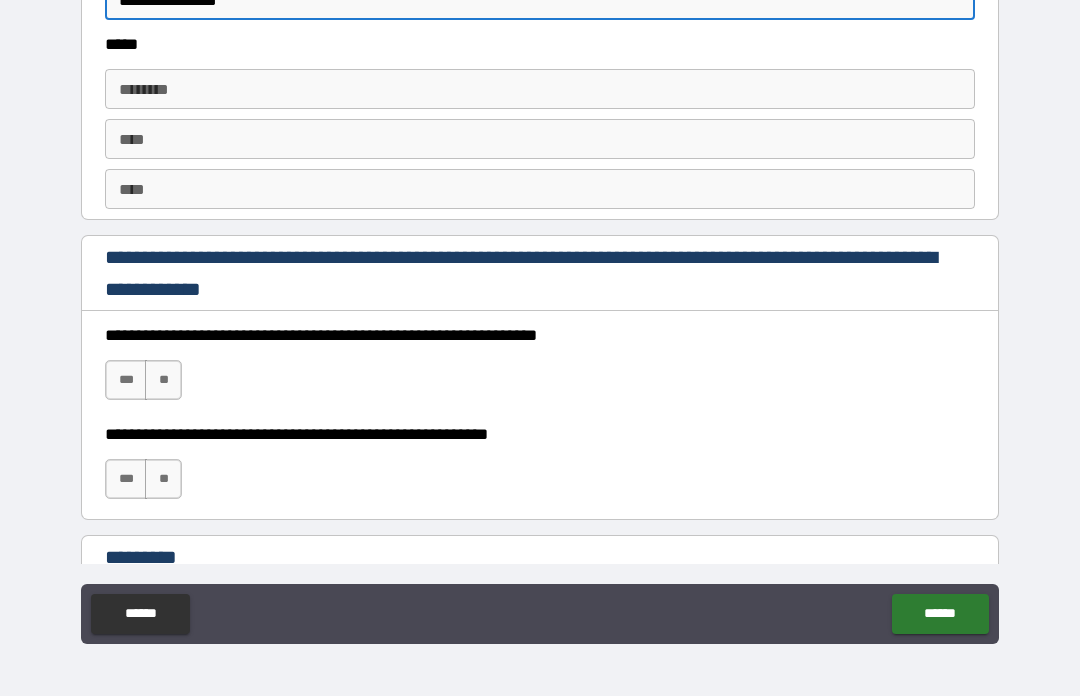 click on "******   *" at bounding box center [540, 89] 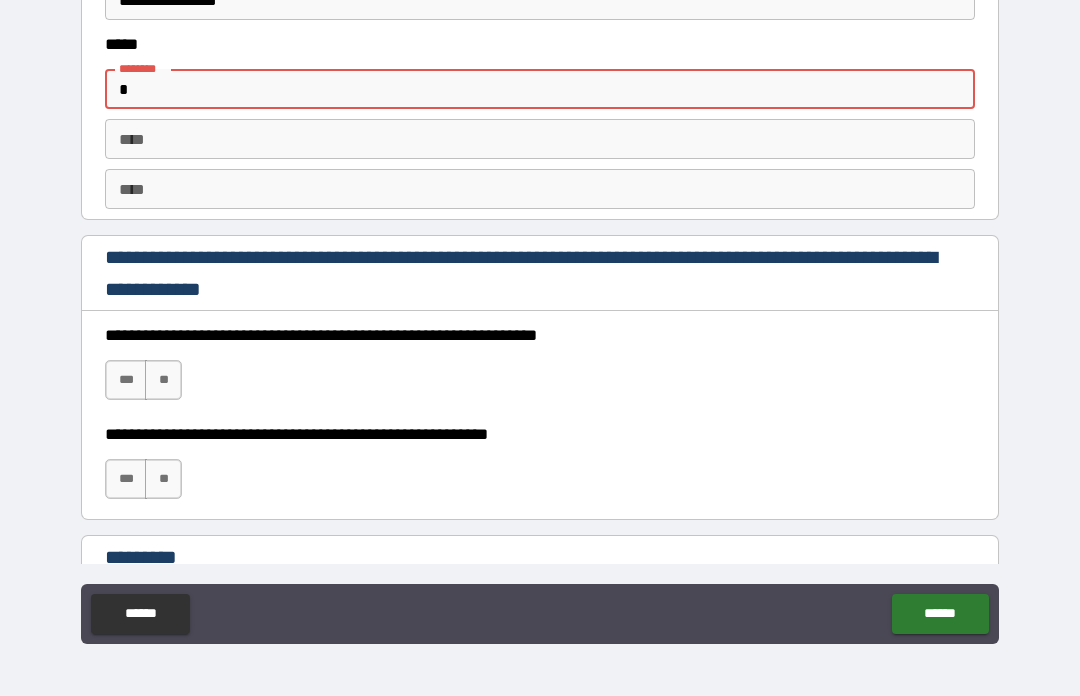 type on "**********" 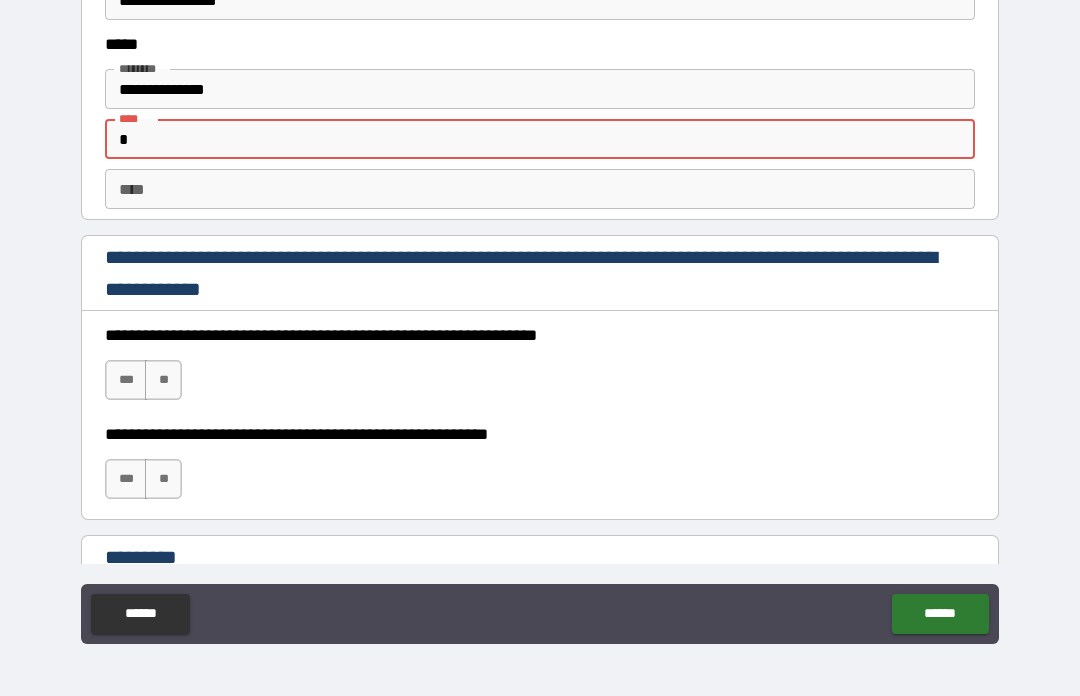 type on "**********" 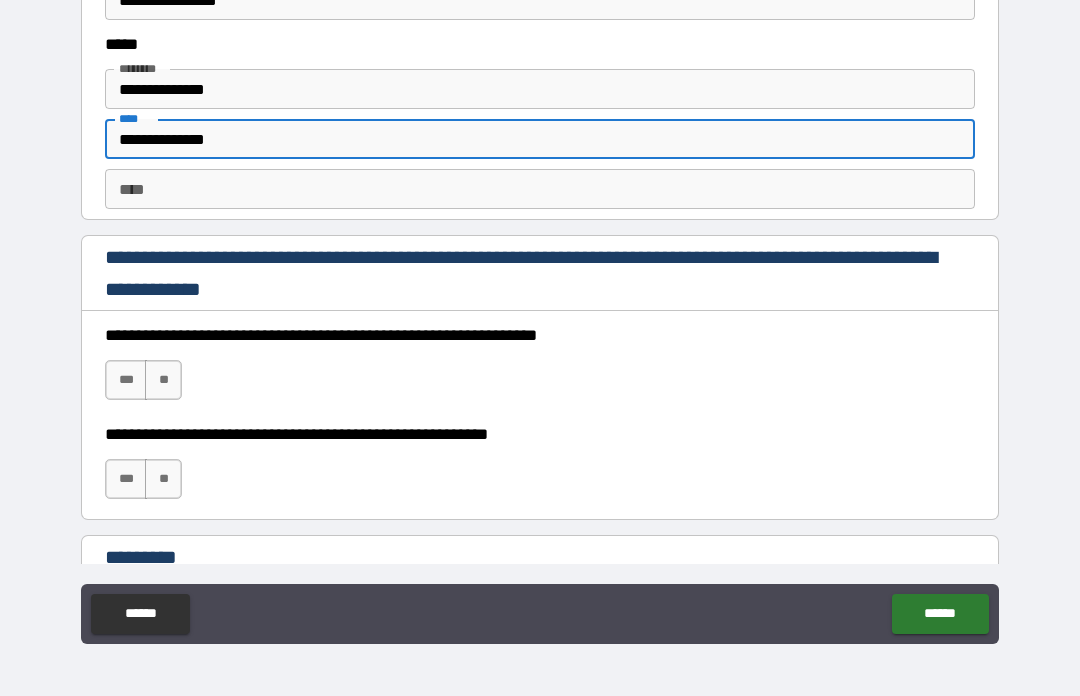 type on "*" 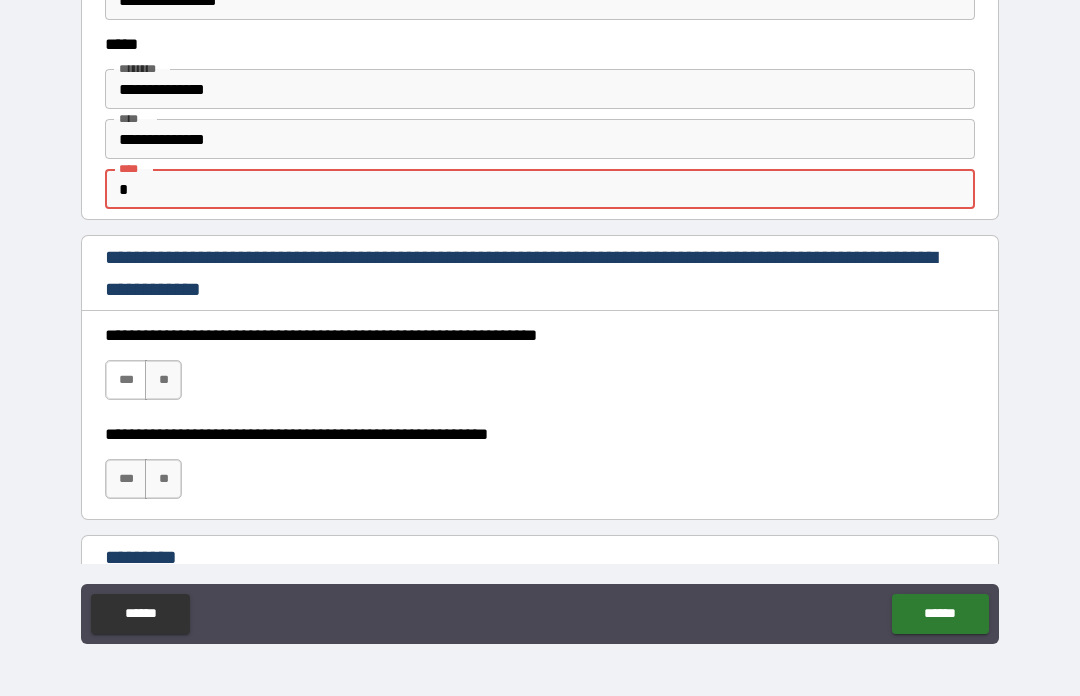 click on "***" at bounding box center (126, 380) 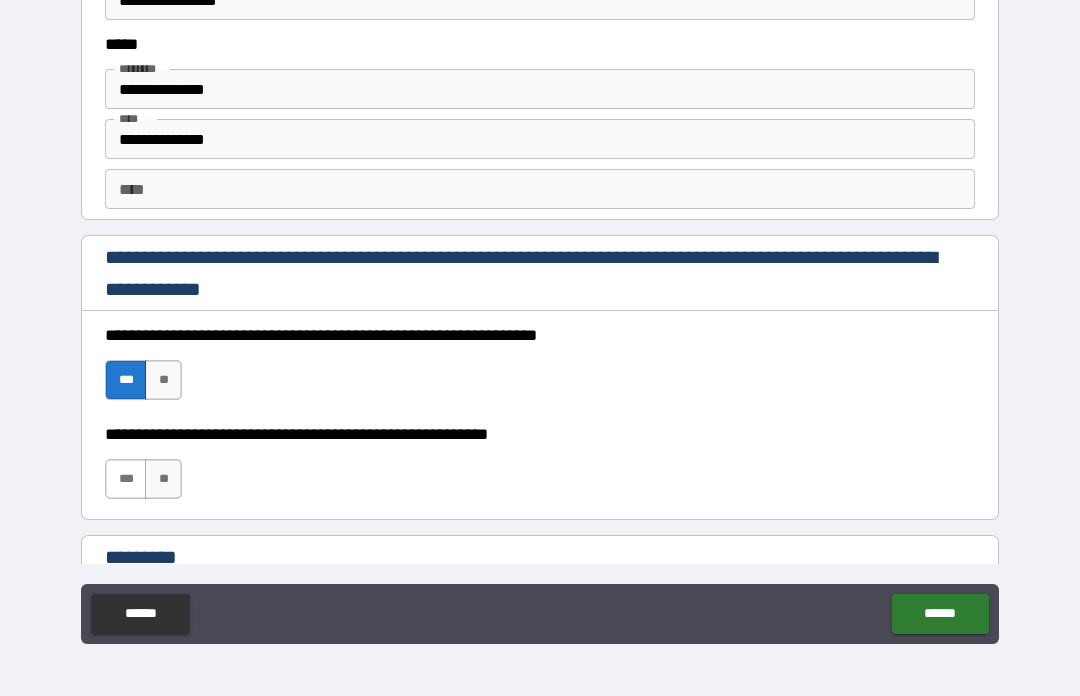 click on "***" at bounding box center (126, 479) 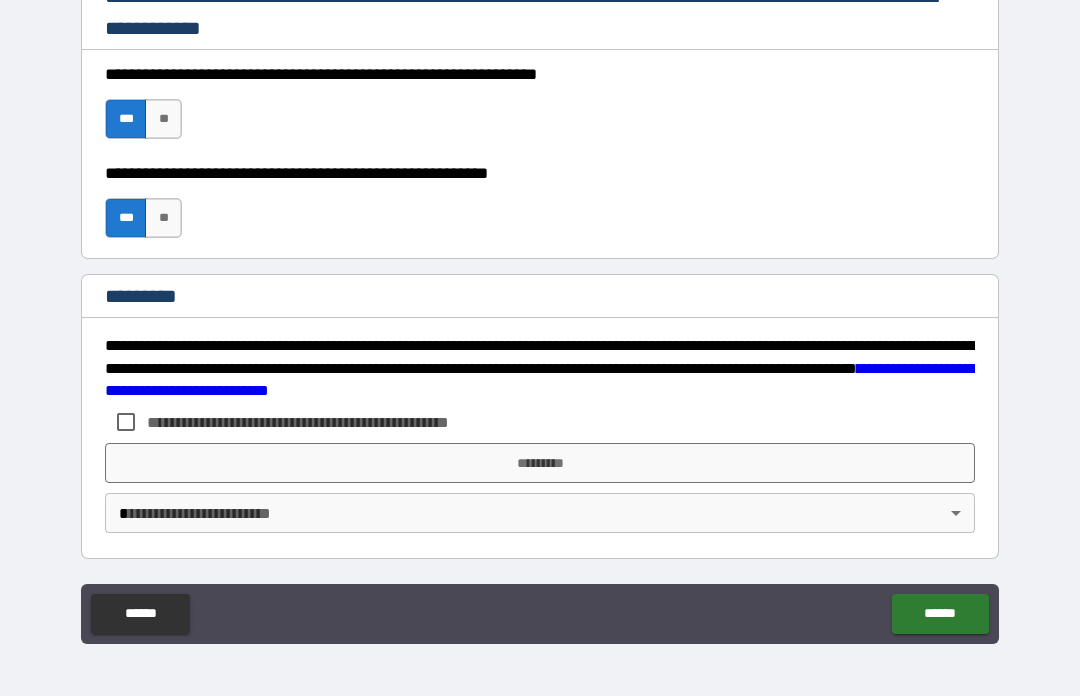 scroll, scrollTop: 3003, scrollLeft: 0, axis: vertical 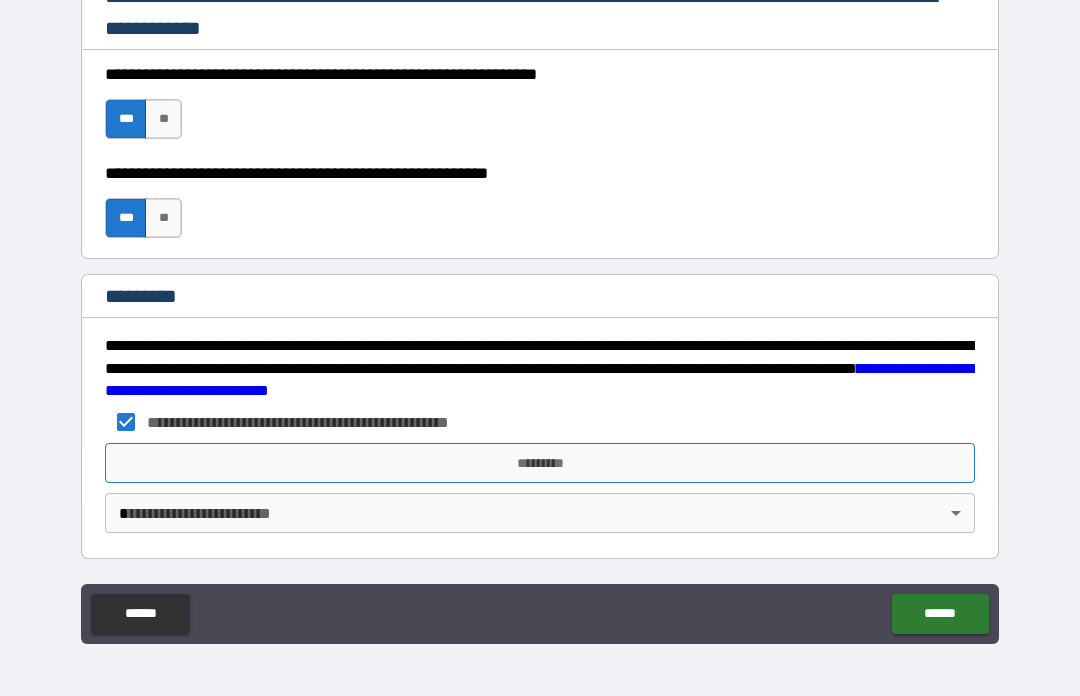 click on "*********" at bounding box center (540, 463) 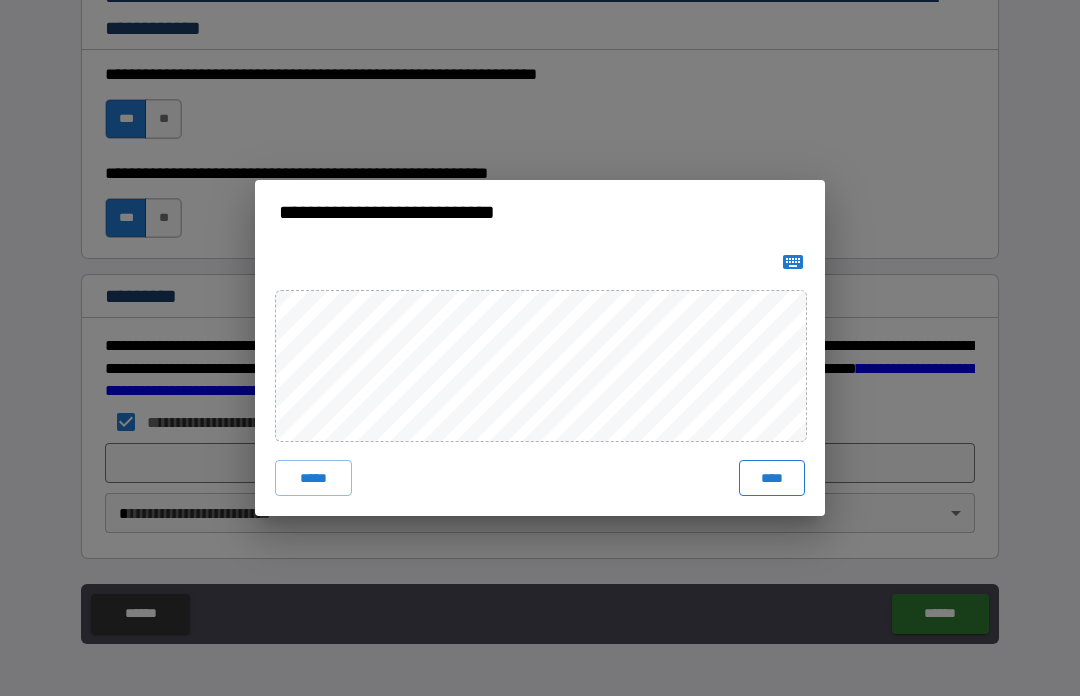 click on "****" at bounding box center [772, 478] 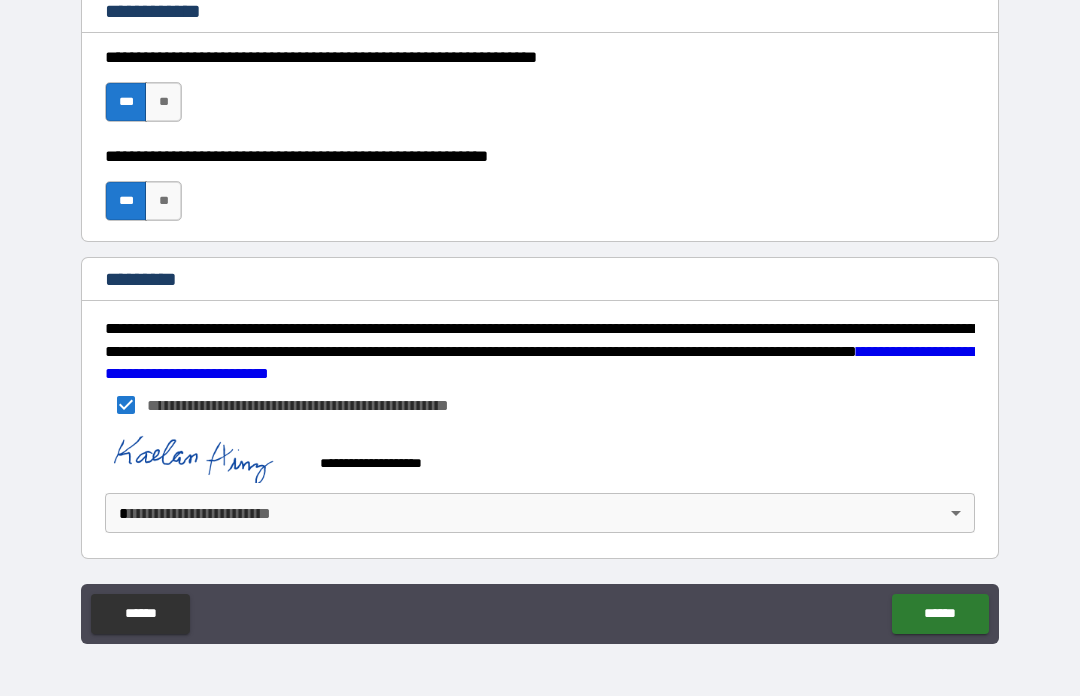 scroll, scrollTop: 3020, scrollLeft: 0, axis: vertical 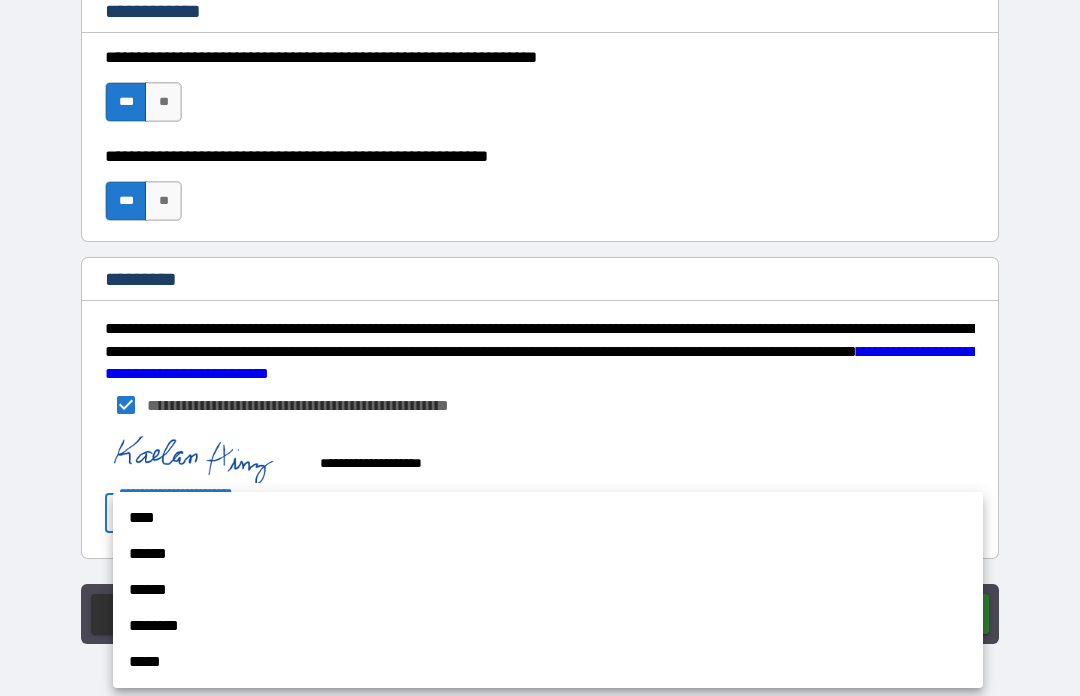 click on "****" at bounding box center [548, 518] 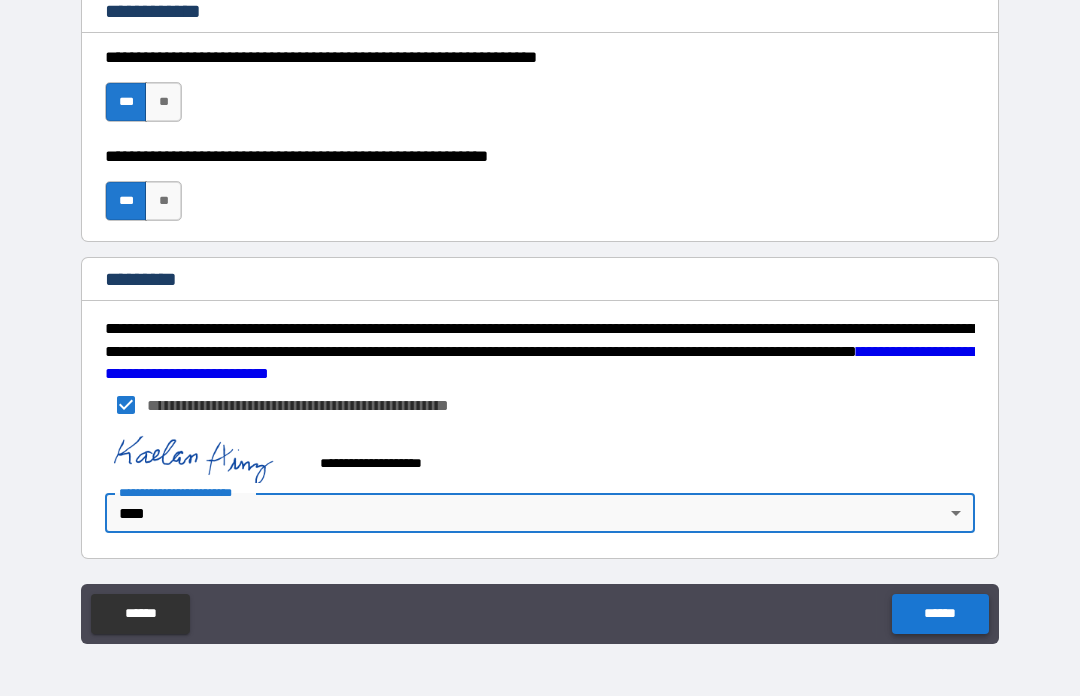 click on "******" at bounding box center [940, 614] 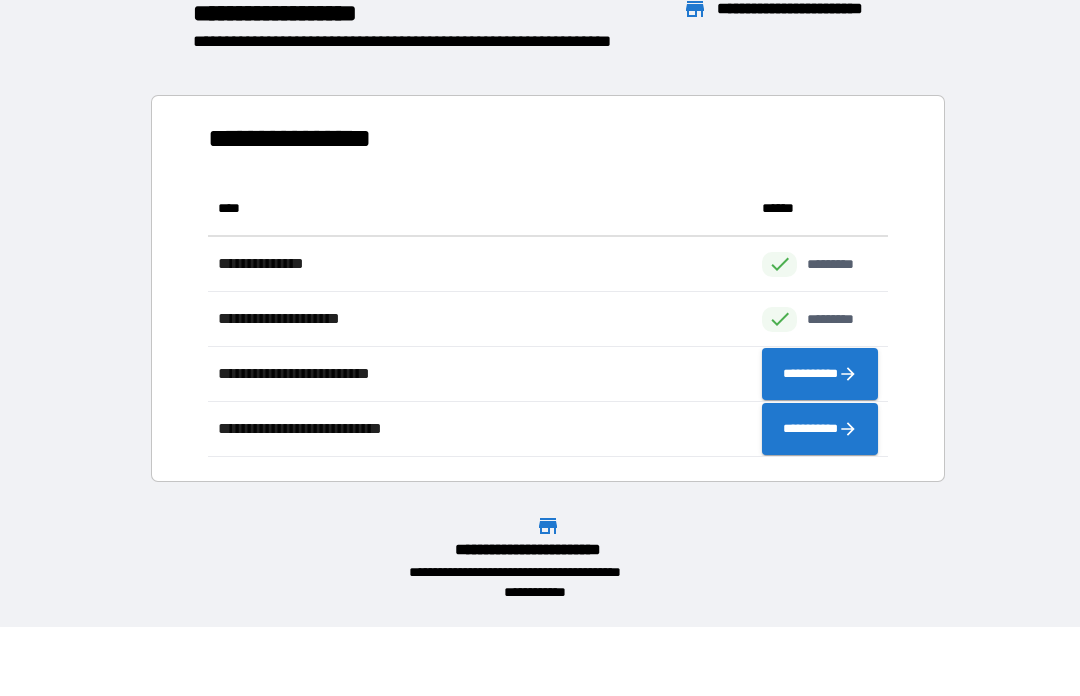 scroll, scrollTop: 1, scrollLeft: 1, axis: both 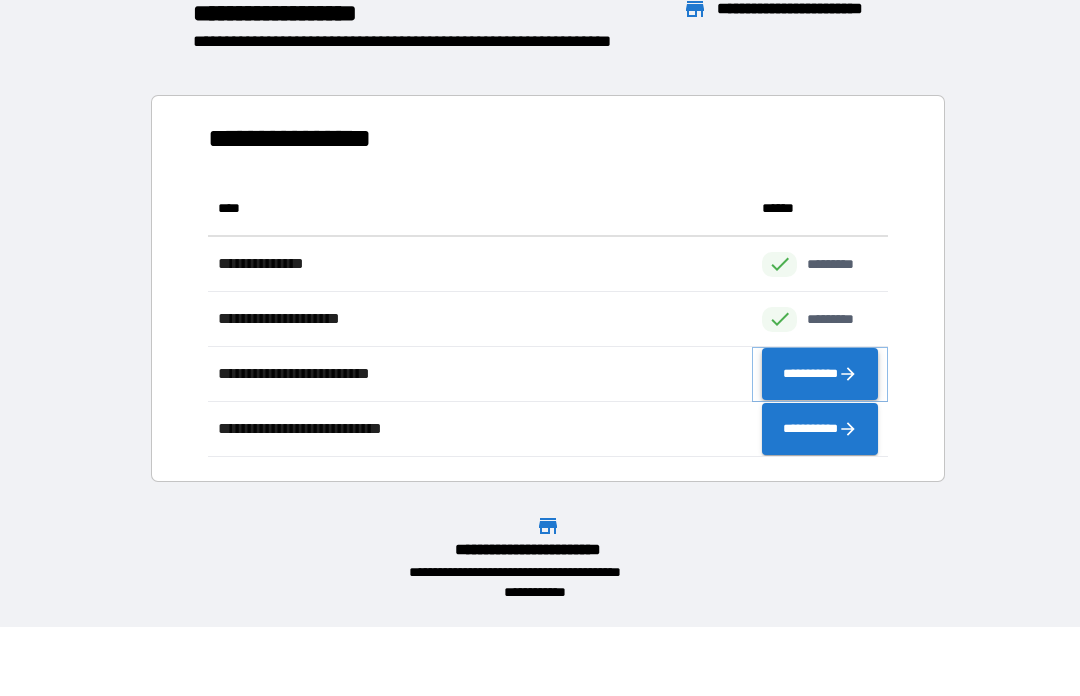 click on "**********" at bounding box center (820, 374) 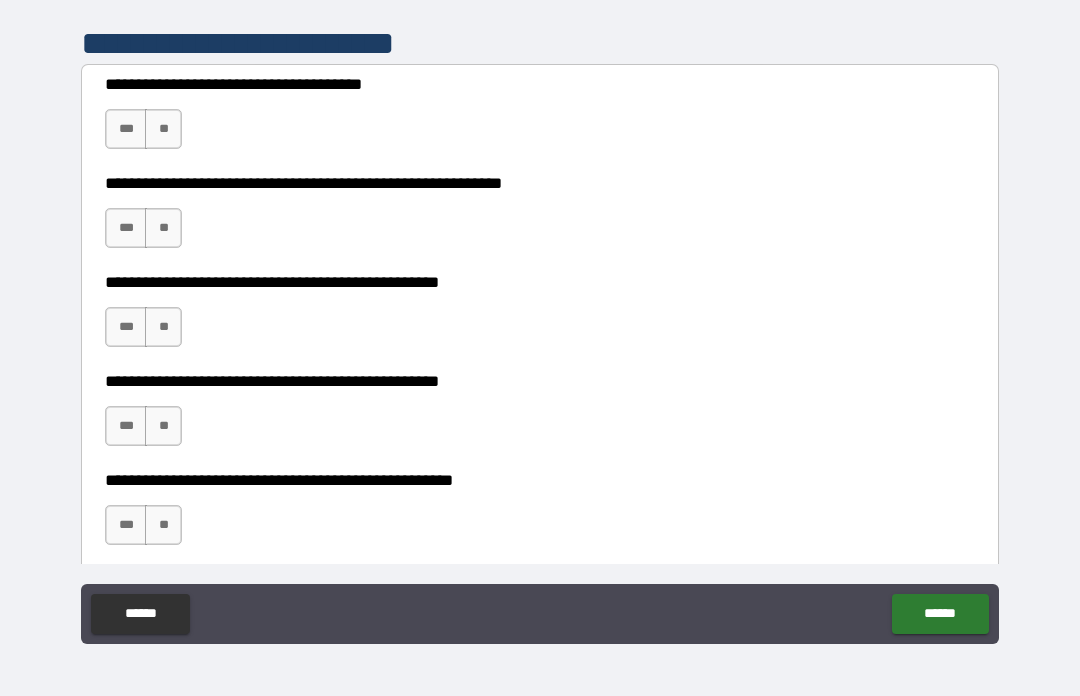 scroll, scrollTop: 392, scrollLeft: 0, axis: vertical 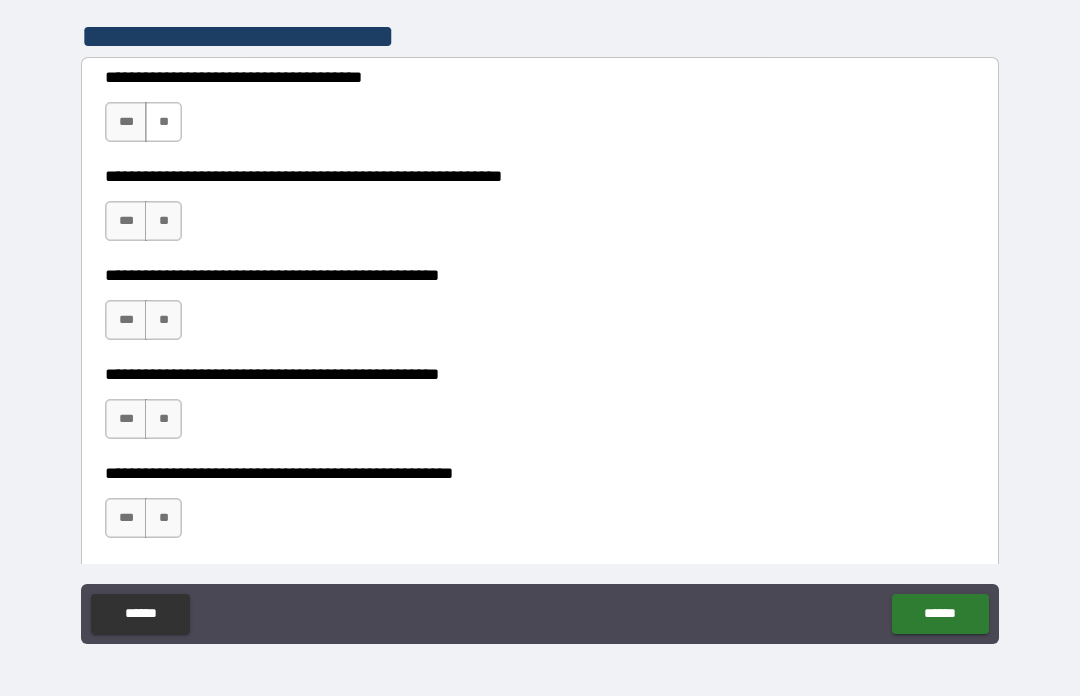 click on "**" at bounding box center (163, 122) 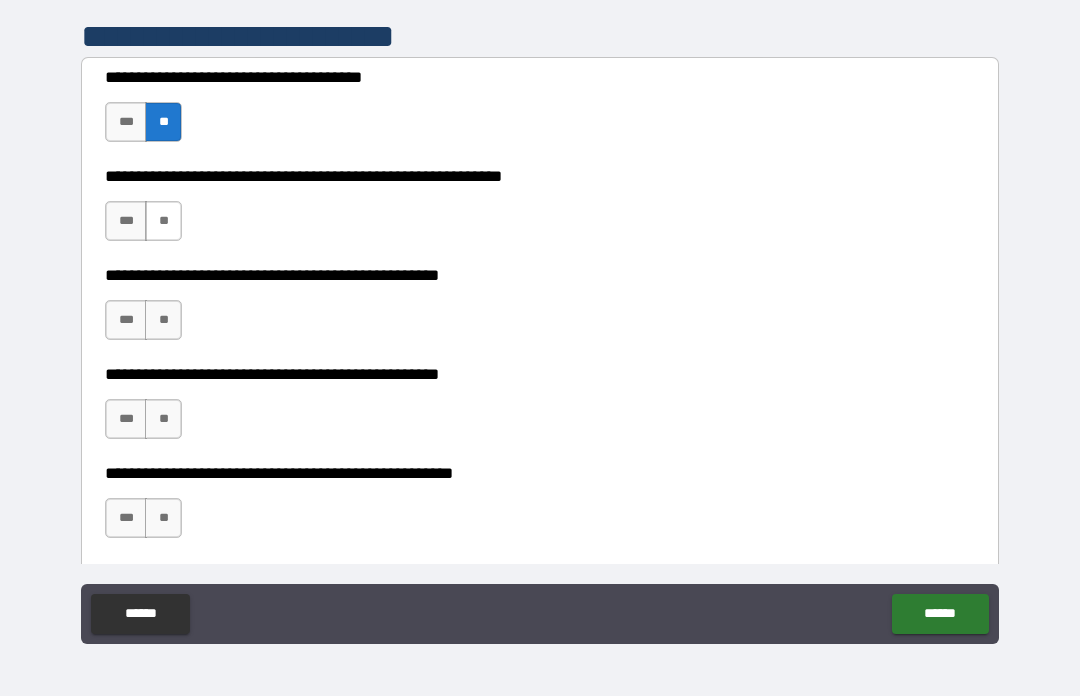 click on "**" at bounding box center [163, 221] 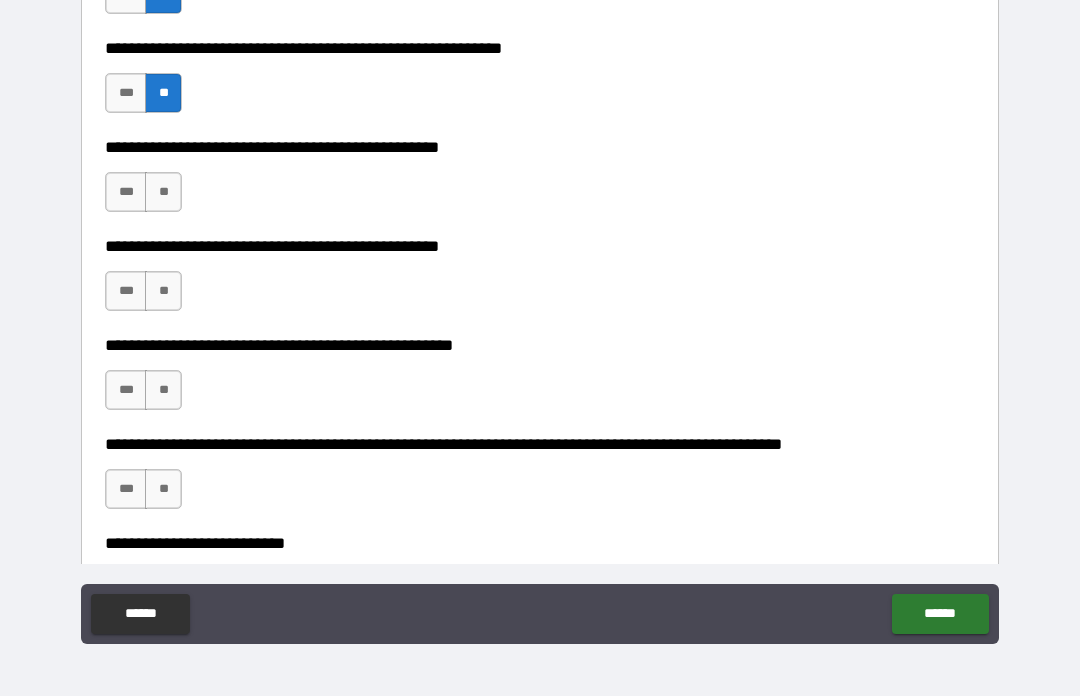 scroll, scrollTop: 521, scrollLeft: 0, axis: vertical 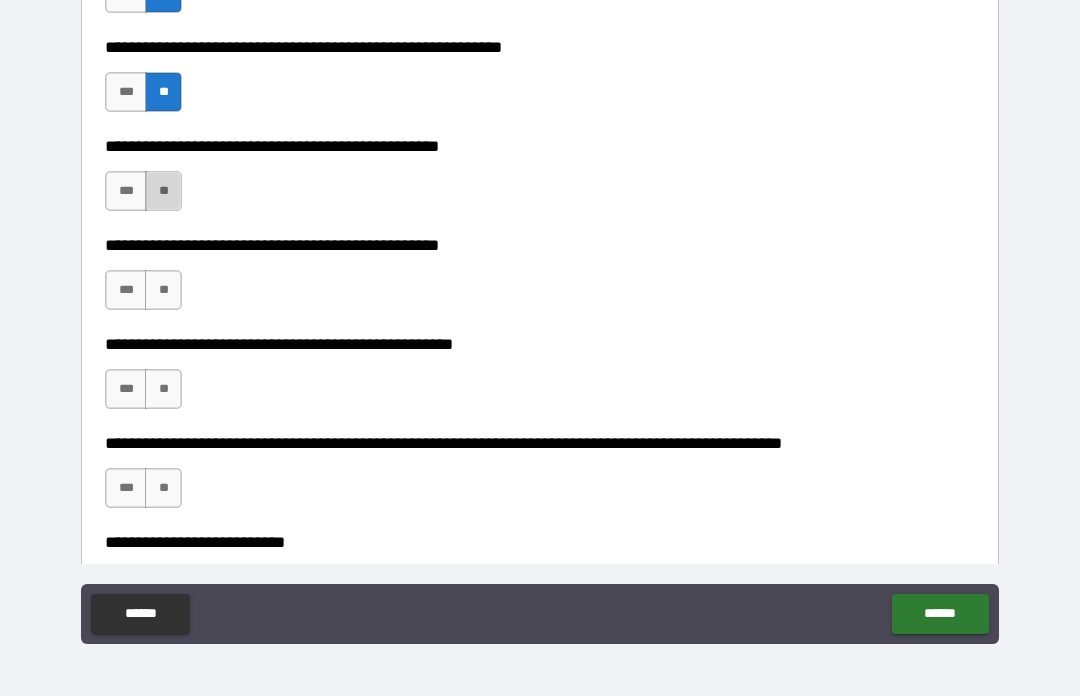 click on "**" at bounding box center [163, 191] 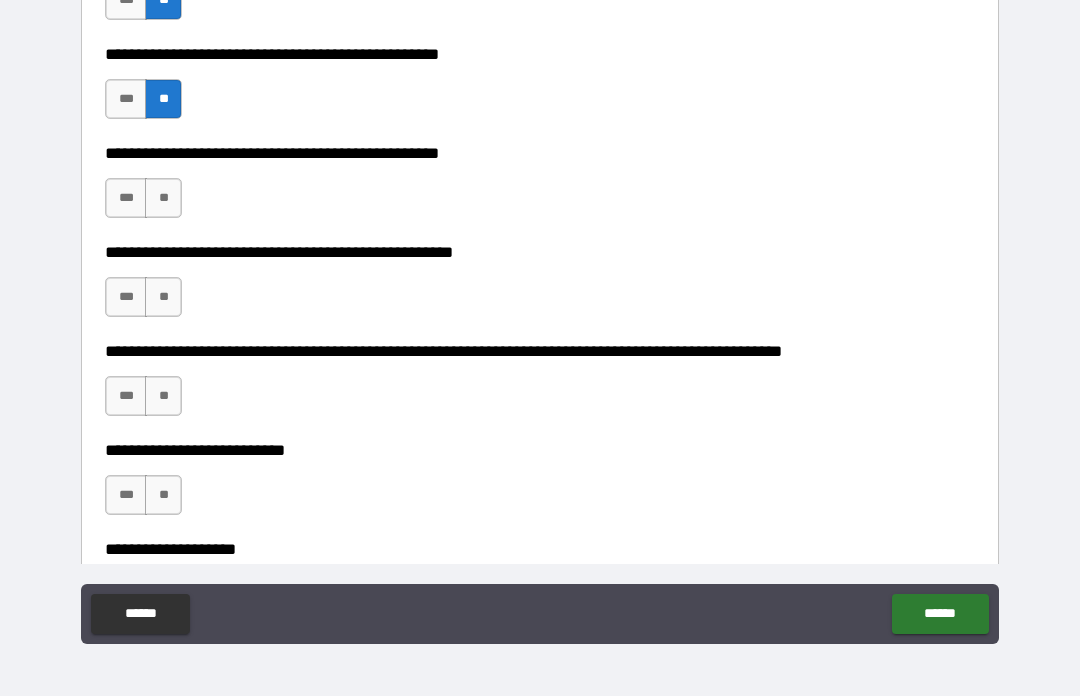 scroll, scrollTop: 616, scrollLeft: 0, axis: vertical 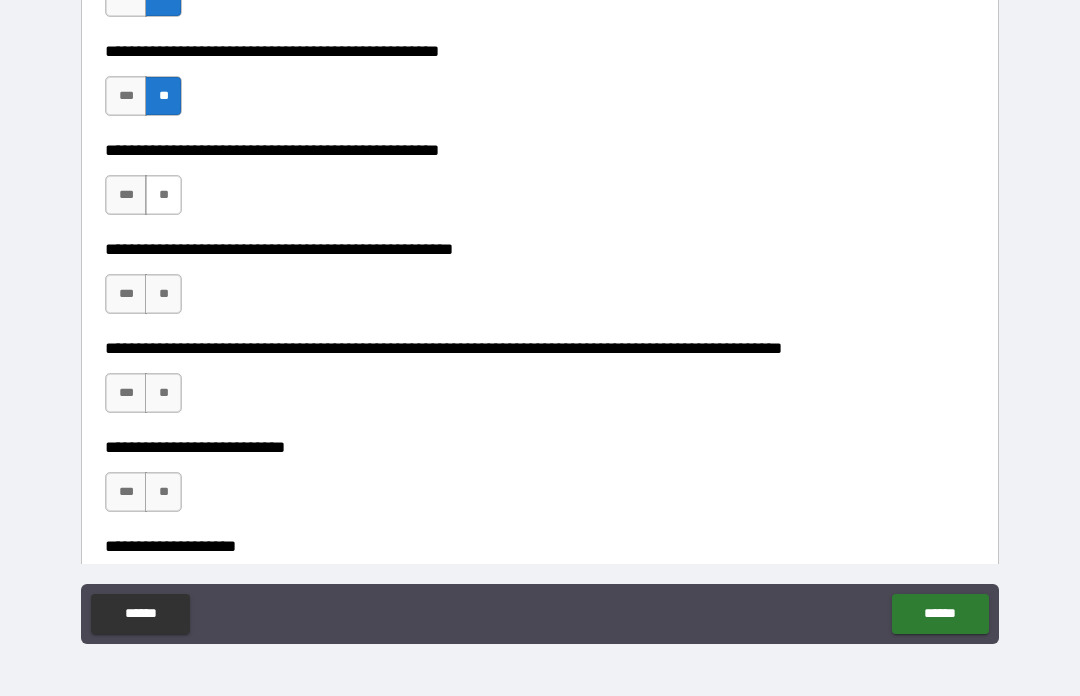 click on "**" at bounding box center [163, 195] 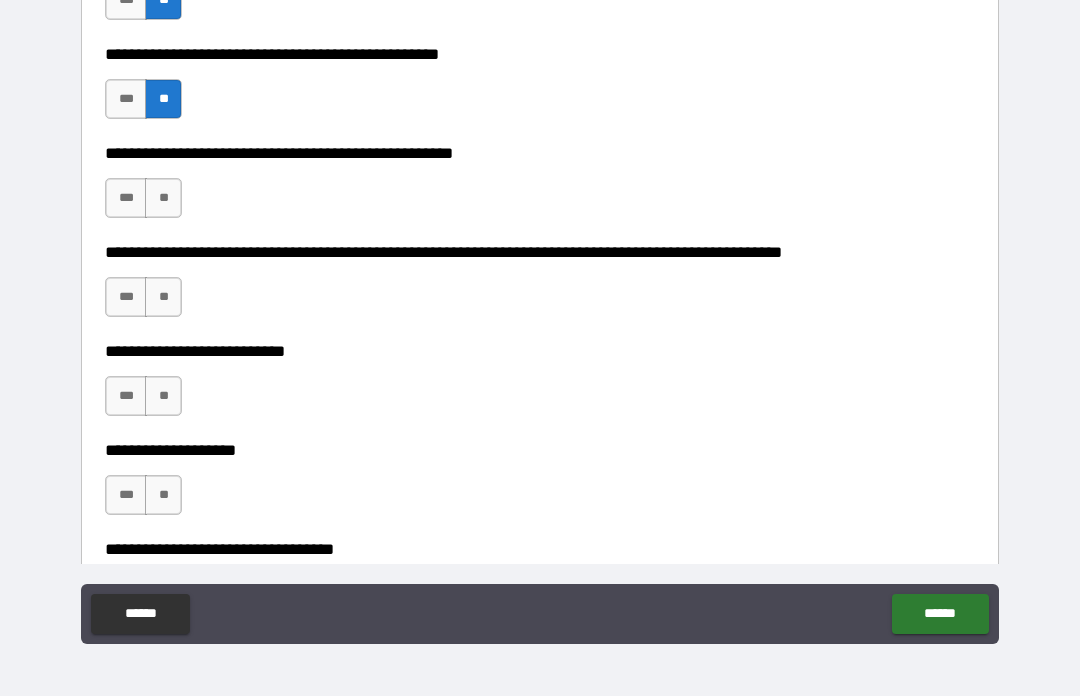 scroll, scrollTop: 714, scrollLeft: 0, axis: vertical 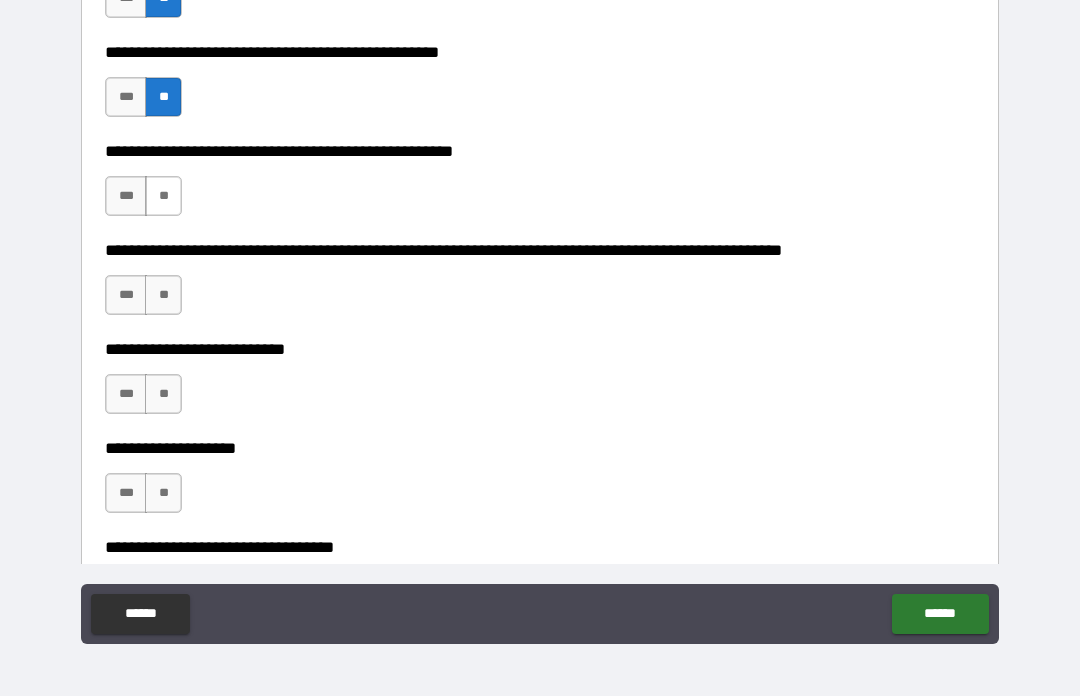 click on "**" at bounding box center (163, 196) 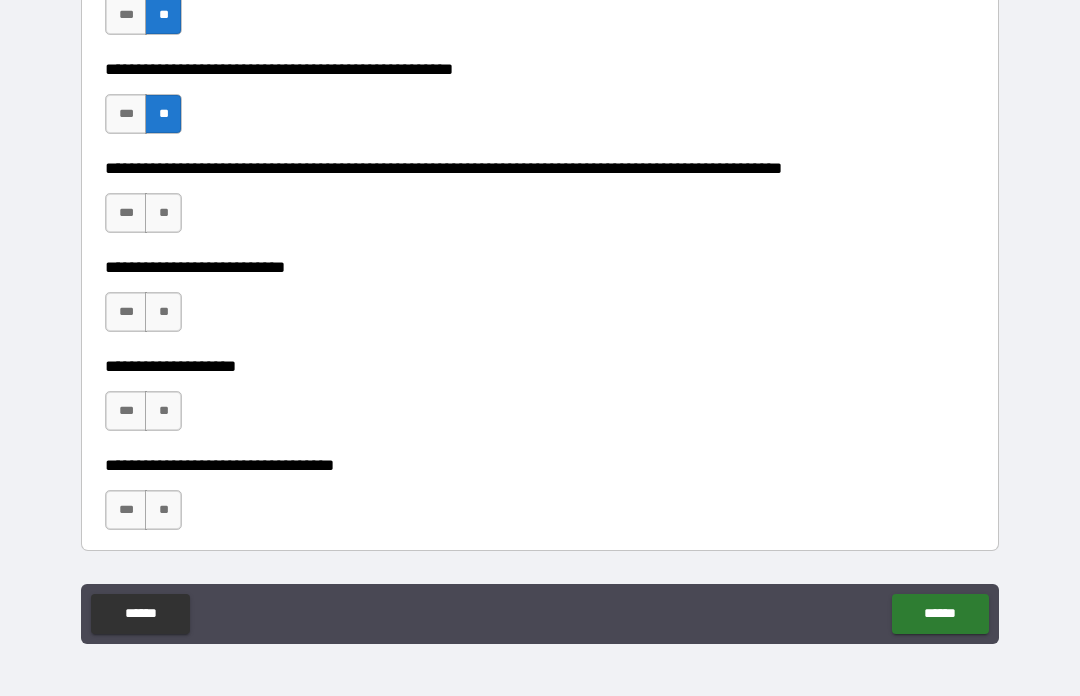 scroll, scrollTop: 798, scrollLeft: 0, axis: vertical 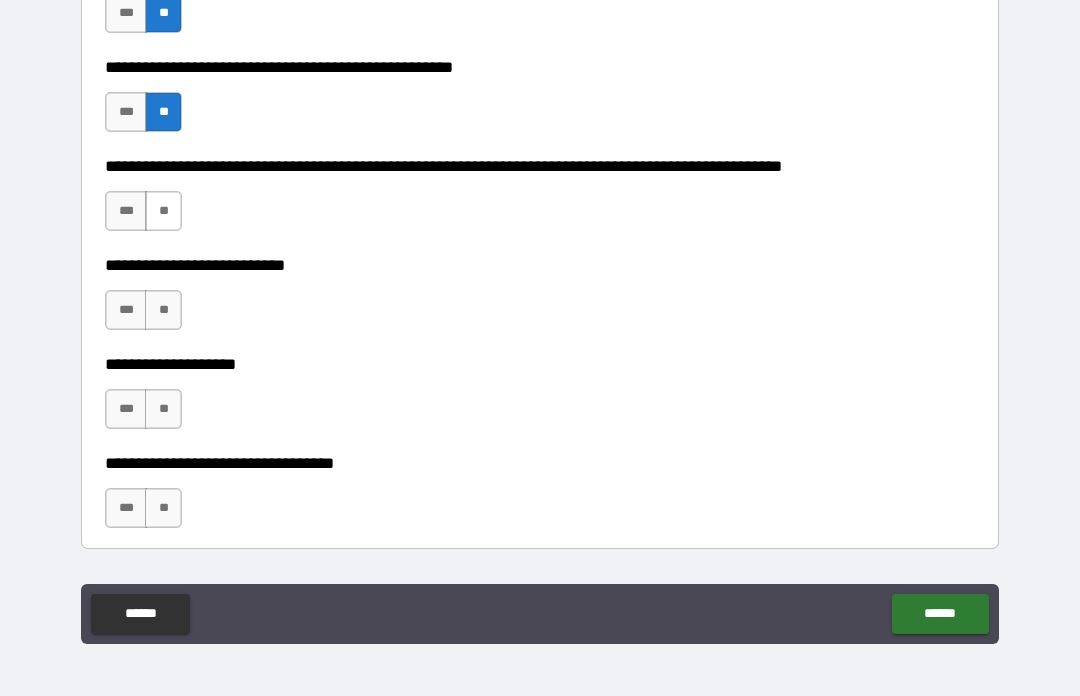 click on "**" at bounding box center (163, 211) 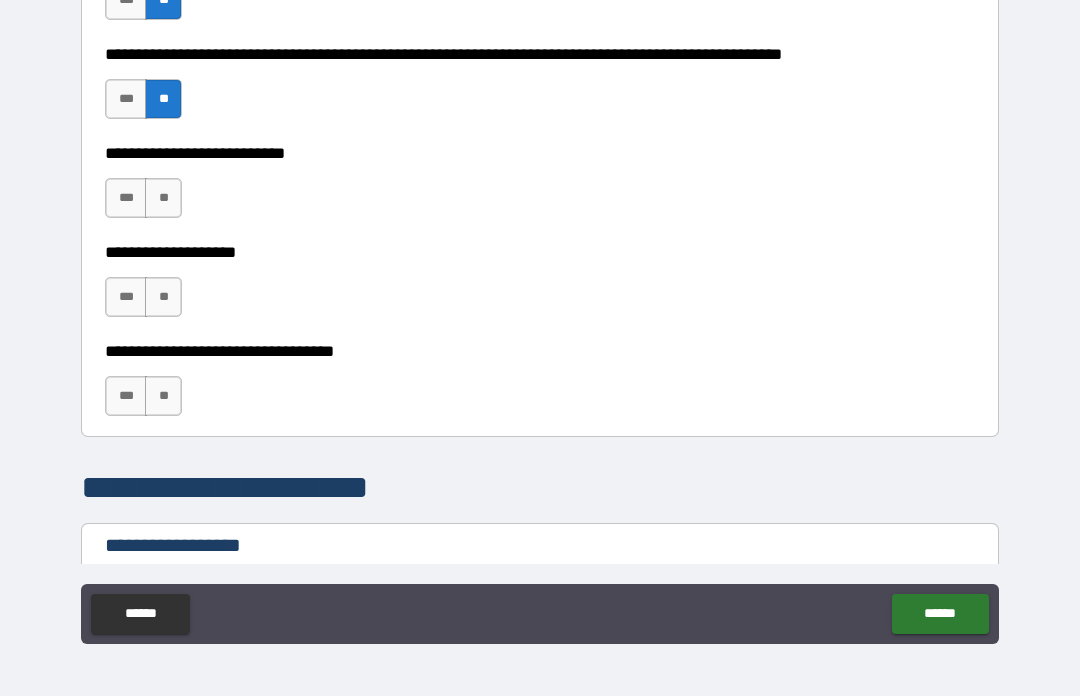 scroll, scrollTop: 912, scrollLeft: 0, axis: vertical 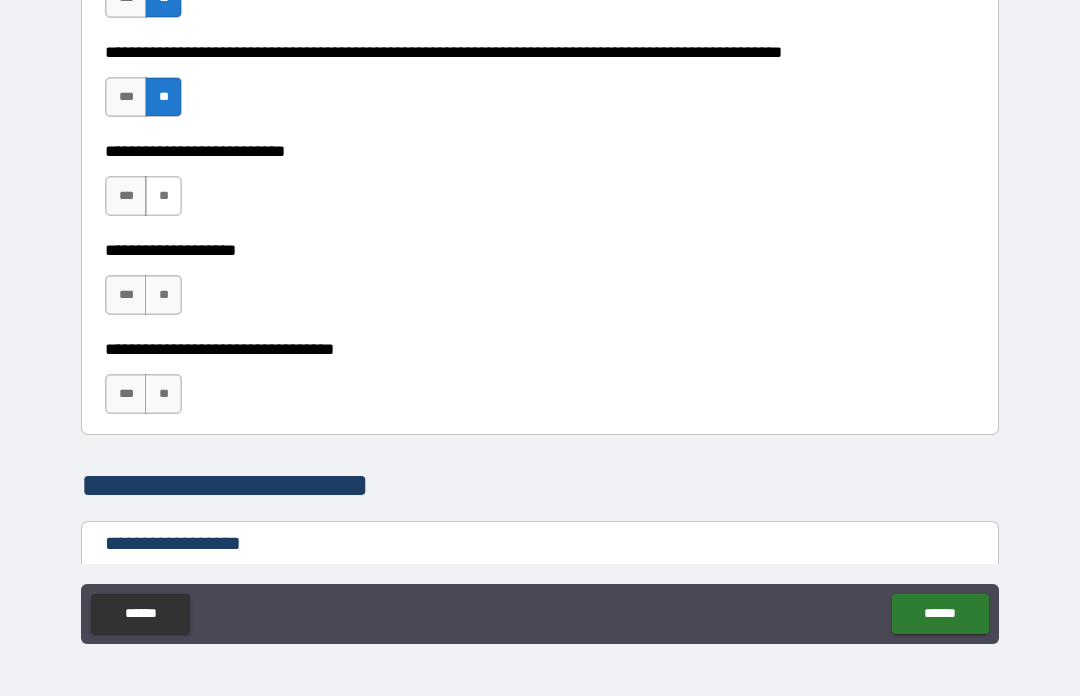 click on "**" at bounding box center (163, 196) 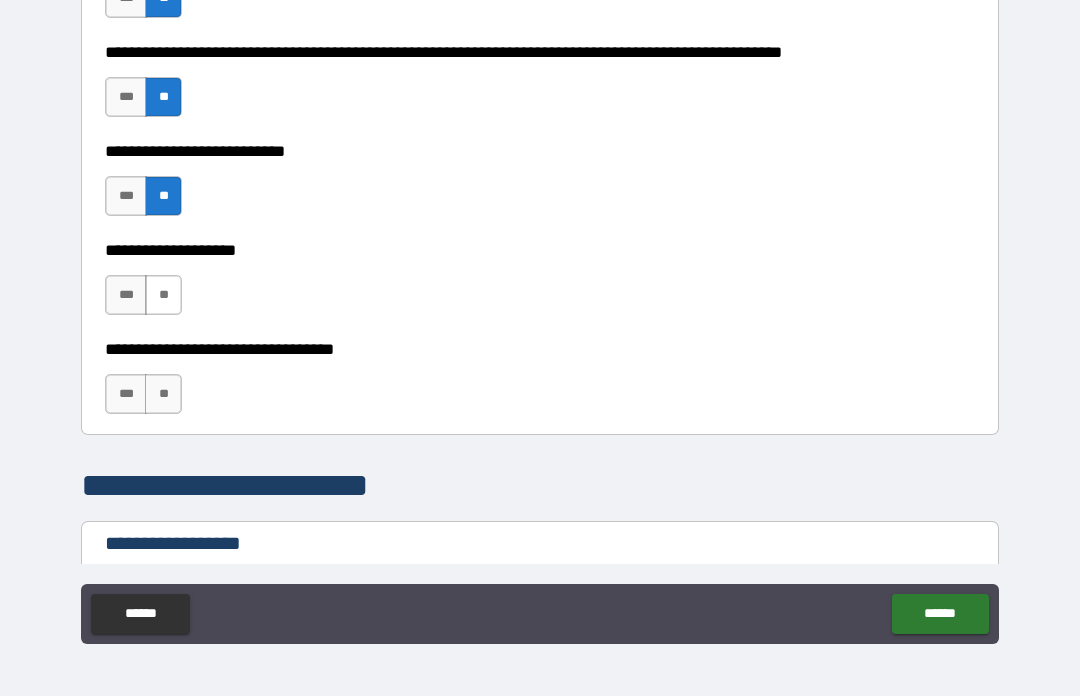 click on "**" at bounding box center (163, 295) 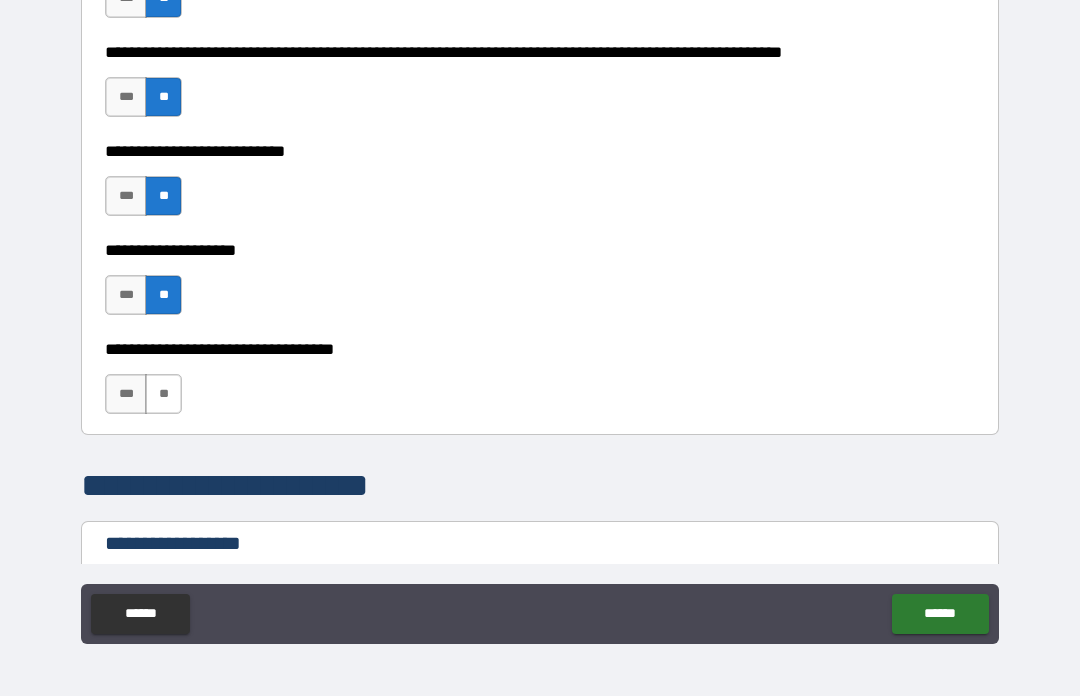 click on "**" at bounding box center [163, 394] 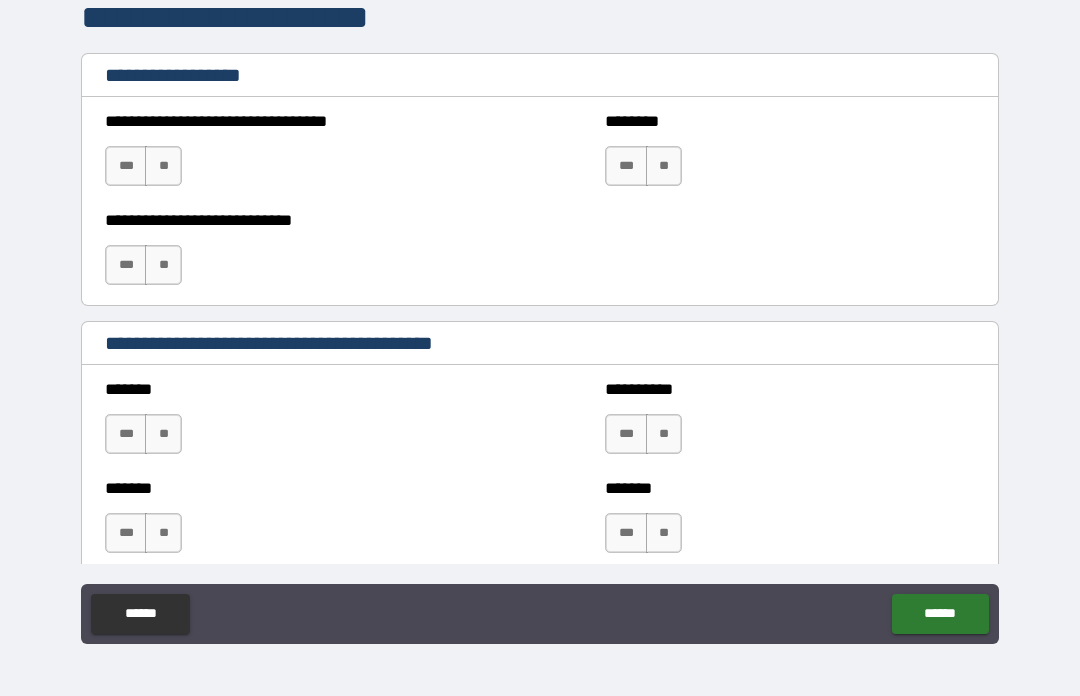 scroll, scrollTop: 1382, scrollLeft: 0, axis: vertical 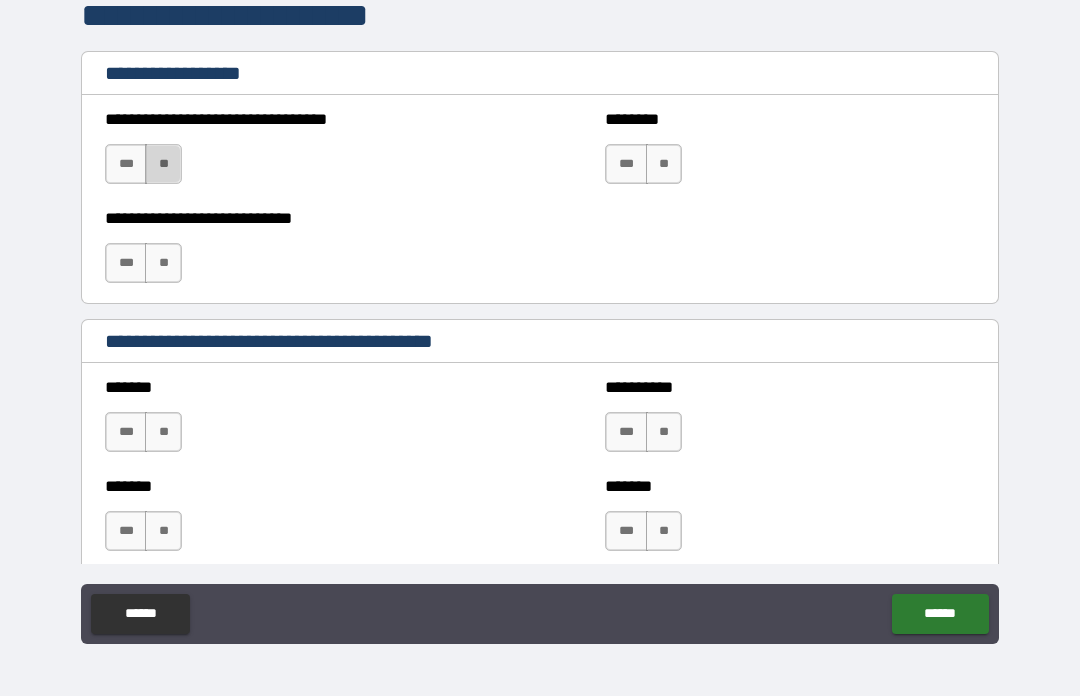 click on "**" at bounding box center [163, 164] 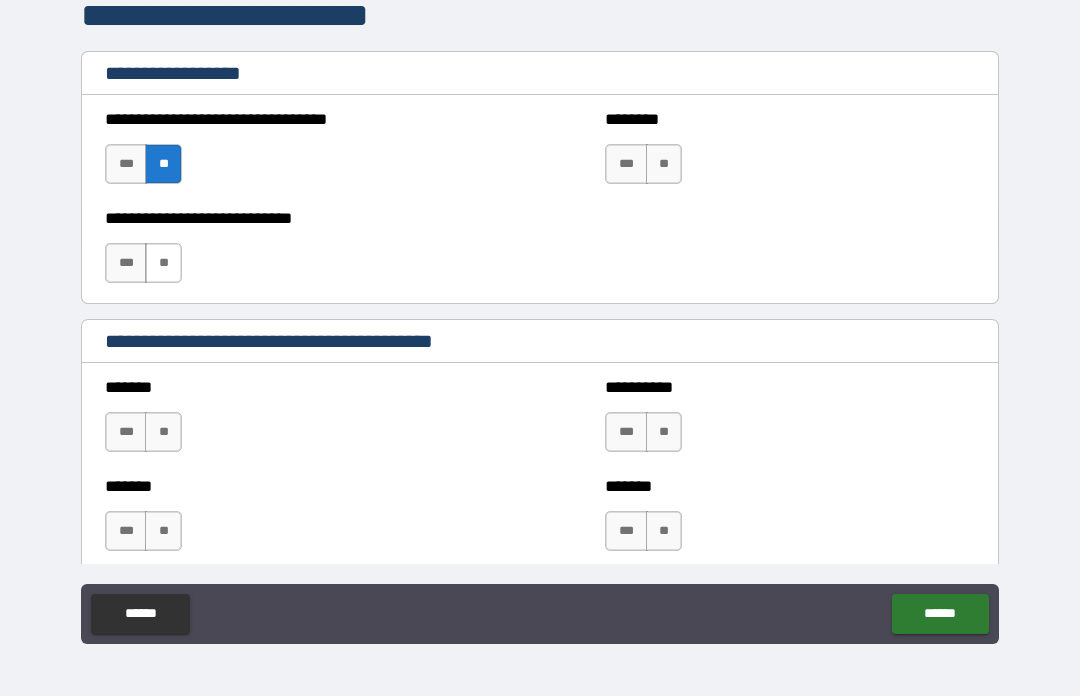 click on "**" at bounding box center [163, 263] 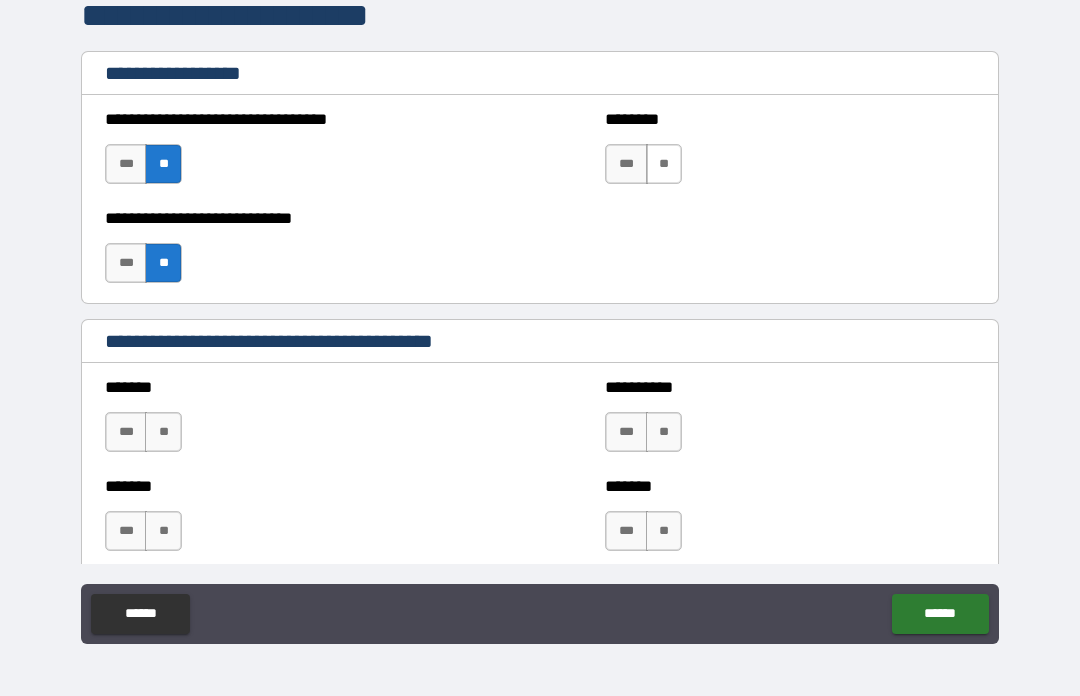 click on "**" at bounding box center (664, 164) 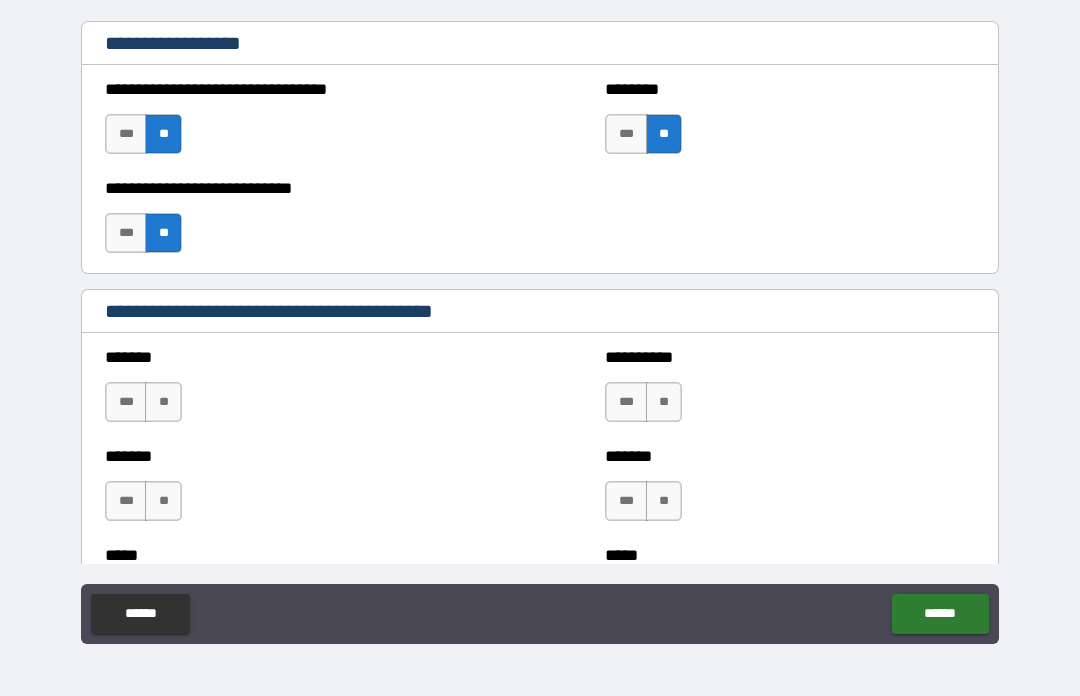 scroll, scrollTop: 1413, scrollLeft: 0, axis: vertical 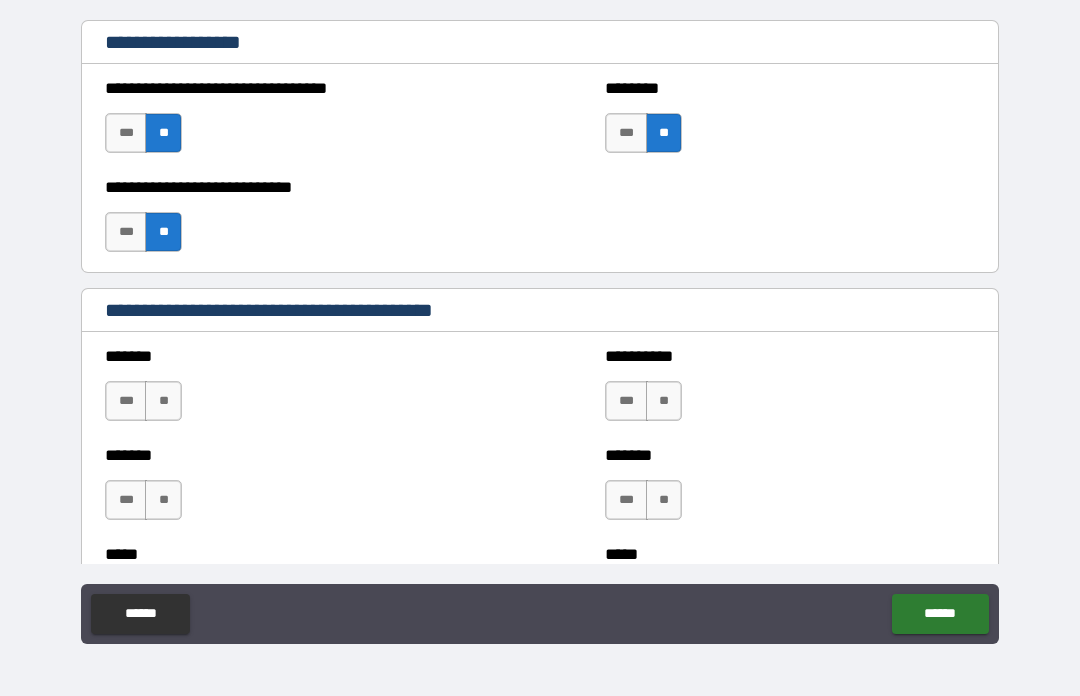 click on "**" at bounding box center [163, 133] 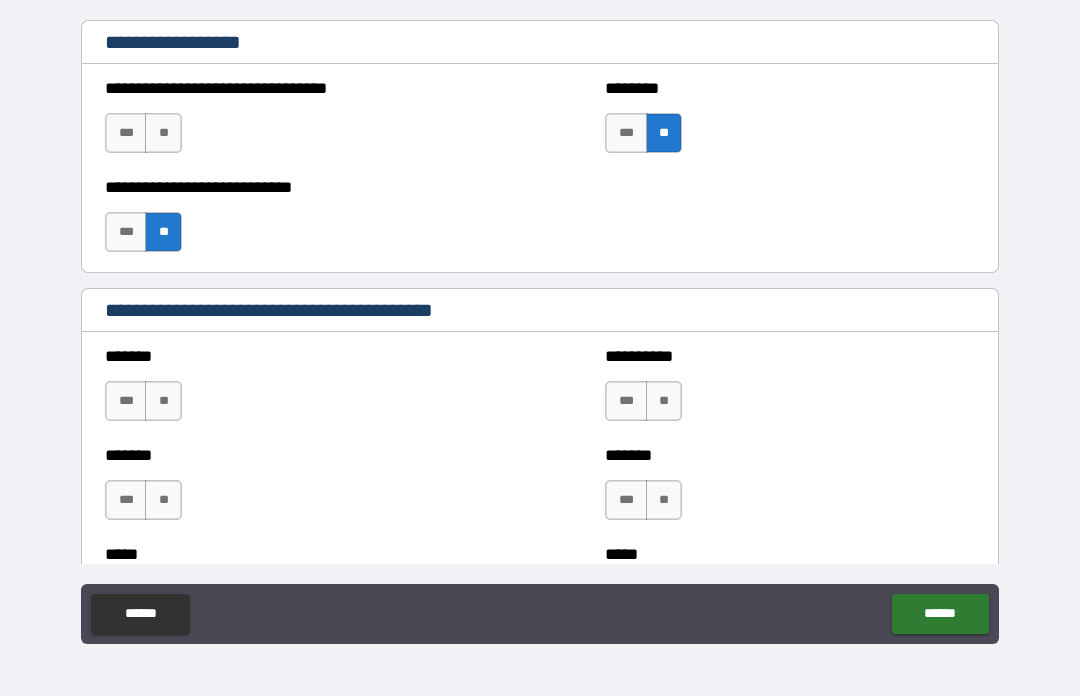 click on "**" at bounding box center [163, 232] 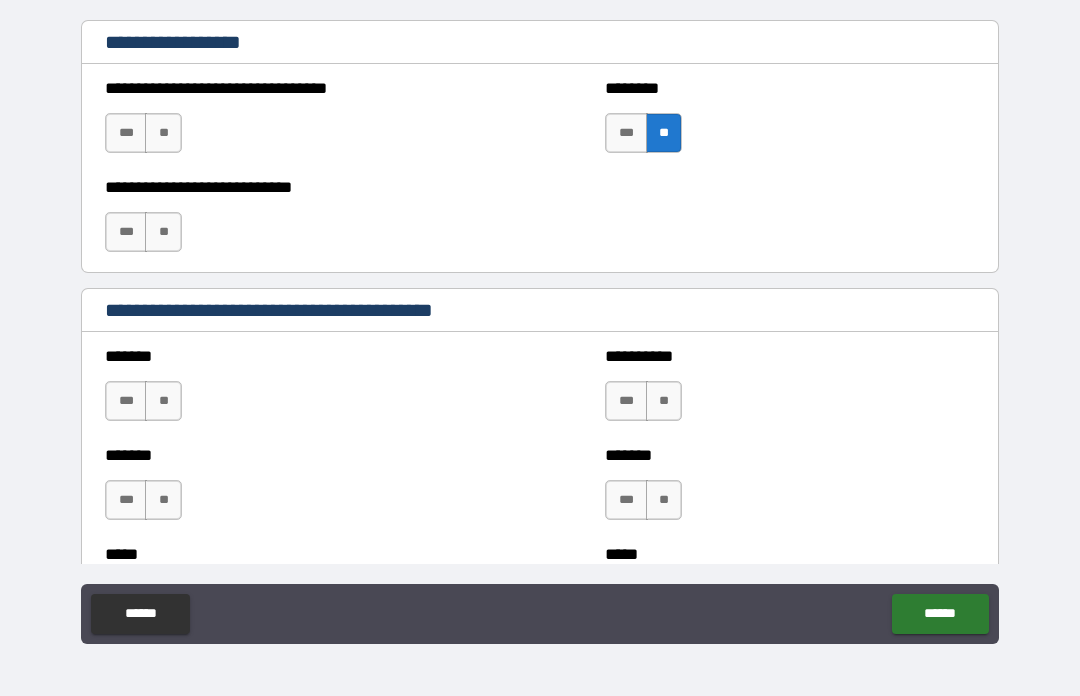 click on "**" at bounding box center [664, 133] 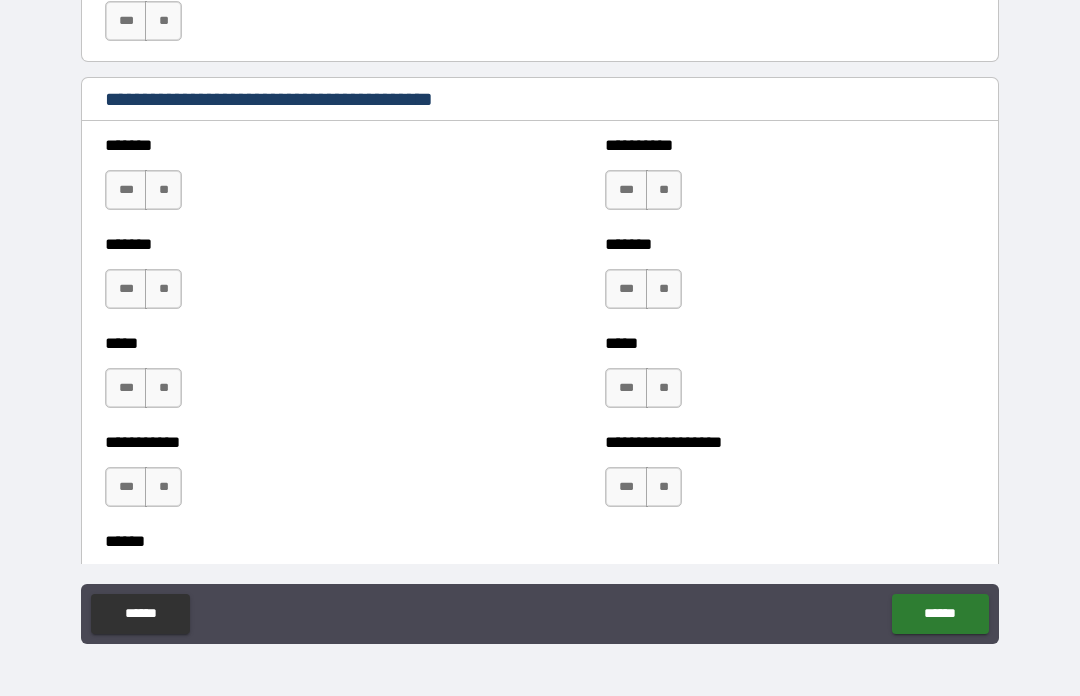 scroll, scrollTop: 1626, scrollLeft: 0, axis: vertical 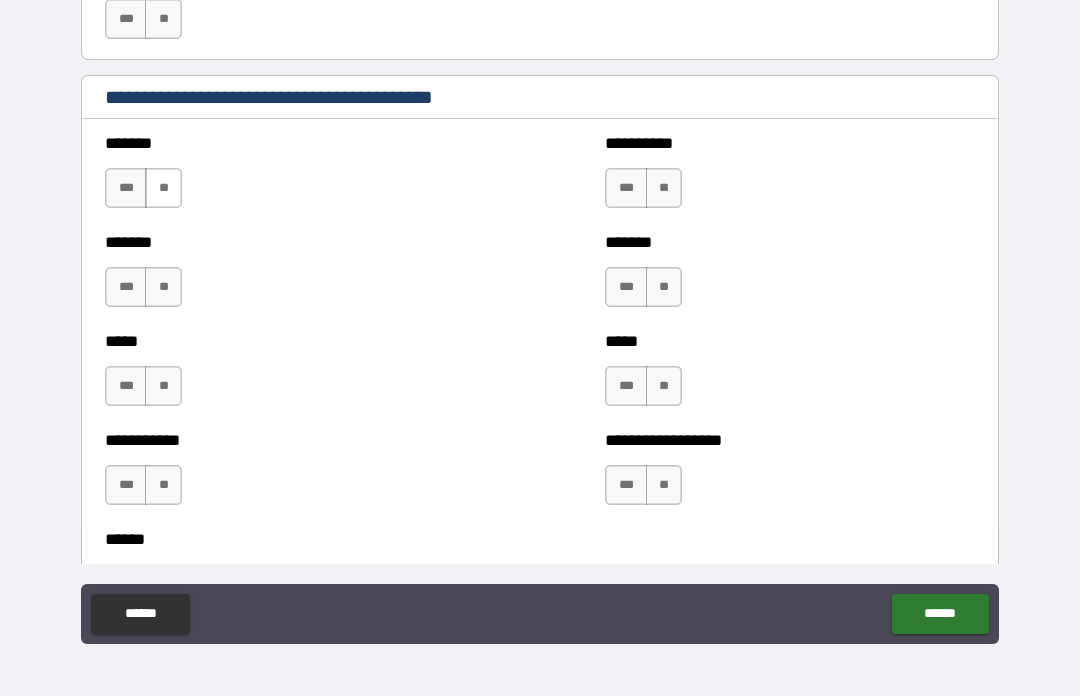 click on "**" at bounding box center [163, 188] 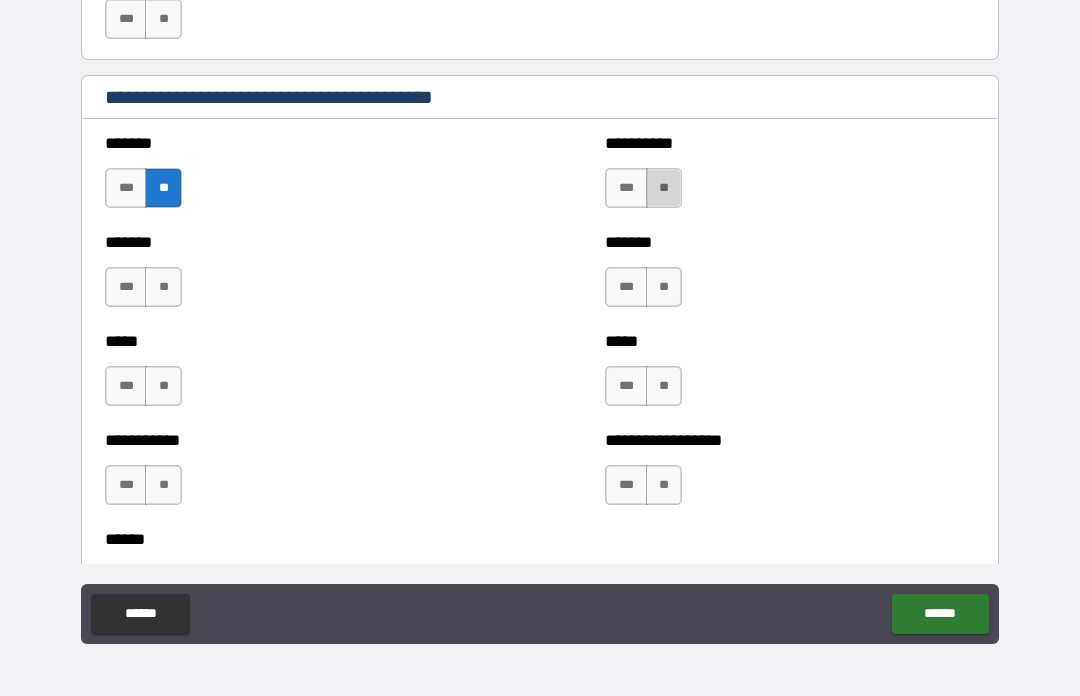click on "**" at bounding box center [664, 188] 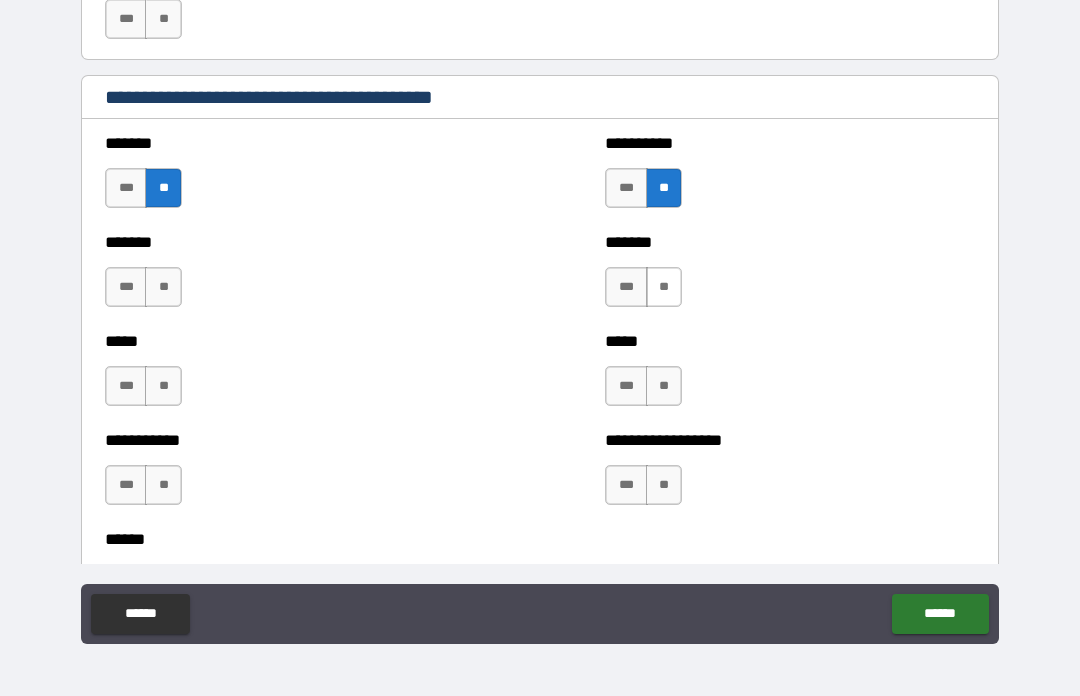 click on "**" at bounding box center [664, 287] 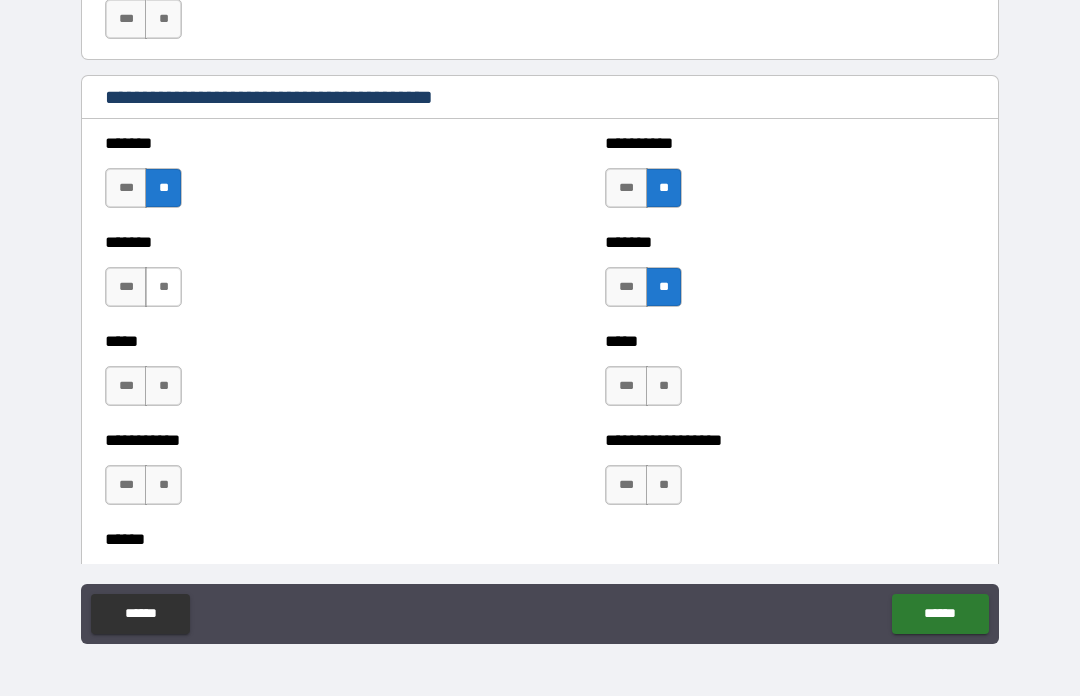 click on "**" at bounding box center (163, 287) 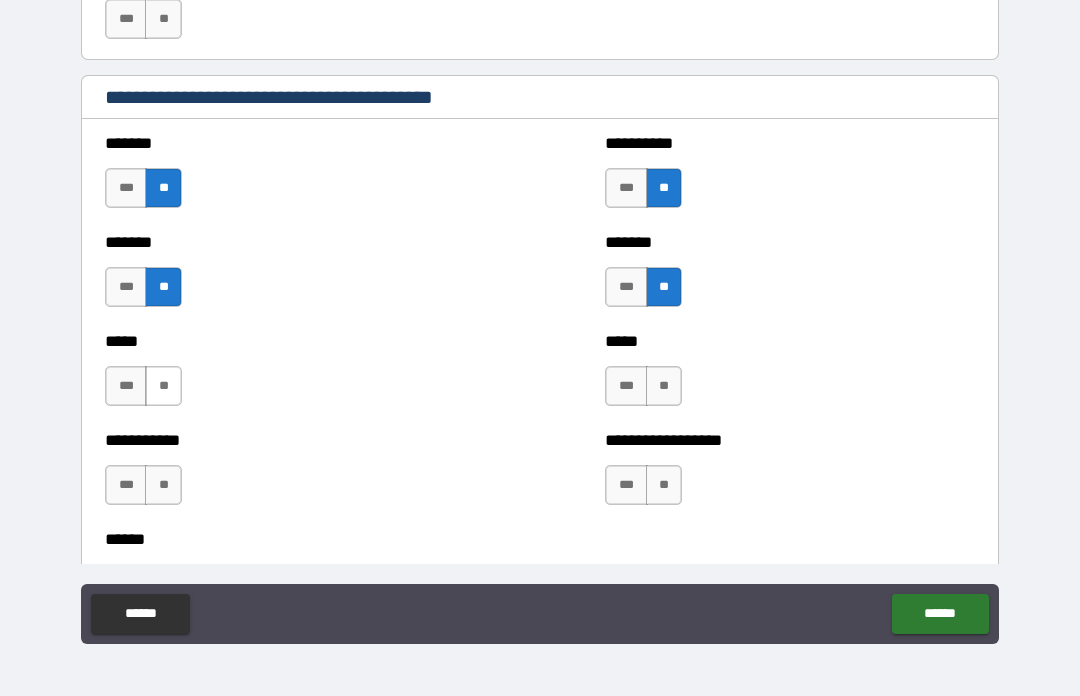 click on "**" at bounding box center (163, 386) 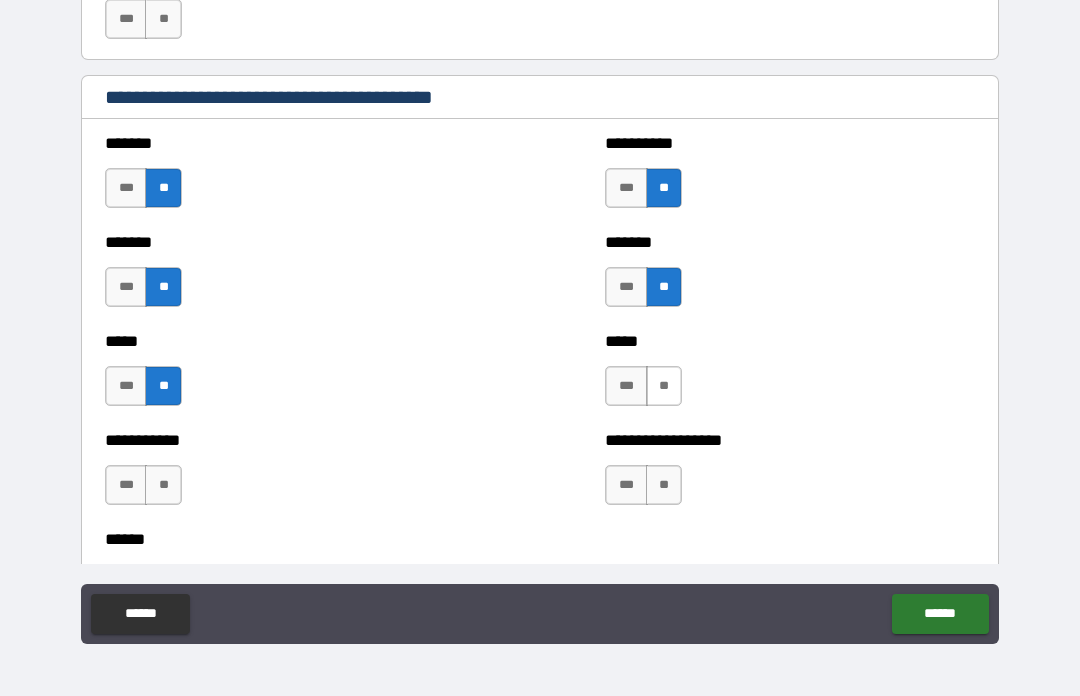 click on "**" at bounding box center [664, 386] 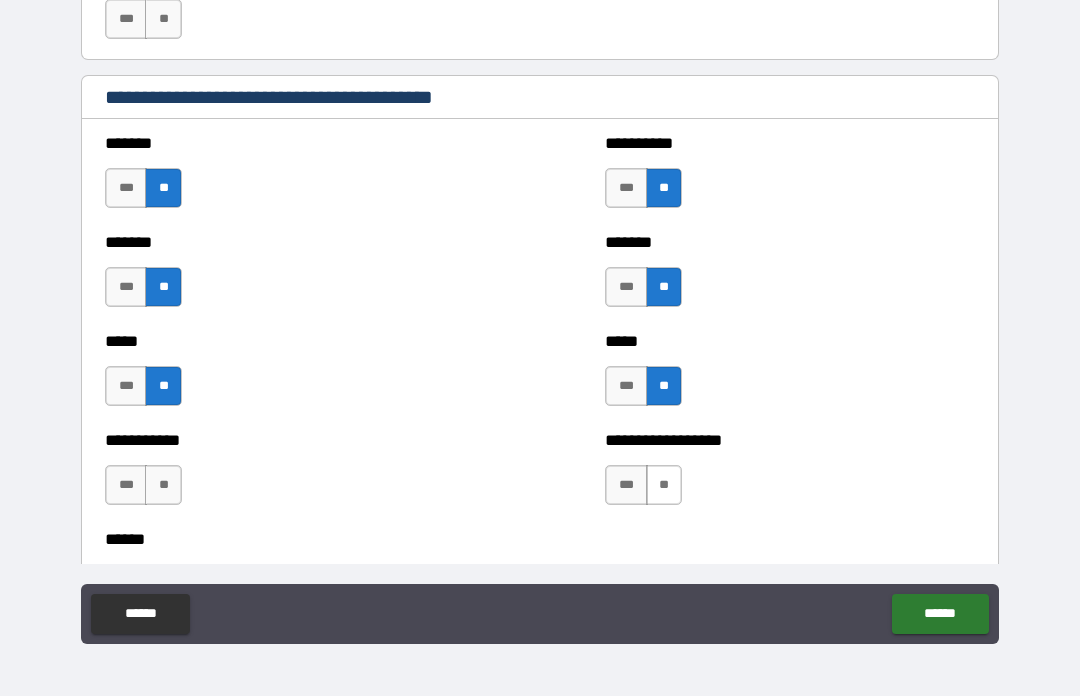 click on "**" at bounding box center [664, 485] 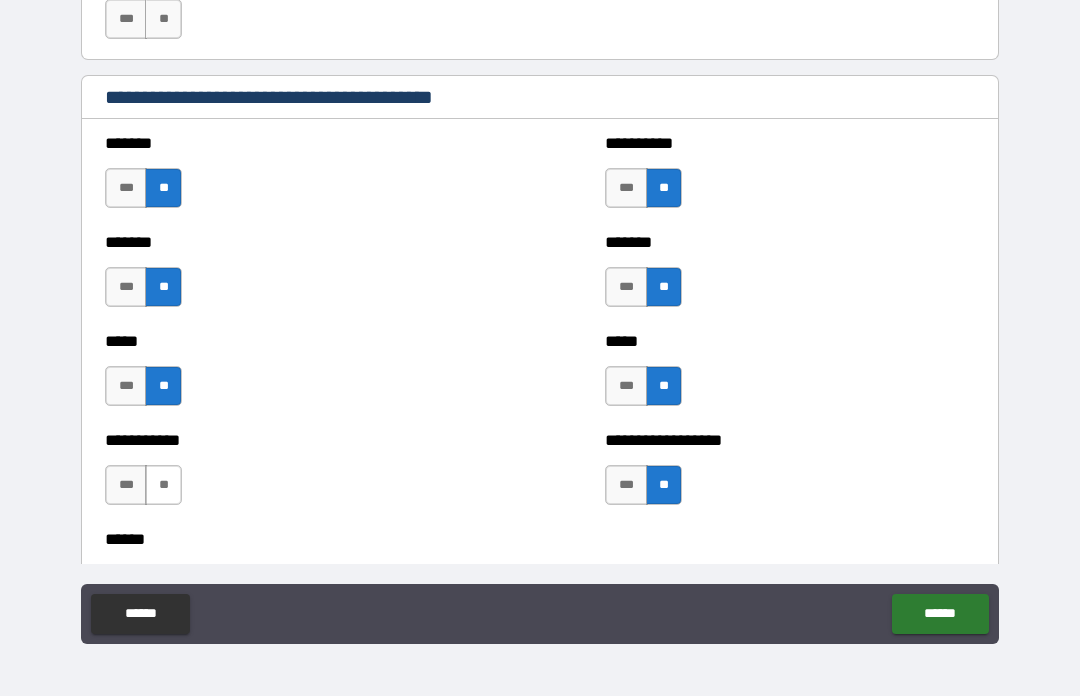 click on "**" at bounding box center (163, 485) 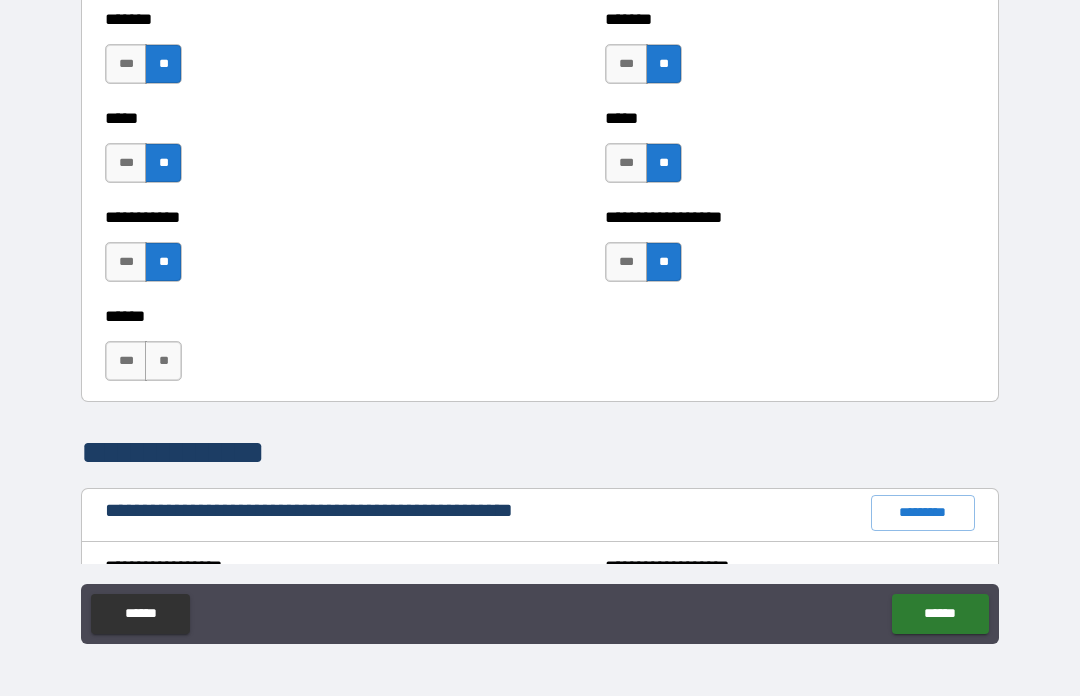 scroll, scrollTop: 1850, scrollLeft: 0, axis: vertical 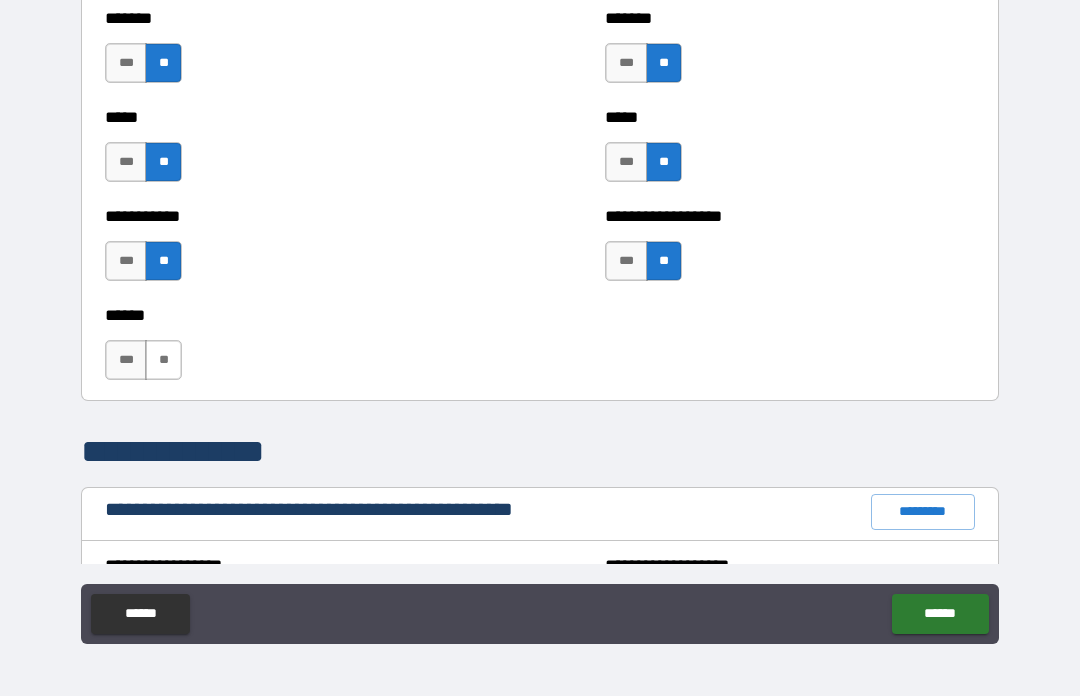 click on "**" at bounding box center [163, 360] 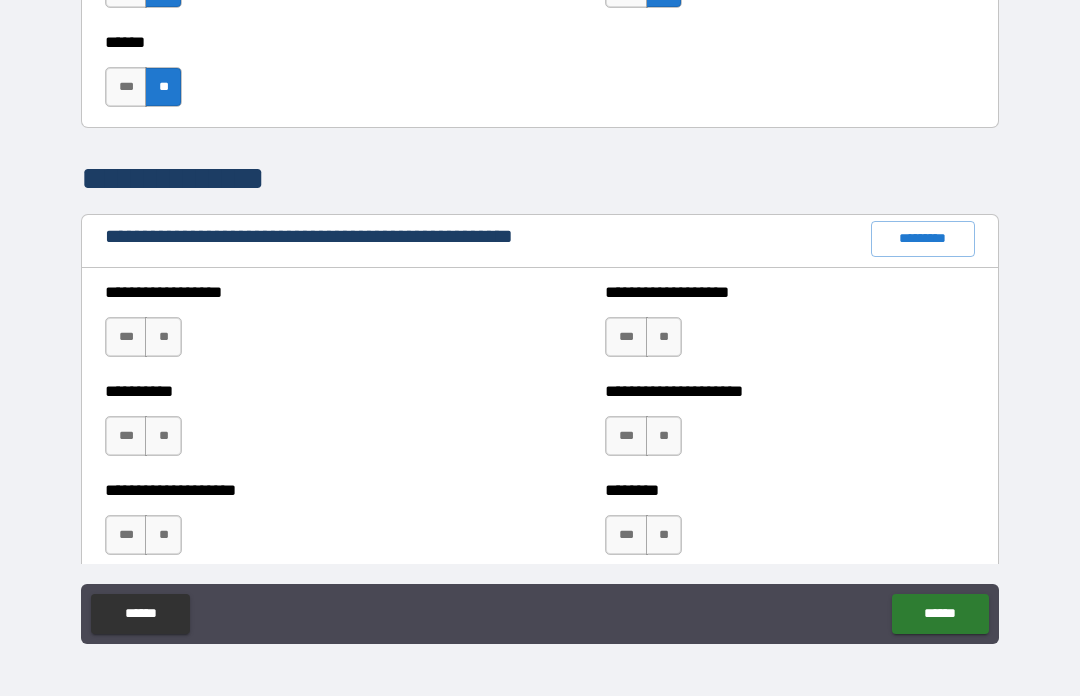 scroll, scrollTop: 2179, scrollLeft: 0, axis: vertical 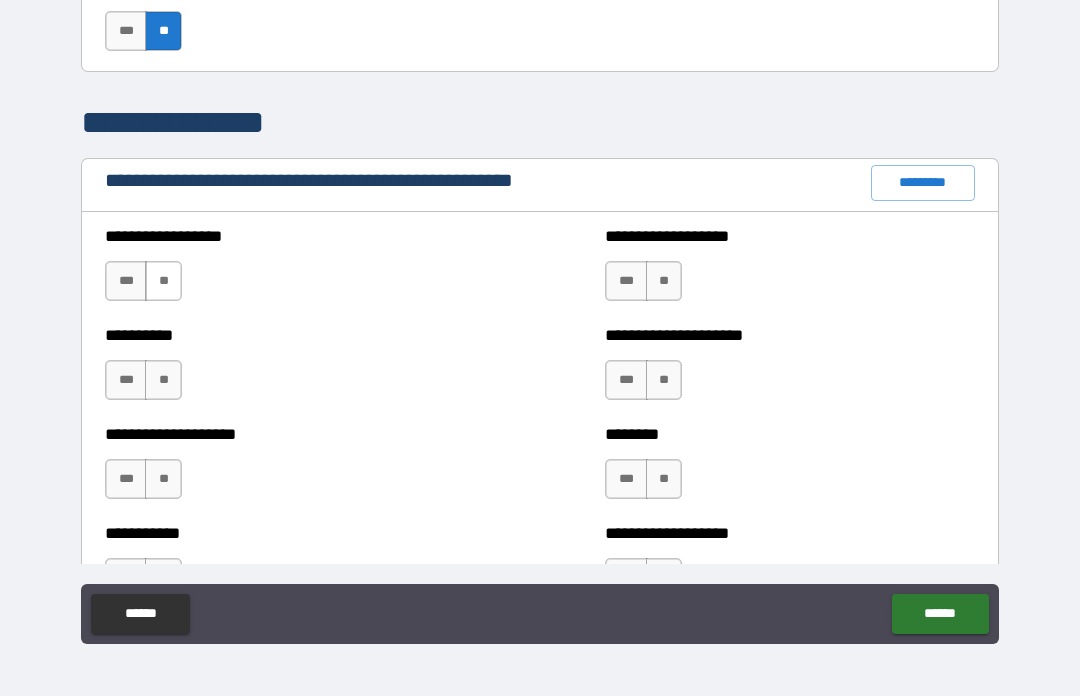 click on "**" at bounding box center (163, 281) 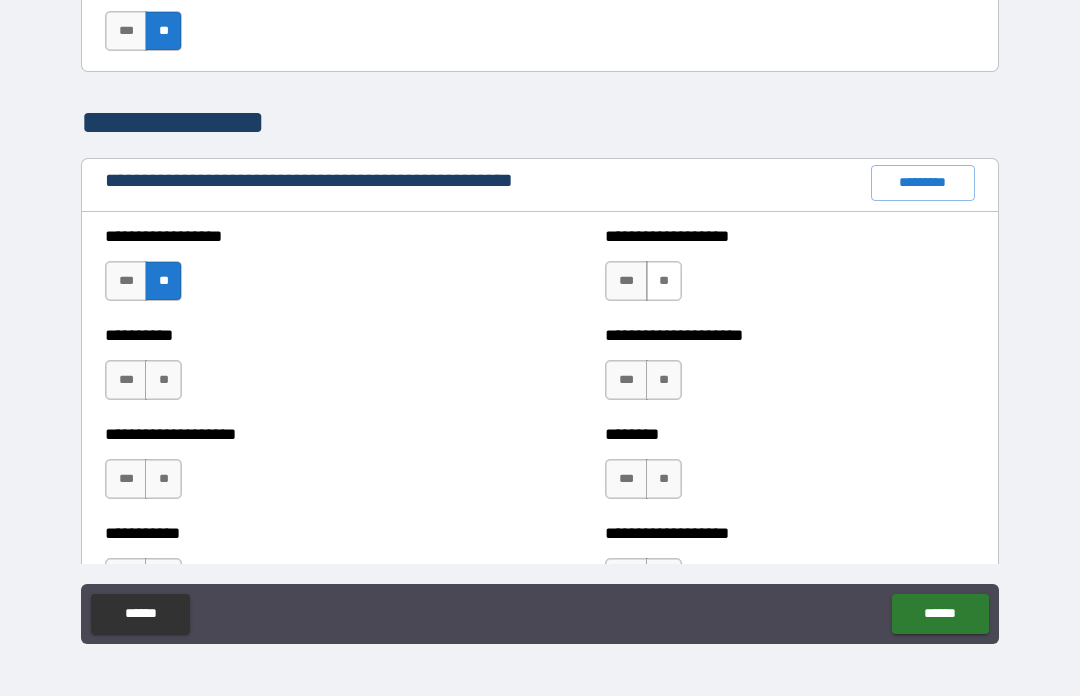 click on "**" at bounding box center (664, 281) 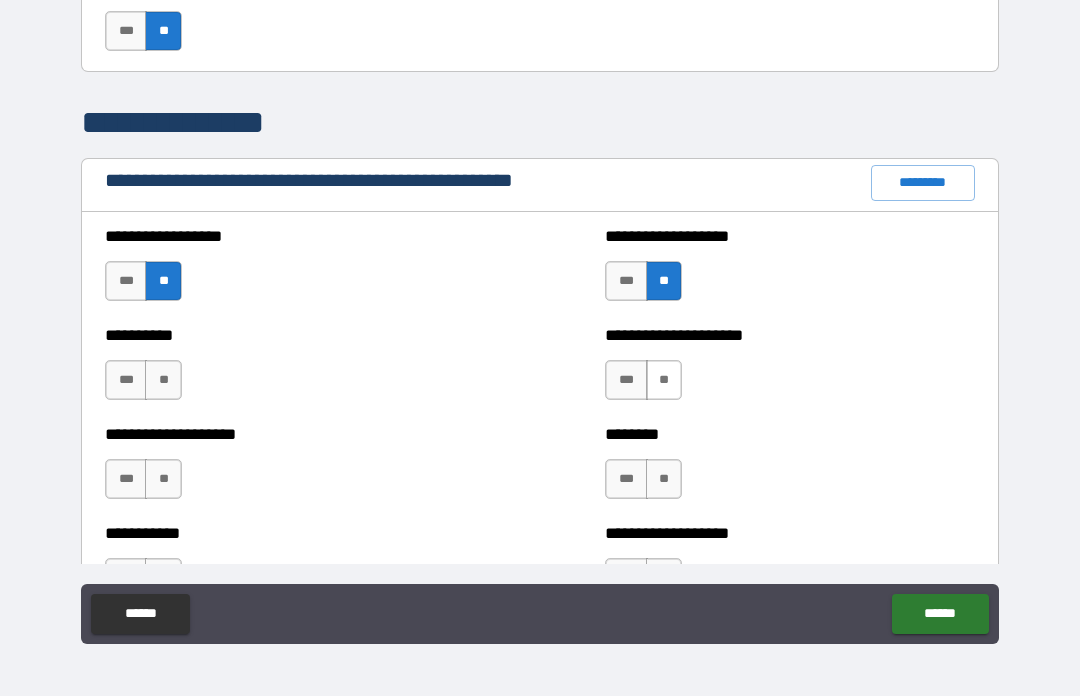 click on "**" at bounding box center (664, 380) 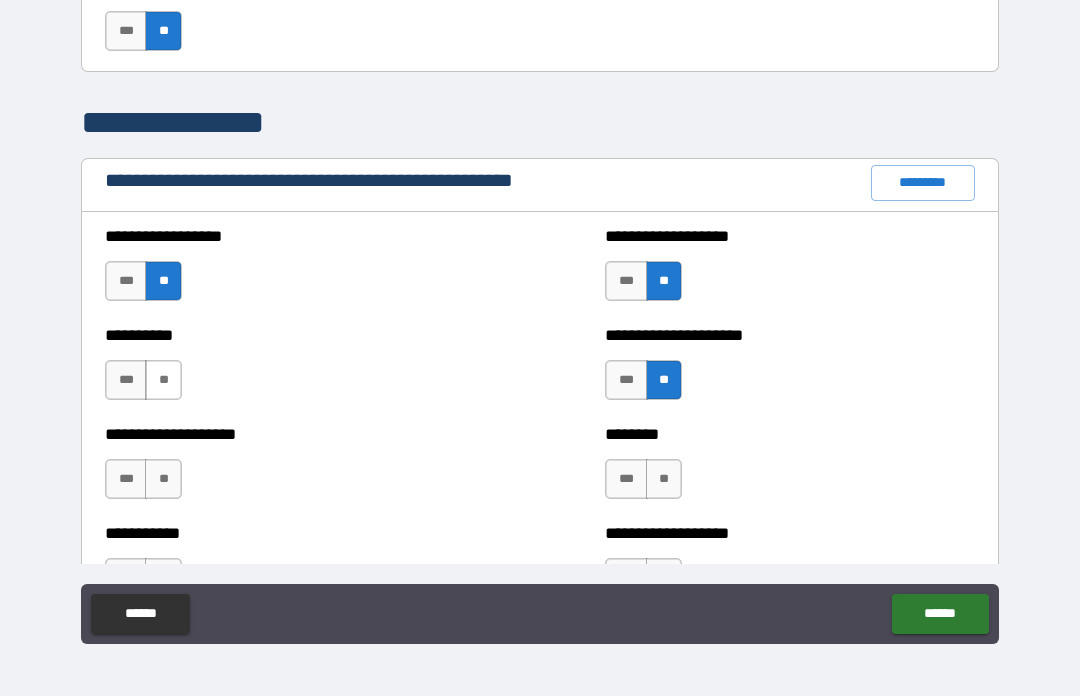 click on "**" at bounding box center (163, 380) 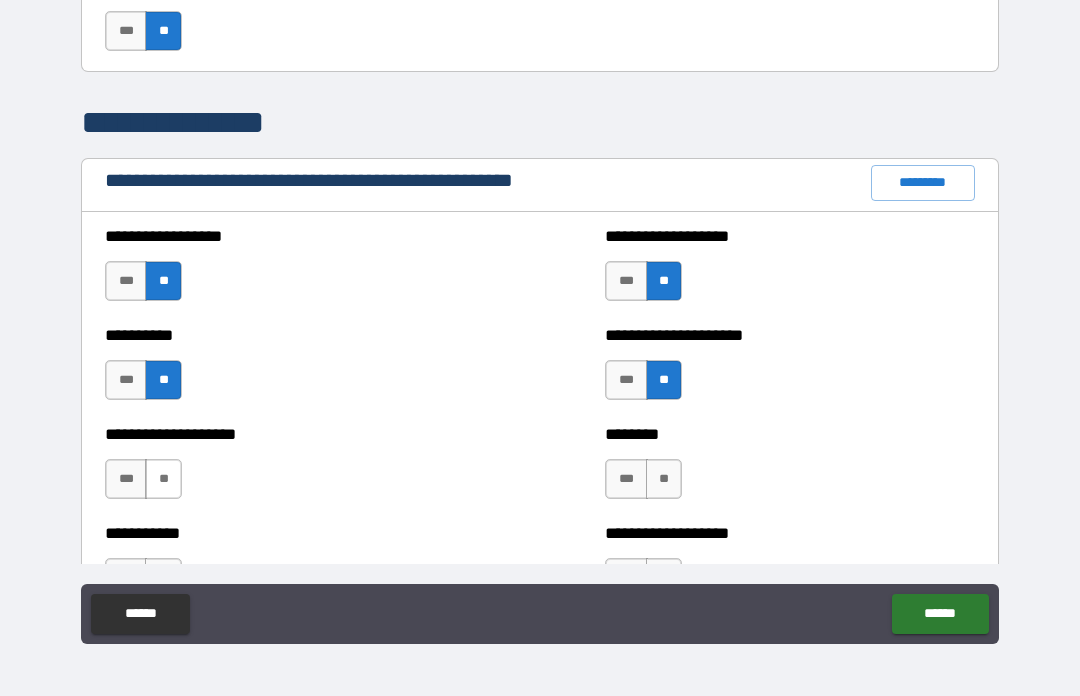 click on "**" at bounding box center [163, 479] 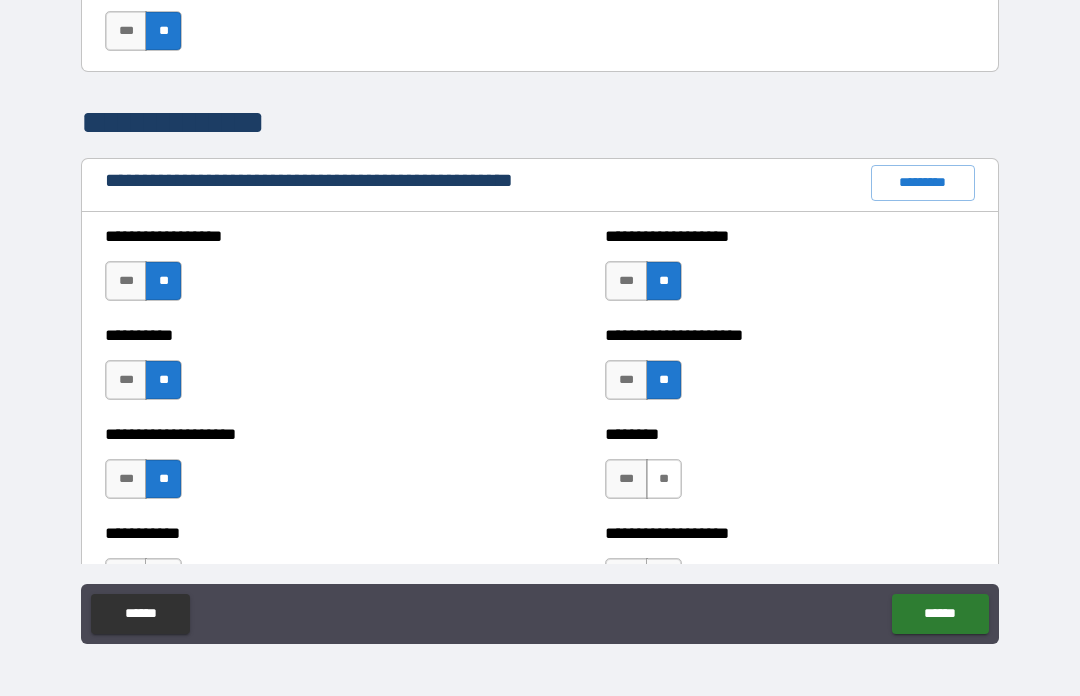 click on "**" at bounding box center [664, 479] 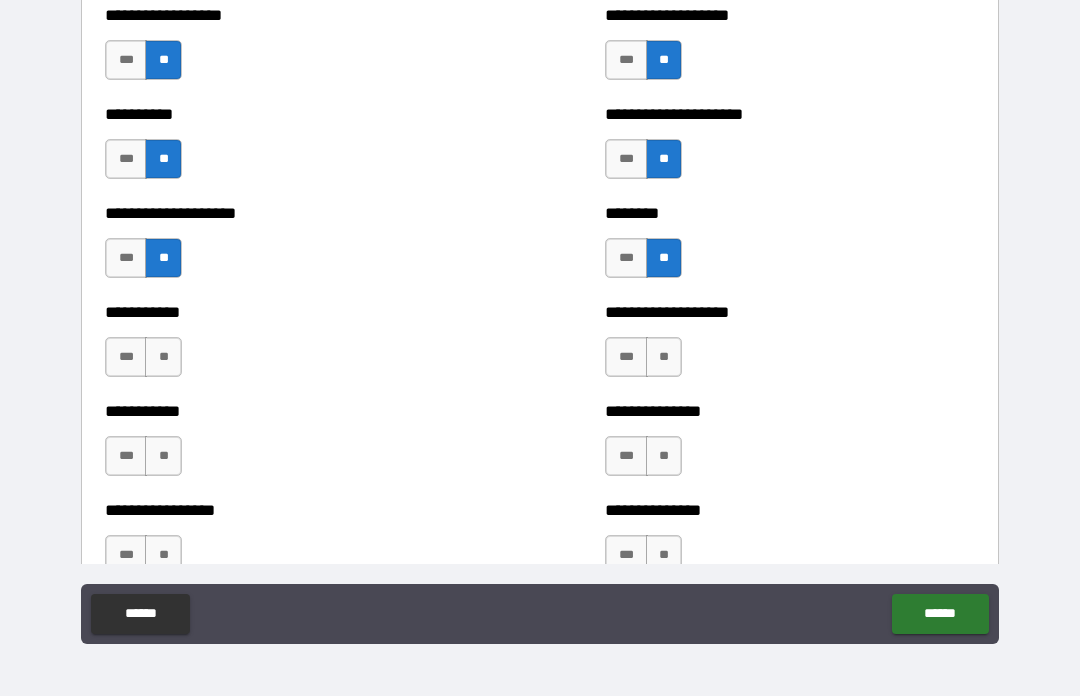 scroll, scrollTop: 2401, scrollLeft: 0, axis: vertical 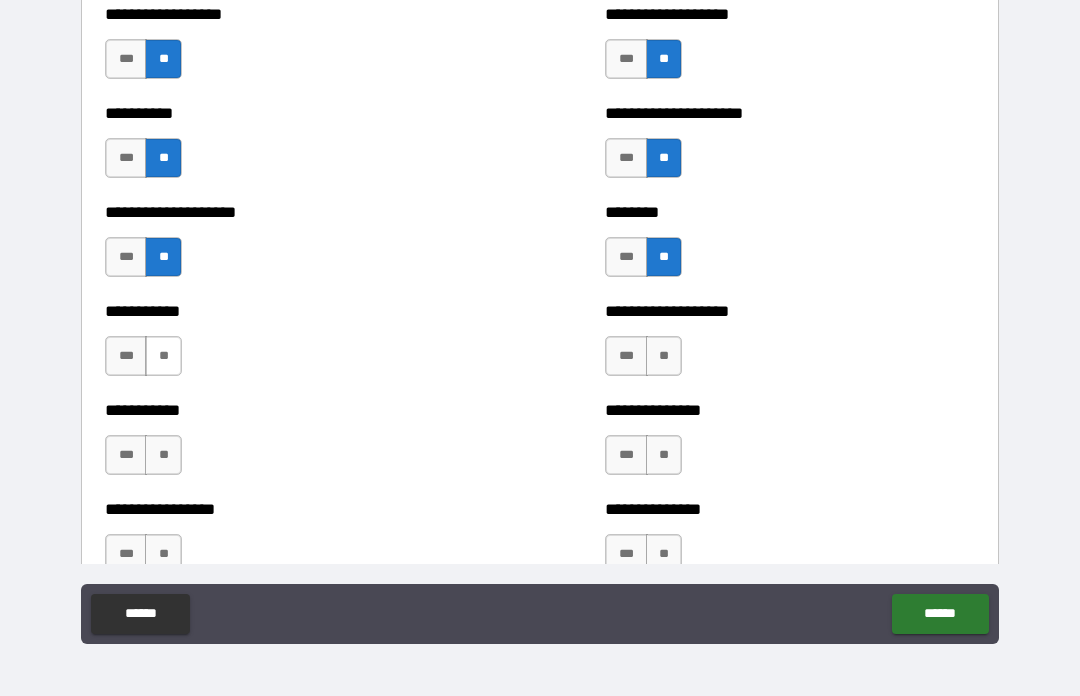 click on "**" at bounding box center [163, 356] 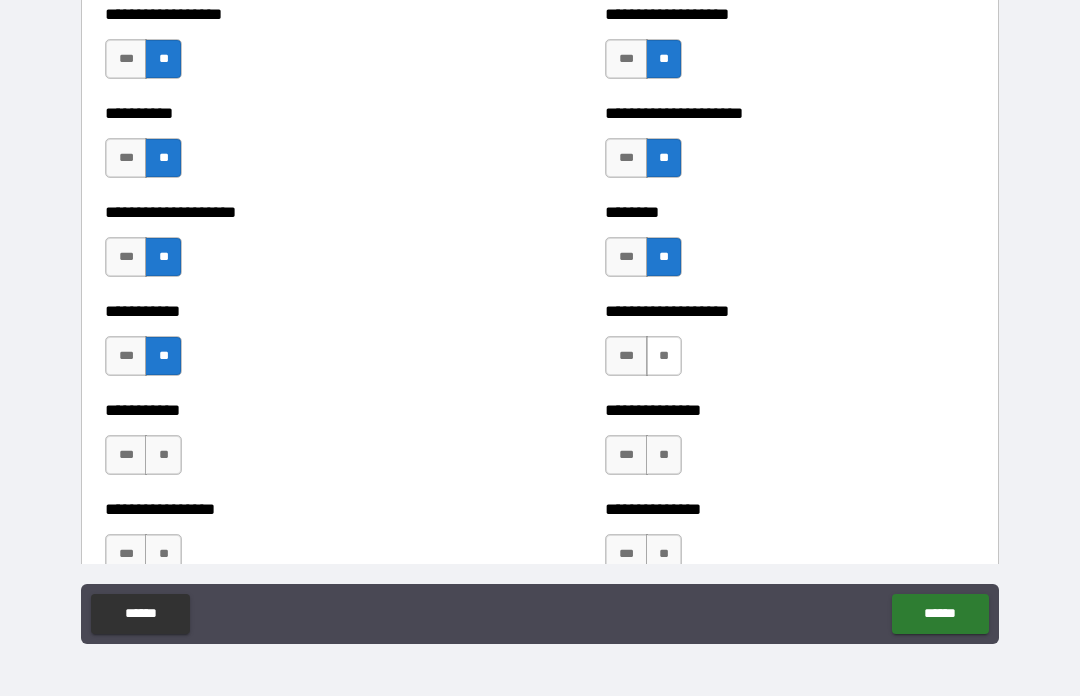 click on "**" at bounding box center (664, 356) 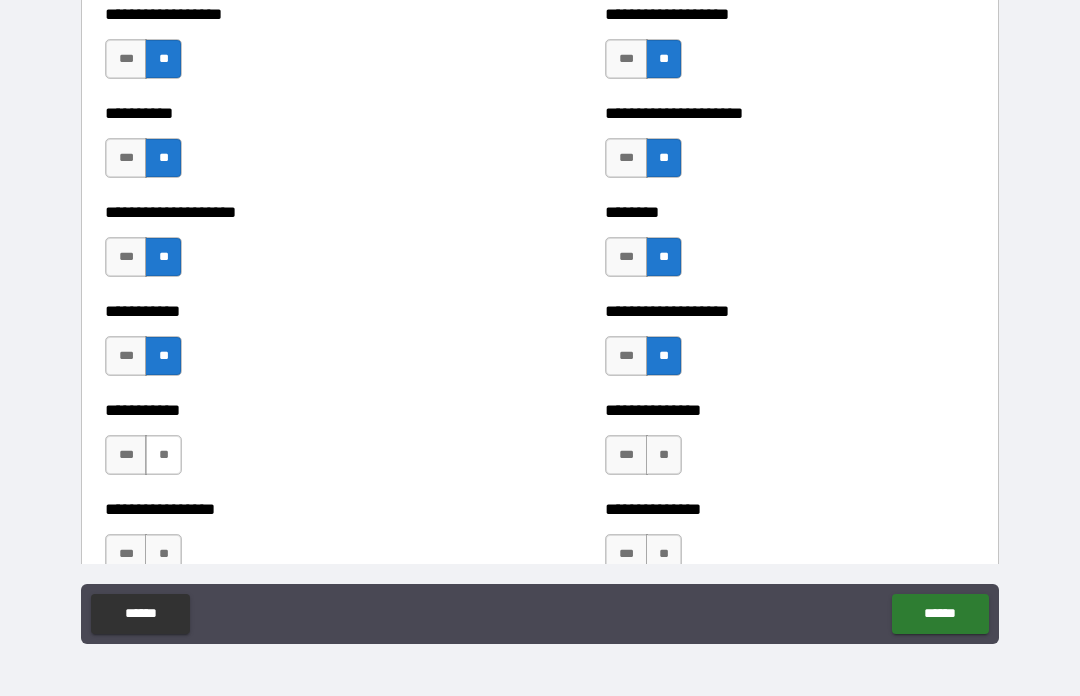 click on "**" at bounding box center (163, 455) 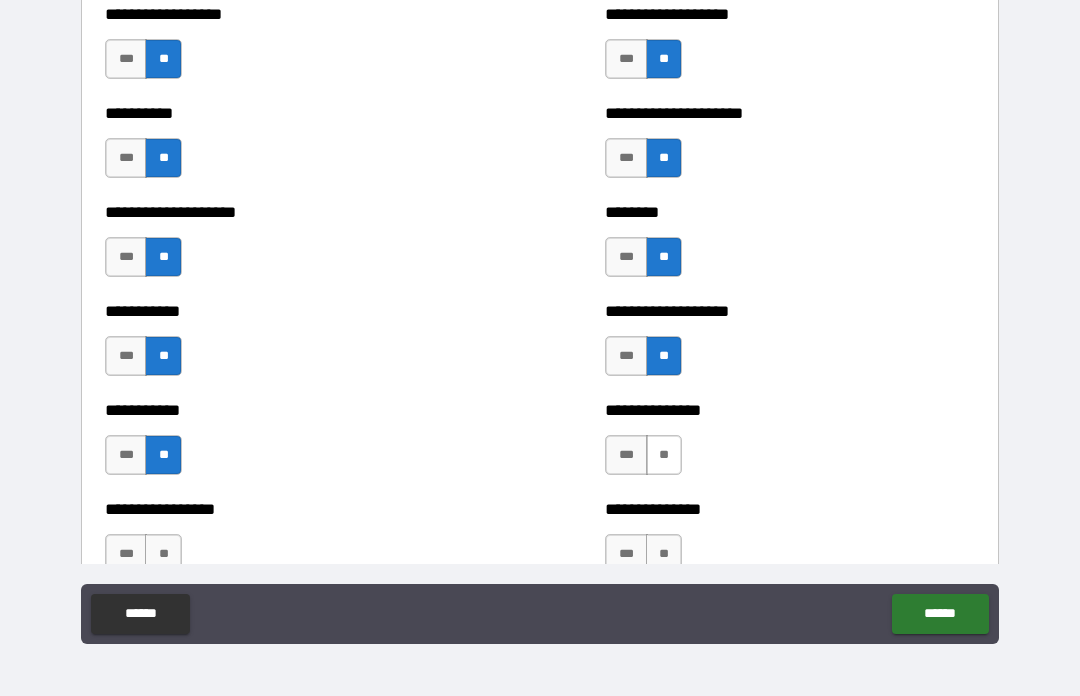 click on "**" at bounding box center (664, 455) 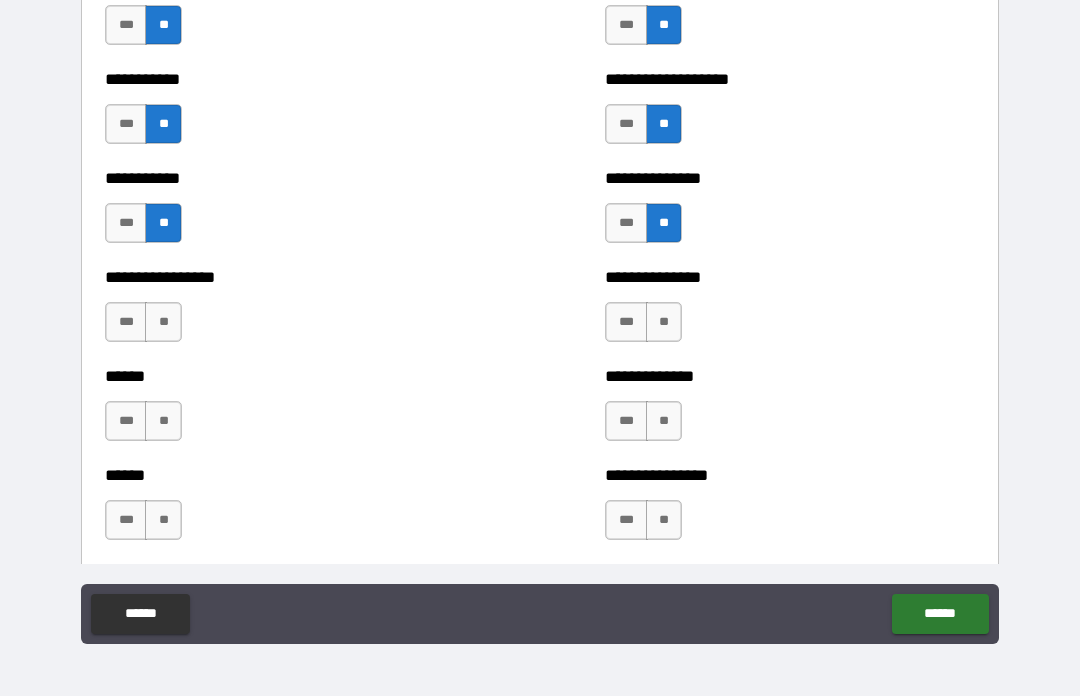 scroll, scrollTop: 2634, scrollLeft: 0, axis: vertical 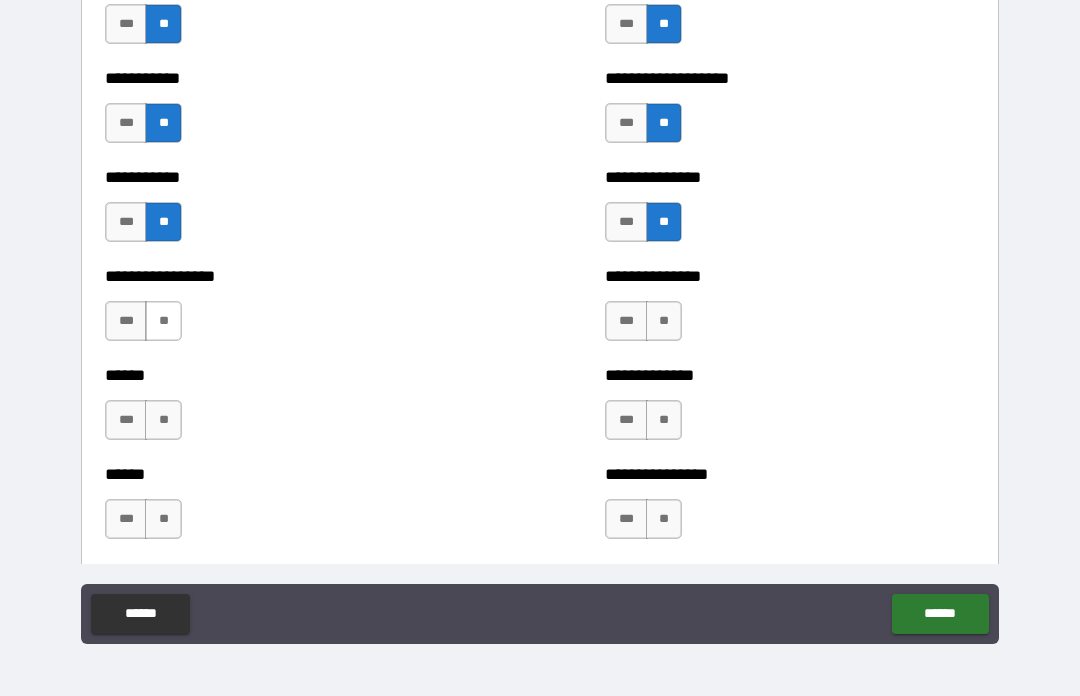 click on "**" at bounding box center (163, 321) 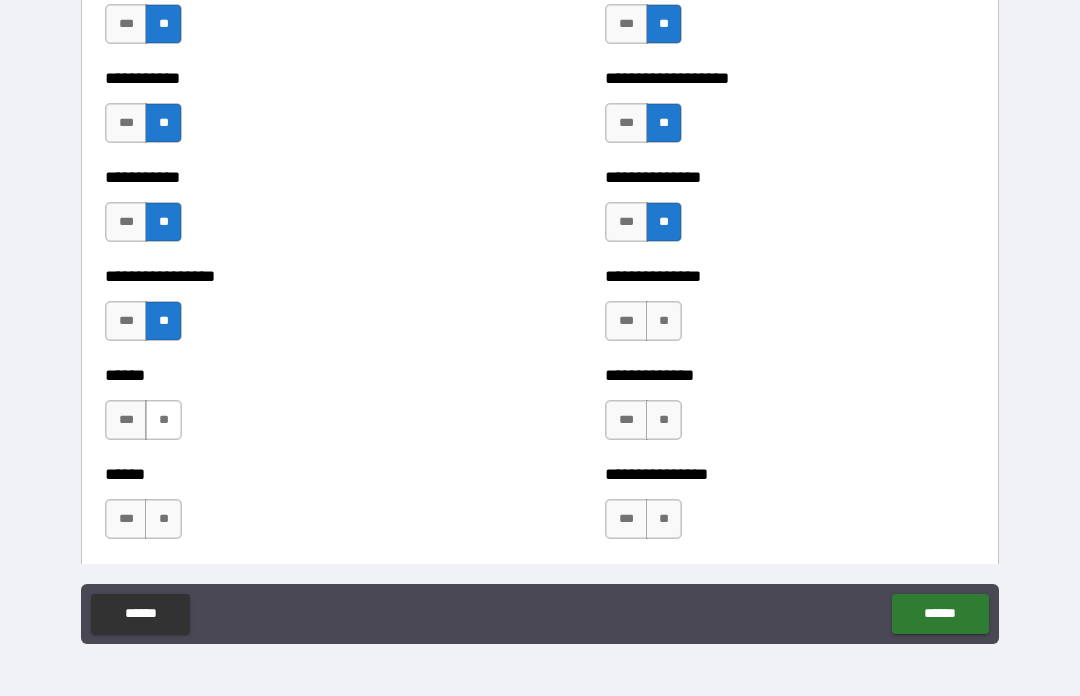 click on "**" at bounding box center [163, 420] 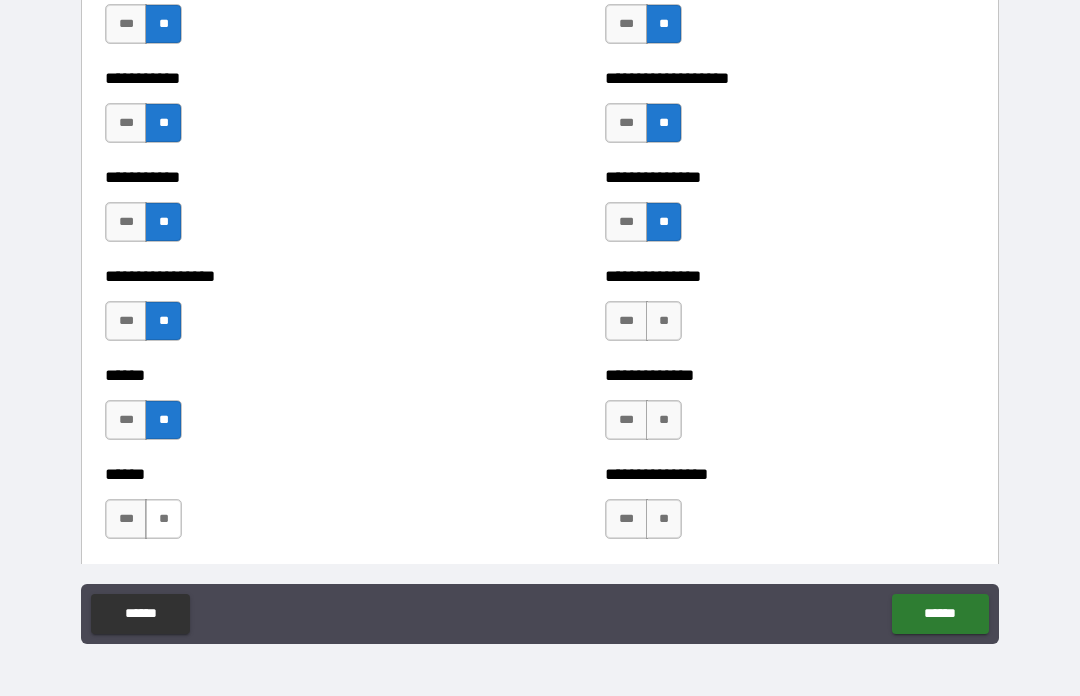 click on "**" at bounding box center [163, 519] 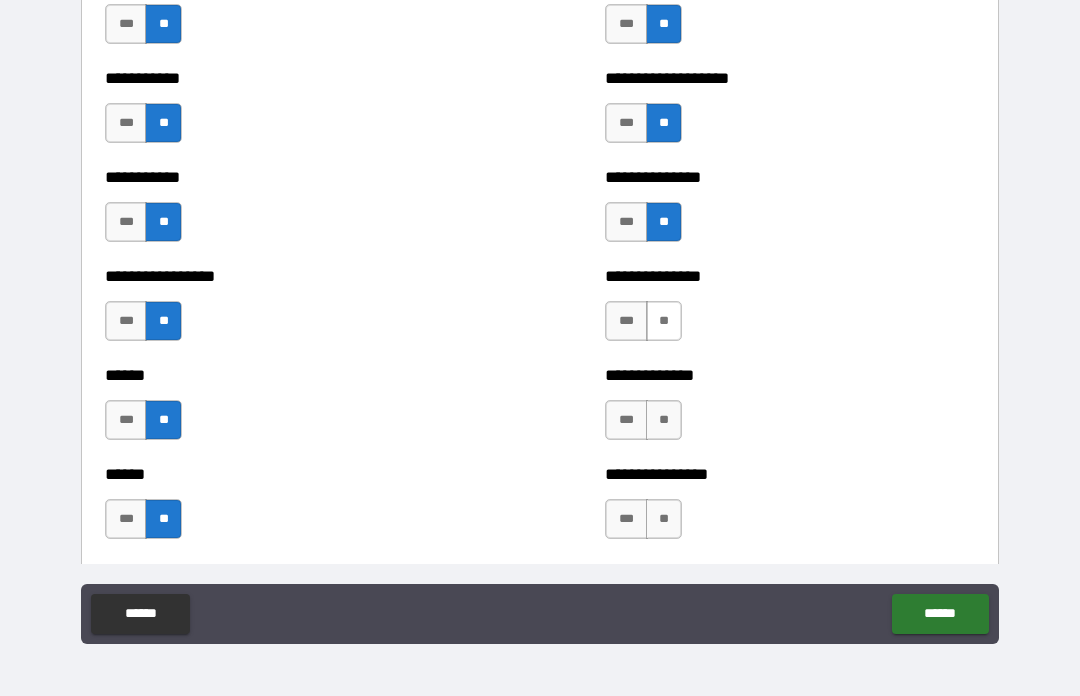 click on "**" at bounding box center [664, 321] 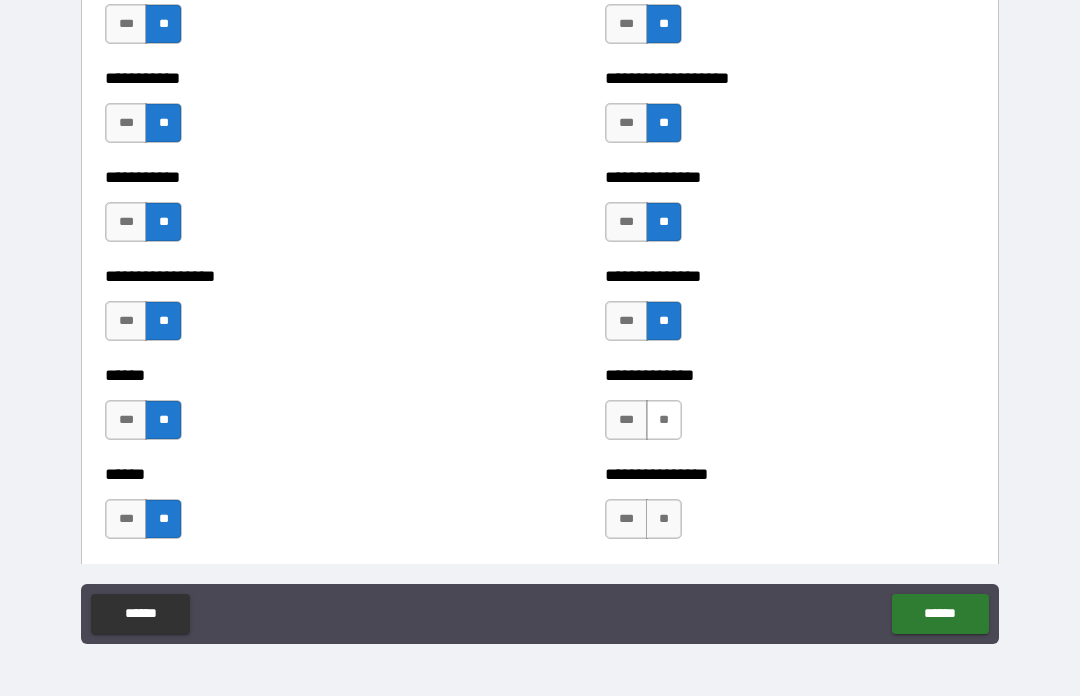 click on "**" at bounding box center (664, 420) 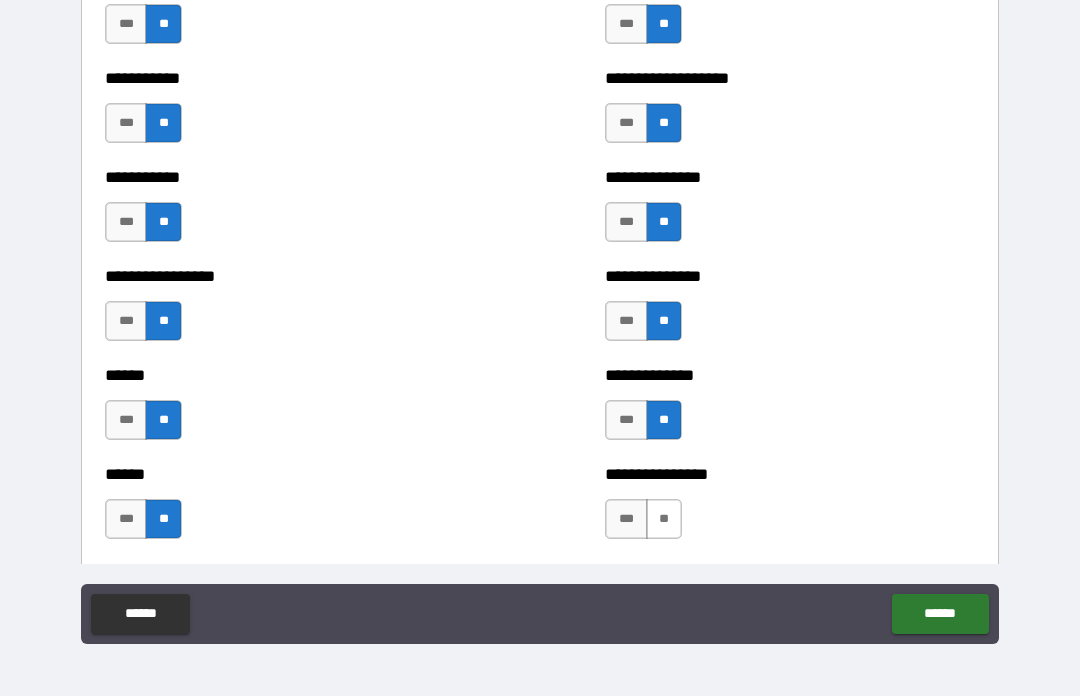 click on "**" at bounding box center [664, 519] 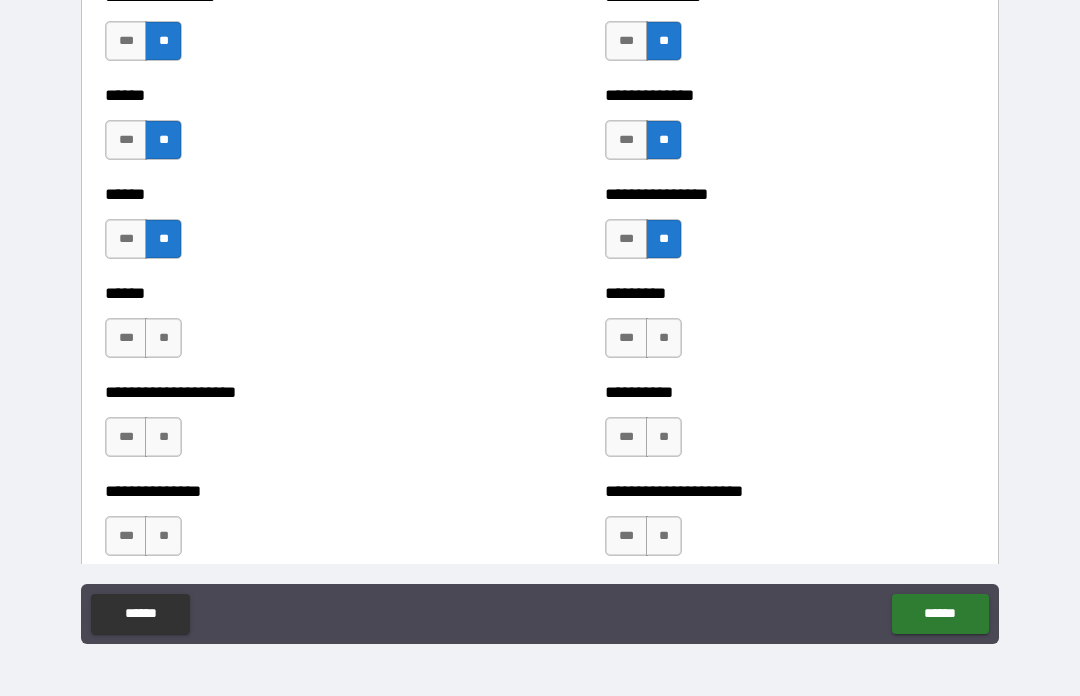 scroll, scrollTop: 2915, scrollLeft: 0, axis: vertical 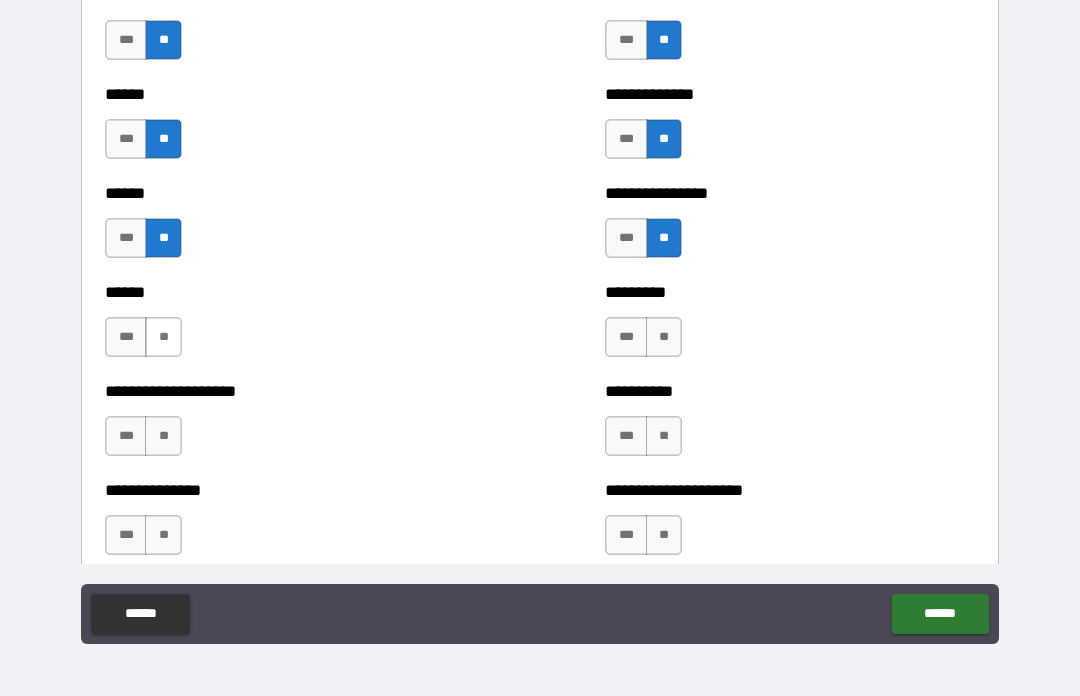 click on "**" at bounding box center [163, 337] 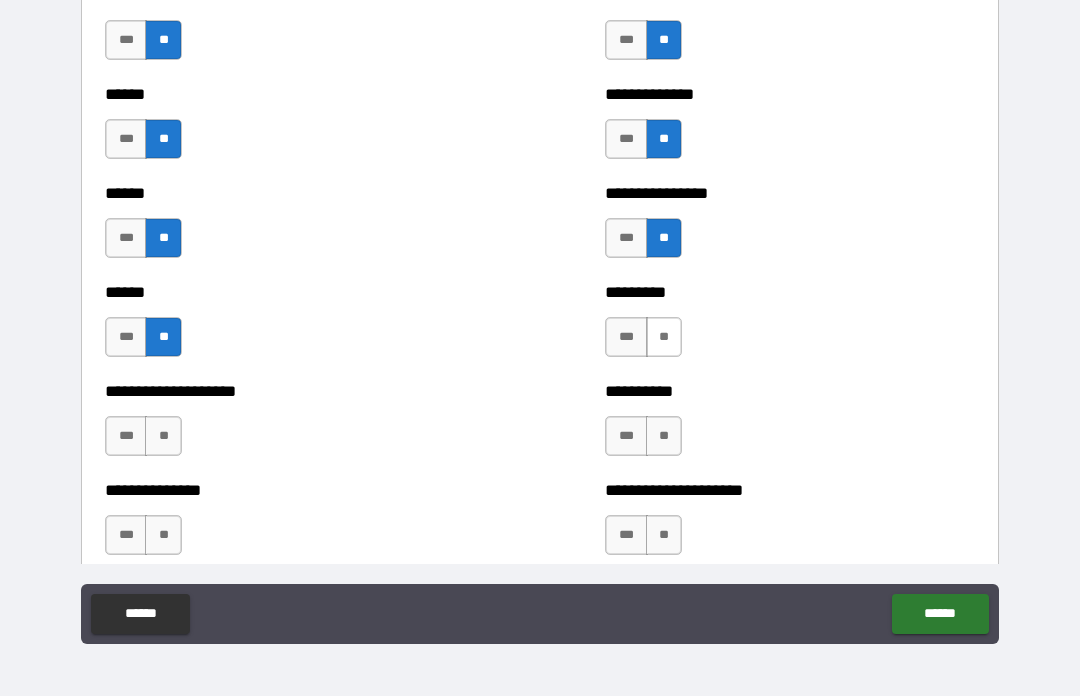 click on "**" at bounding box center [664, 337] 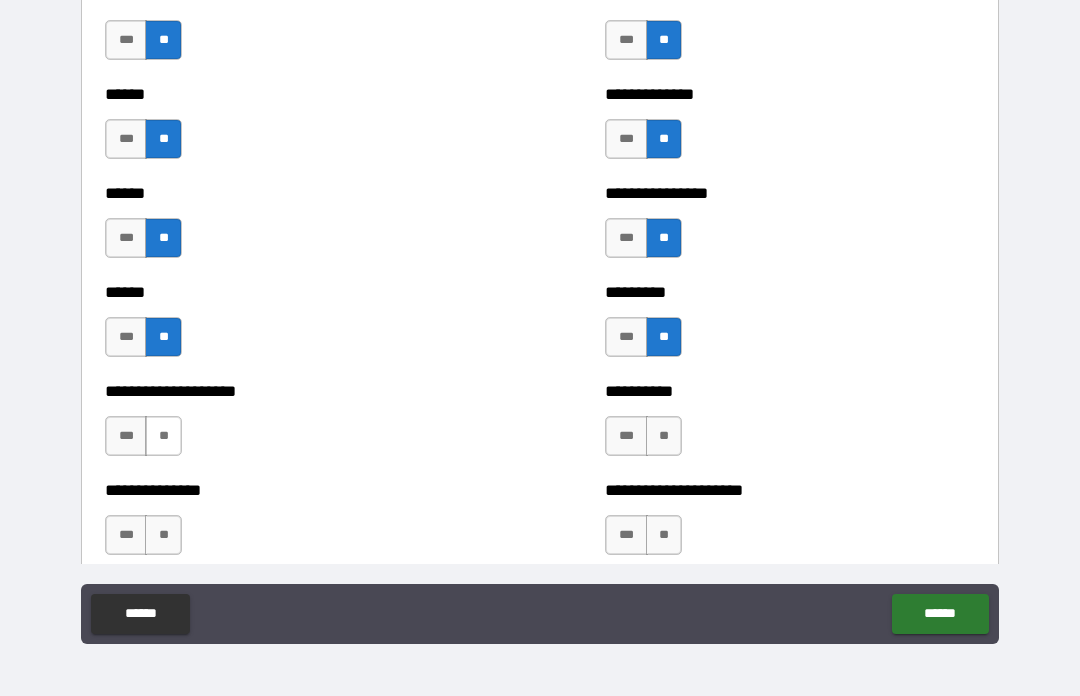 click on "**" at bounding box center [163, 436] 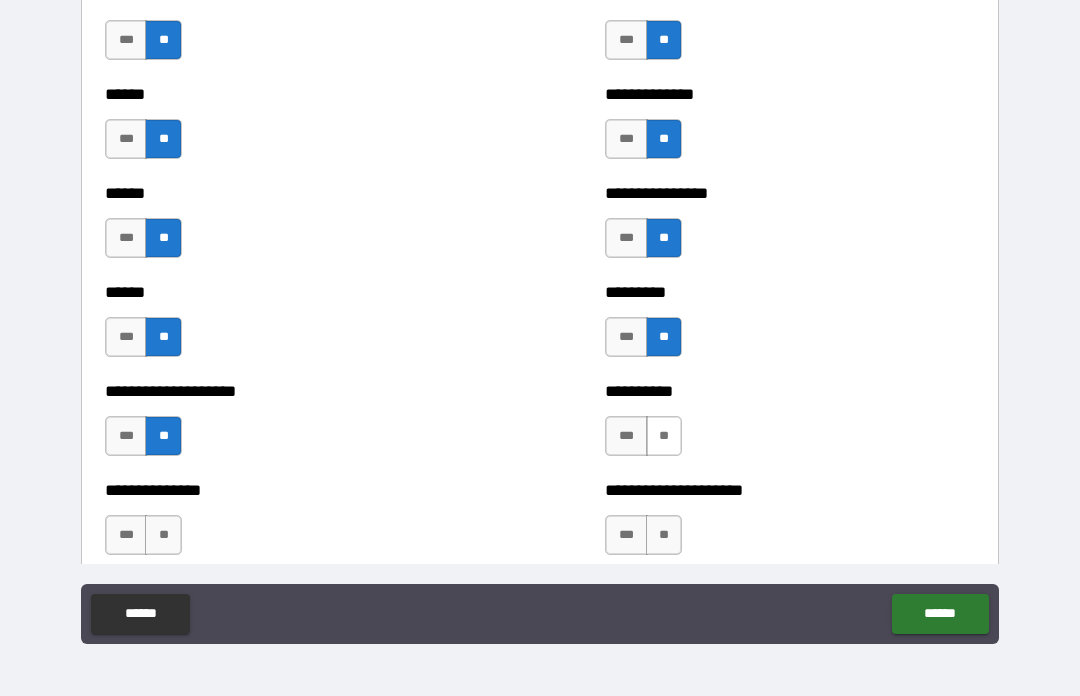 click on "**" at bounding box center (664, 436) 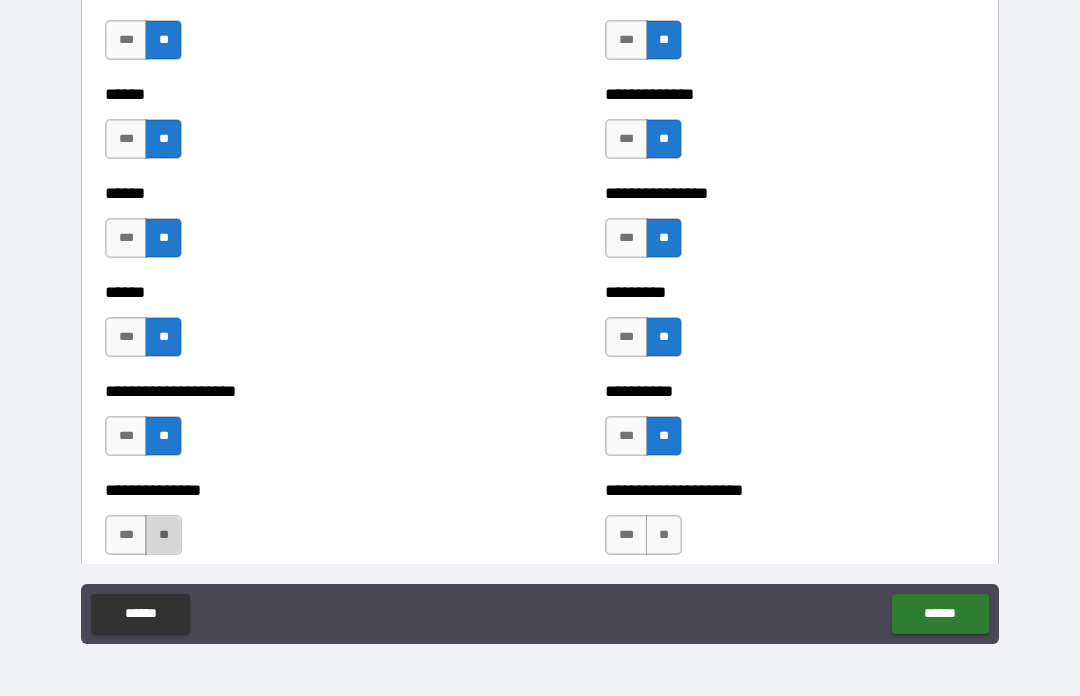 click on "**" at bounding box center (163, 535) 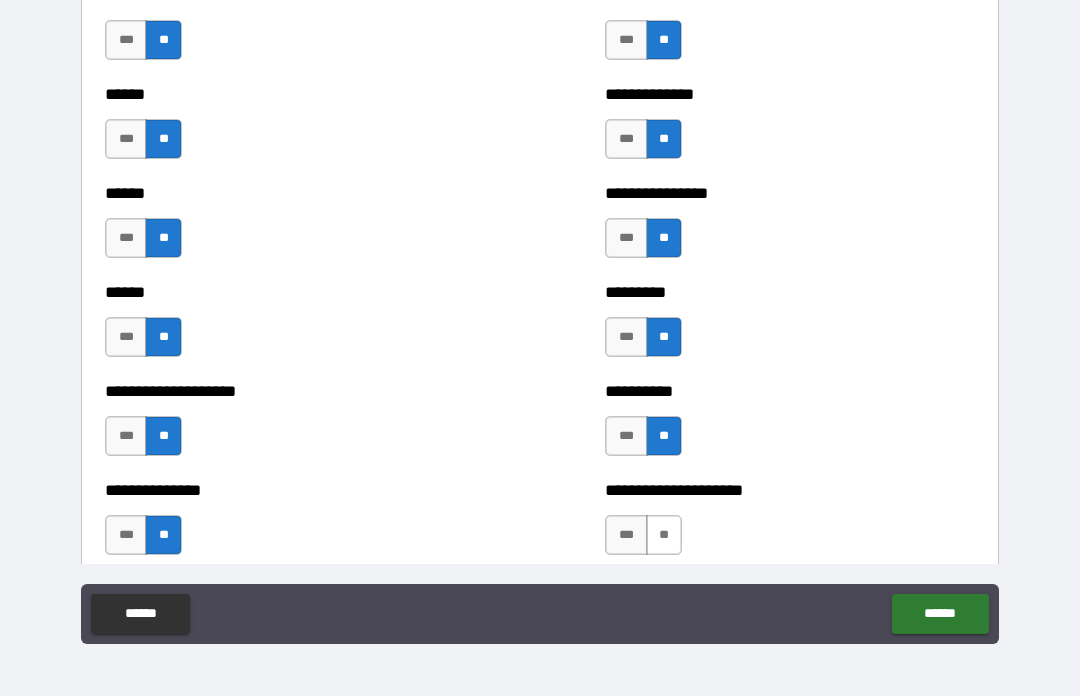 click on "**" at bounding box center [664, 535] 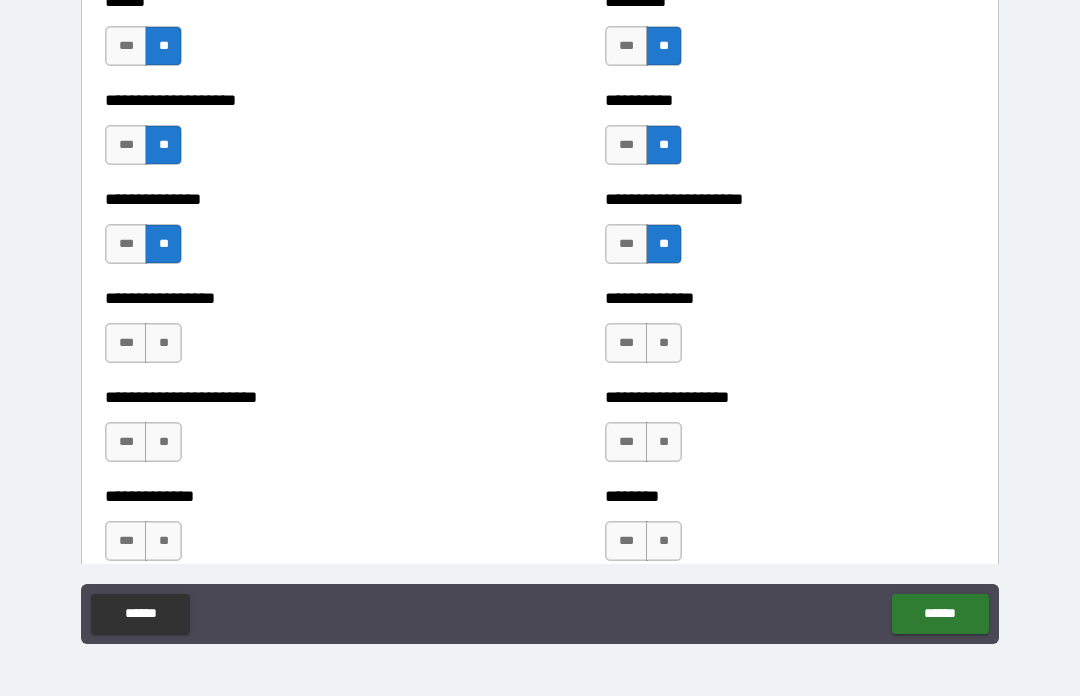 scroll, scrollTop: 3208, scrollLeft: 0, axis: vertical 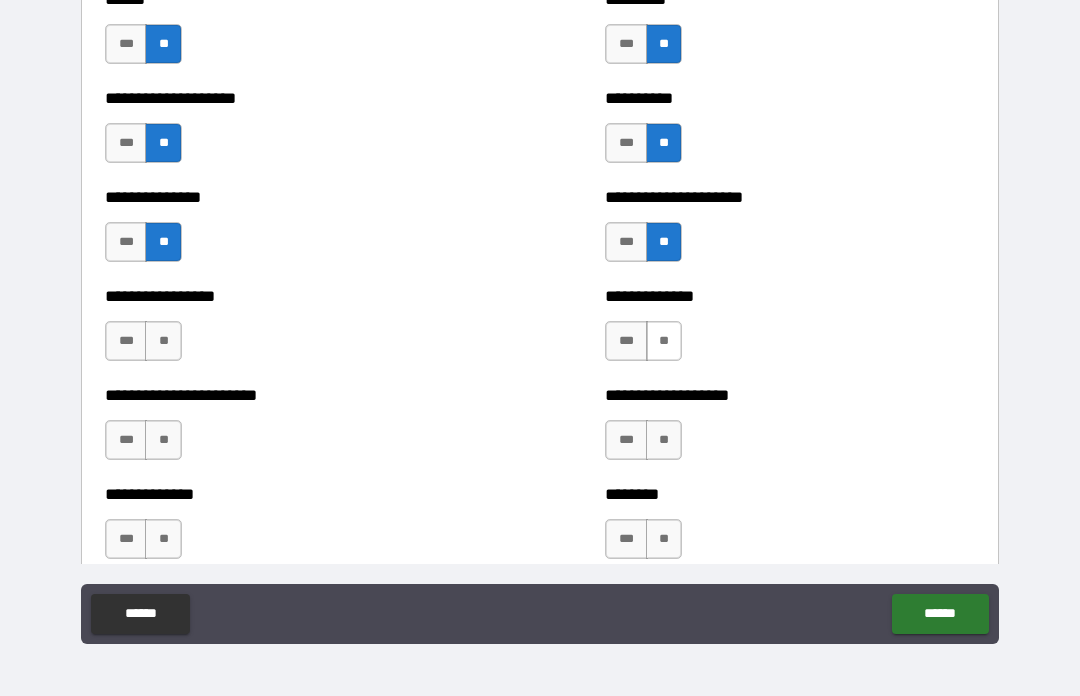 click on "**" at bounding box center (664, 341) 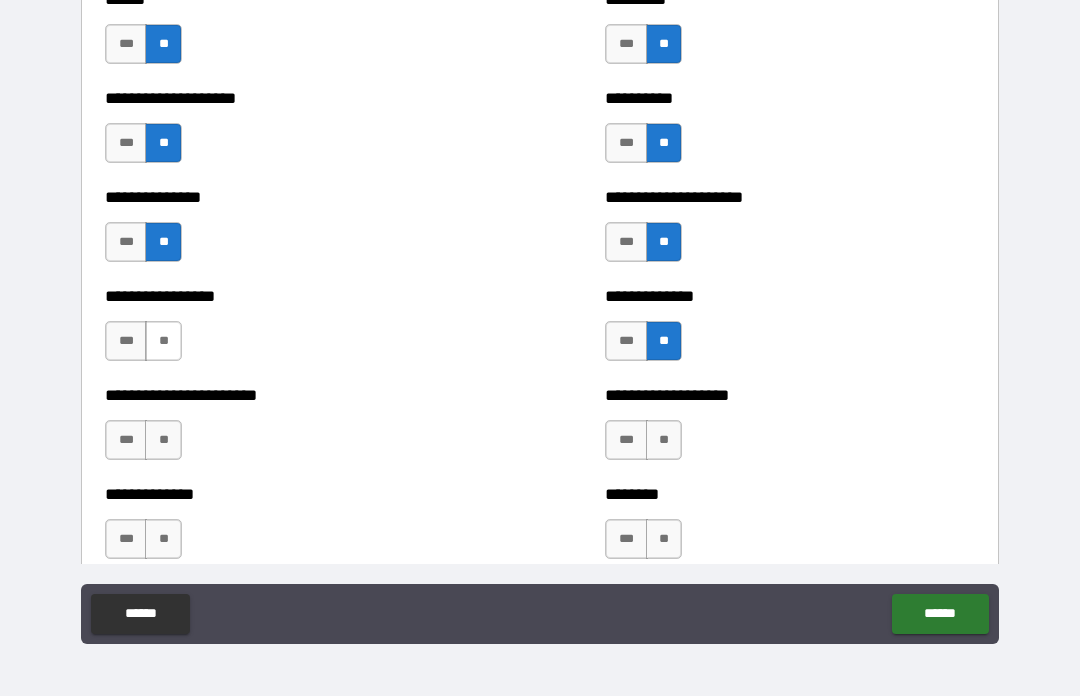 click on "**" at bounding box center (163, 341) 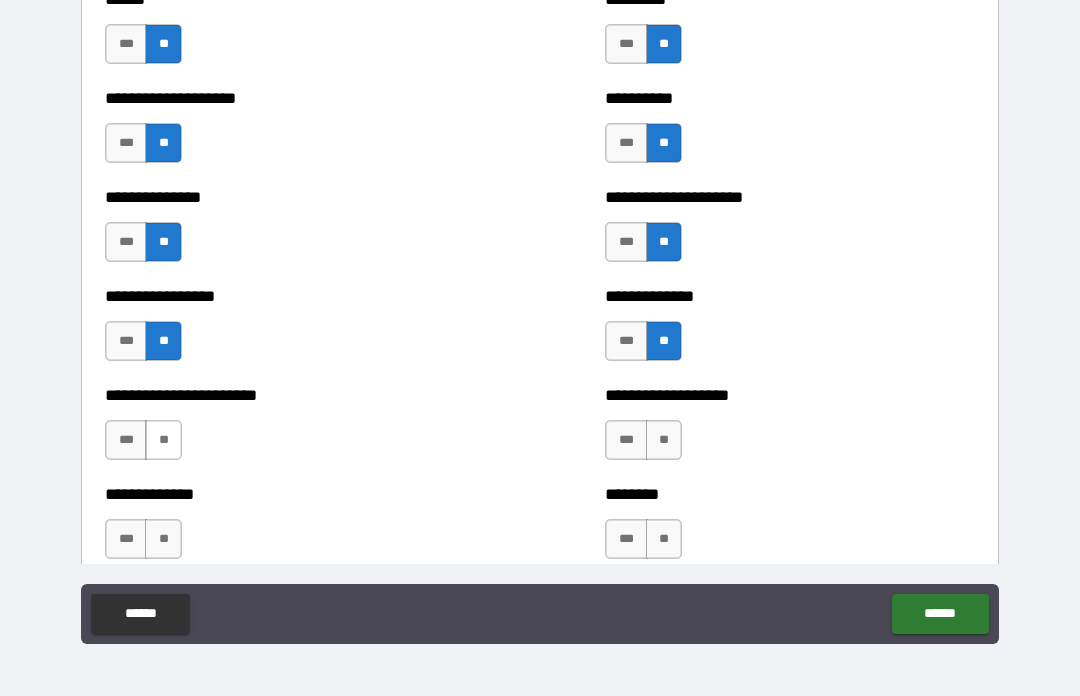 click on "**" at bounding box center [163, 440] 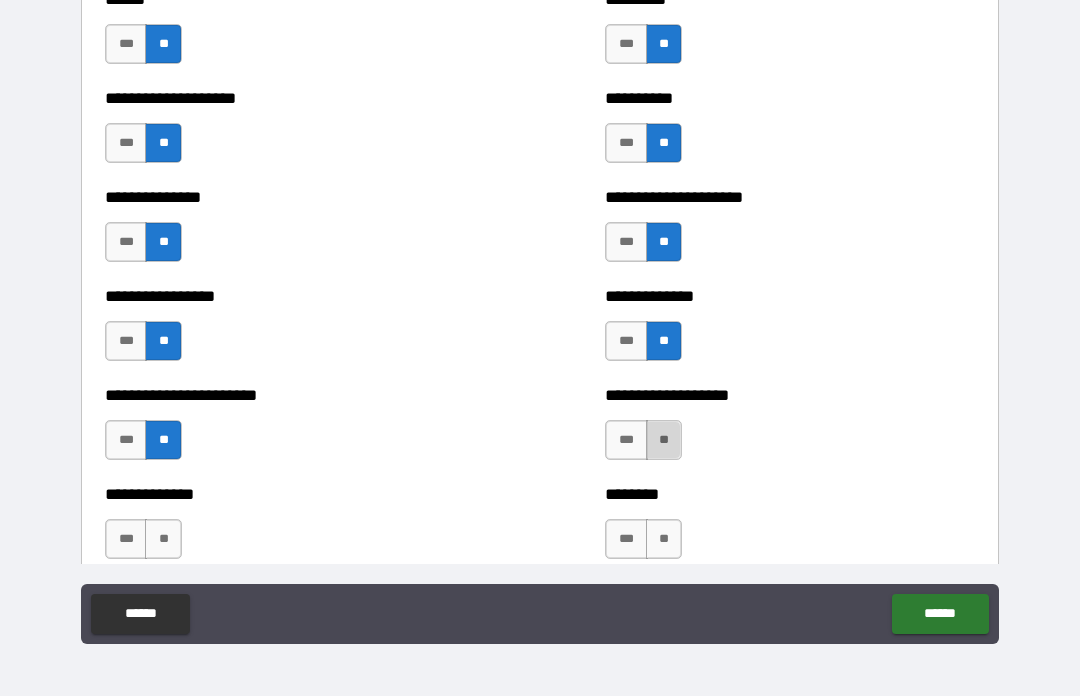 click on "**" at bounding box center (664, 440) 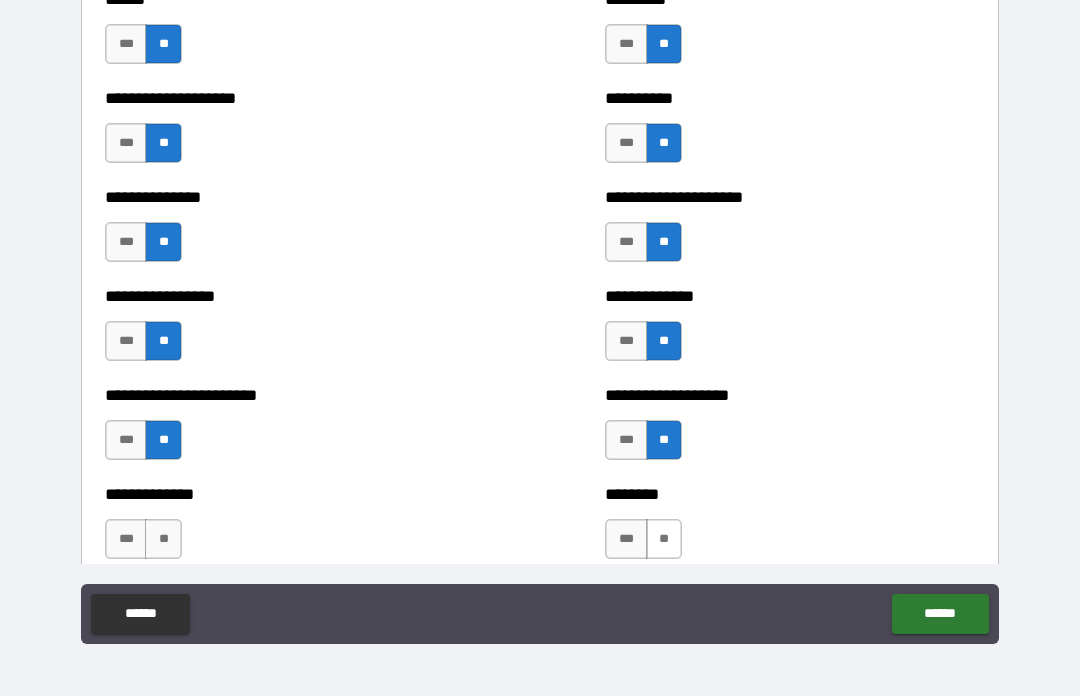 click on "**" at bounding box center [664, 539] 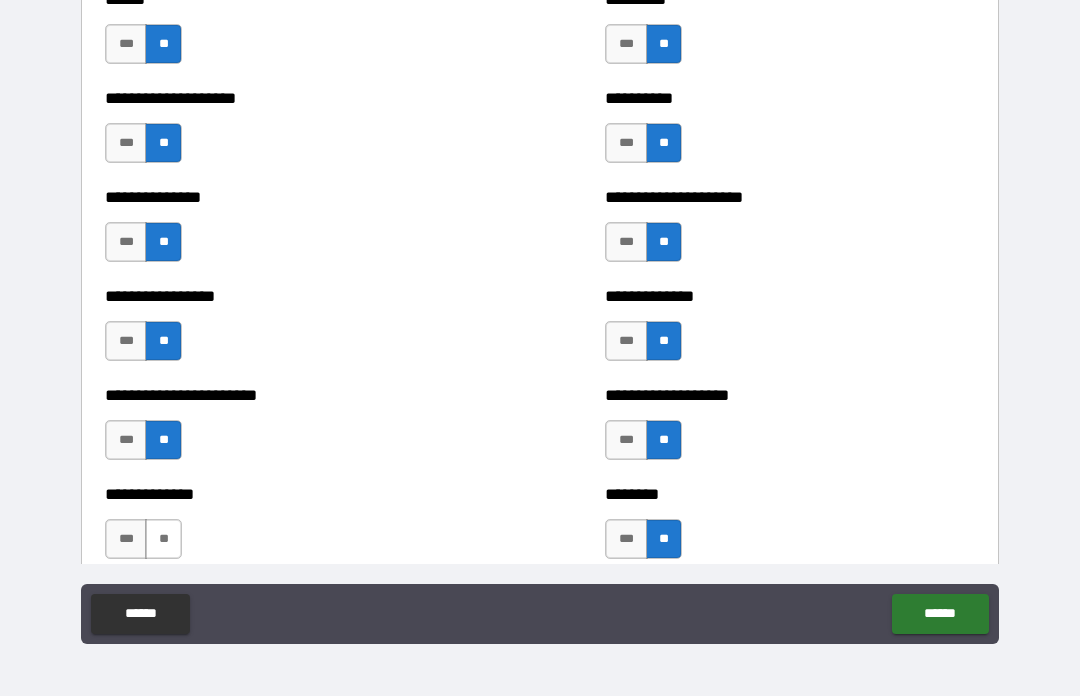 click on "**" at bounding box center [163, 539] 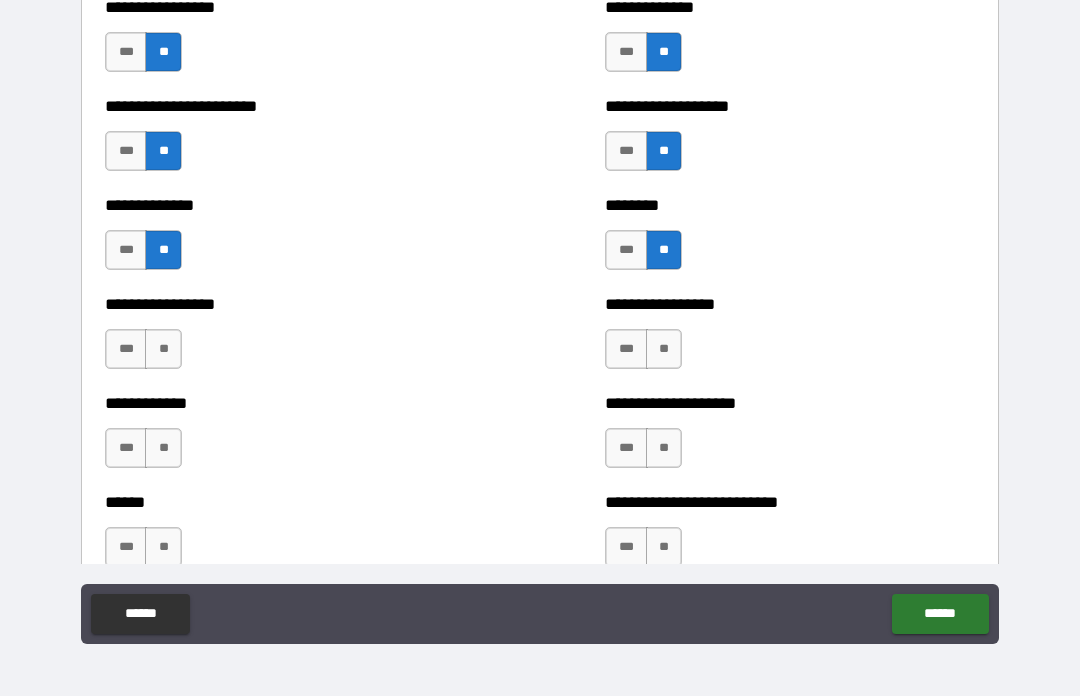 scroll, scrollTop: 3498, scrollLeft: 0, axis: vertical 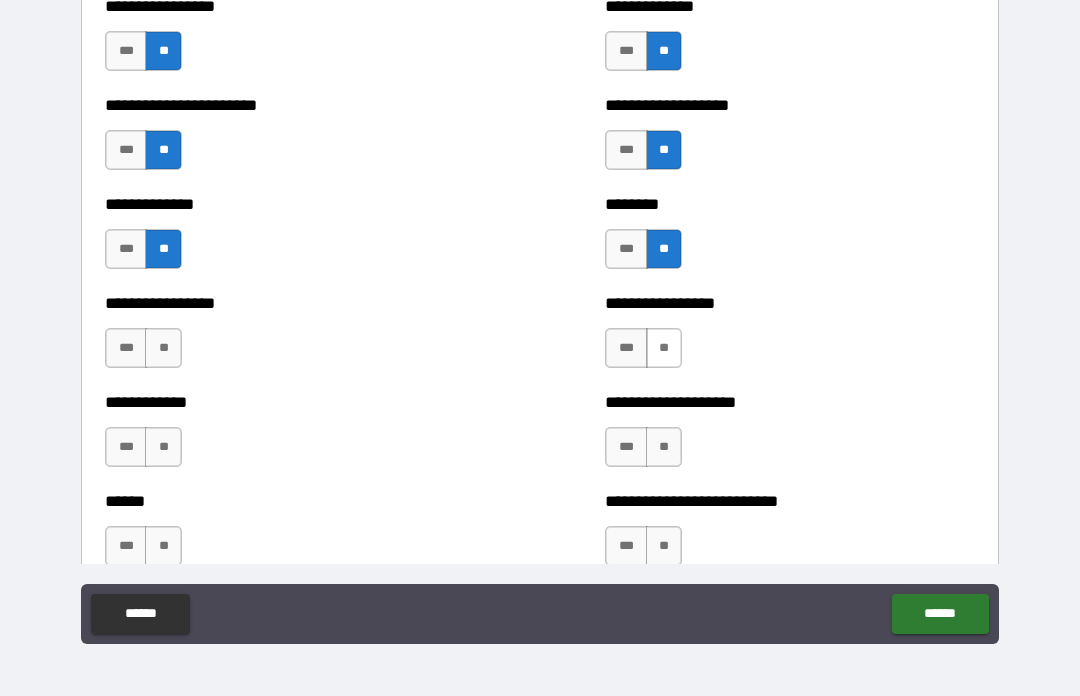 click on "**" at bounding box center (664, 348) 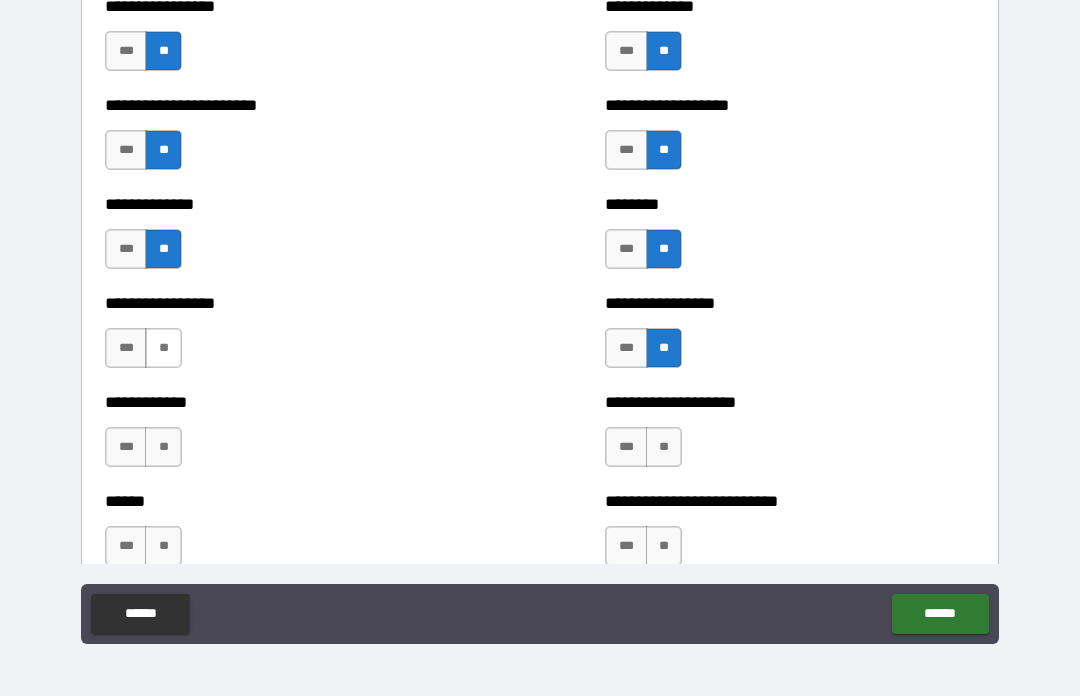 click on "**" at bounding box center [163, 348] 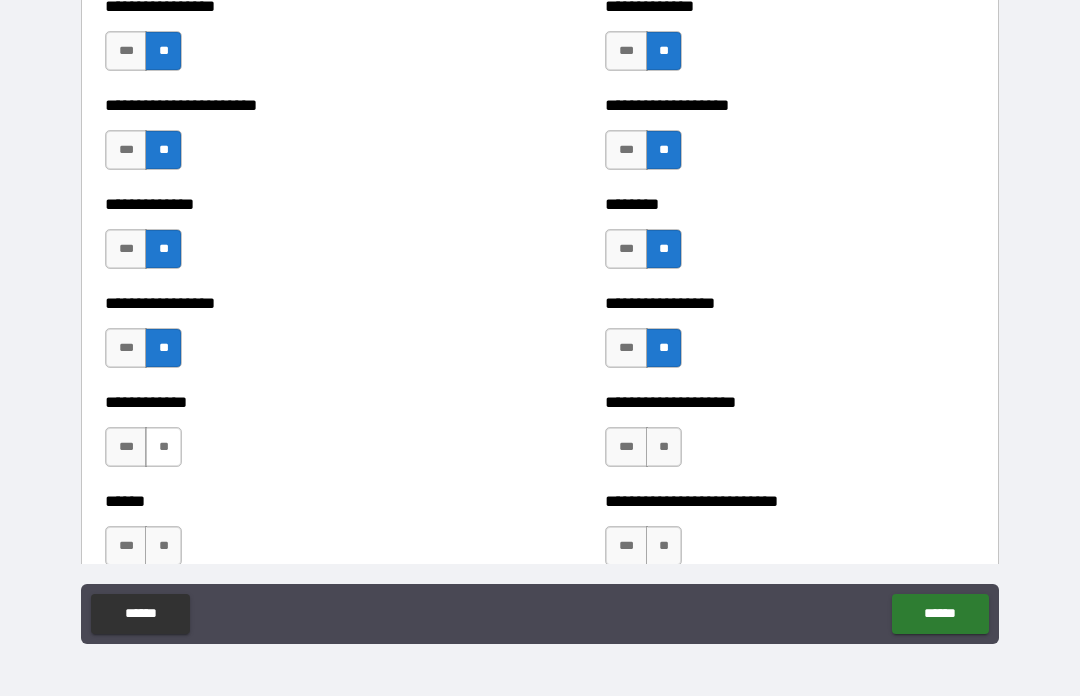 click on "**" at bounding box center [163, 447] 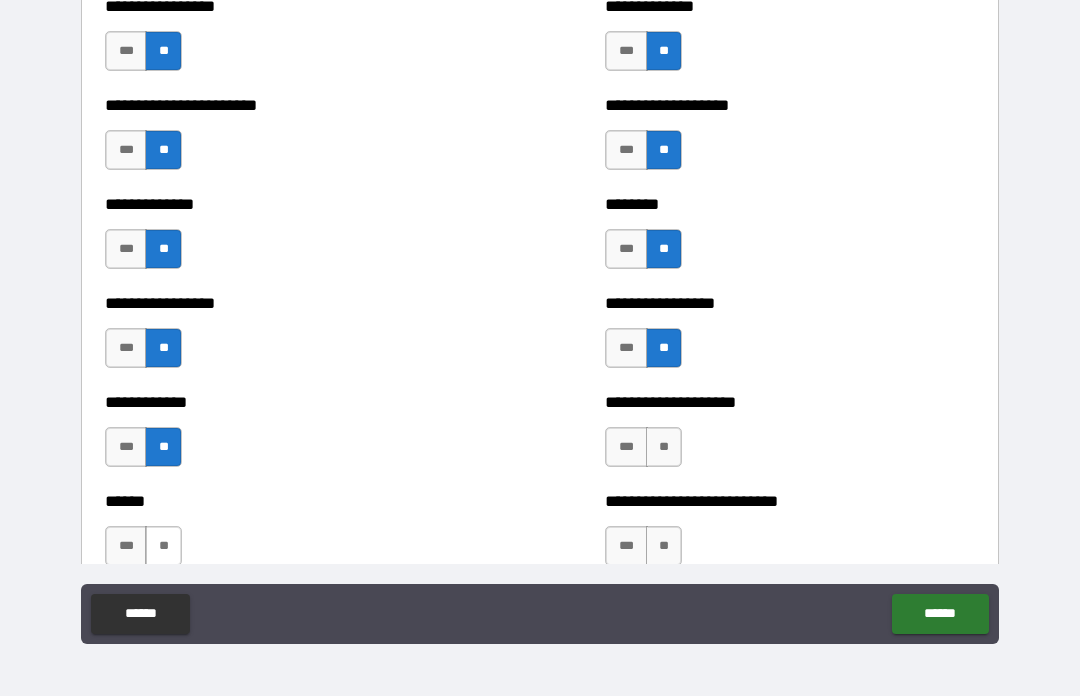 click on "**" at bounding box center (163, 546) 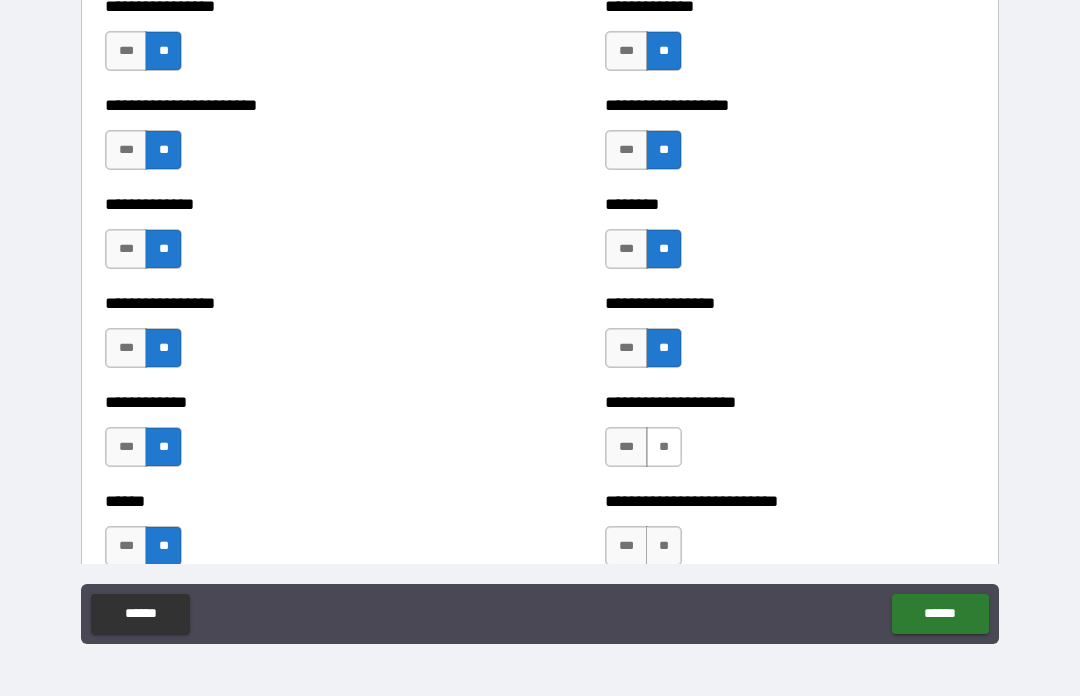 click on "**" at bounding box center [664, 447] 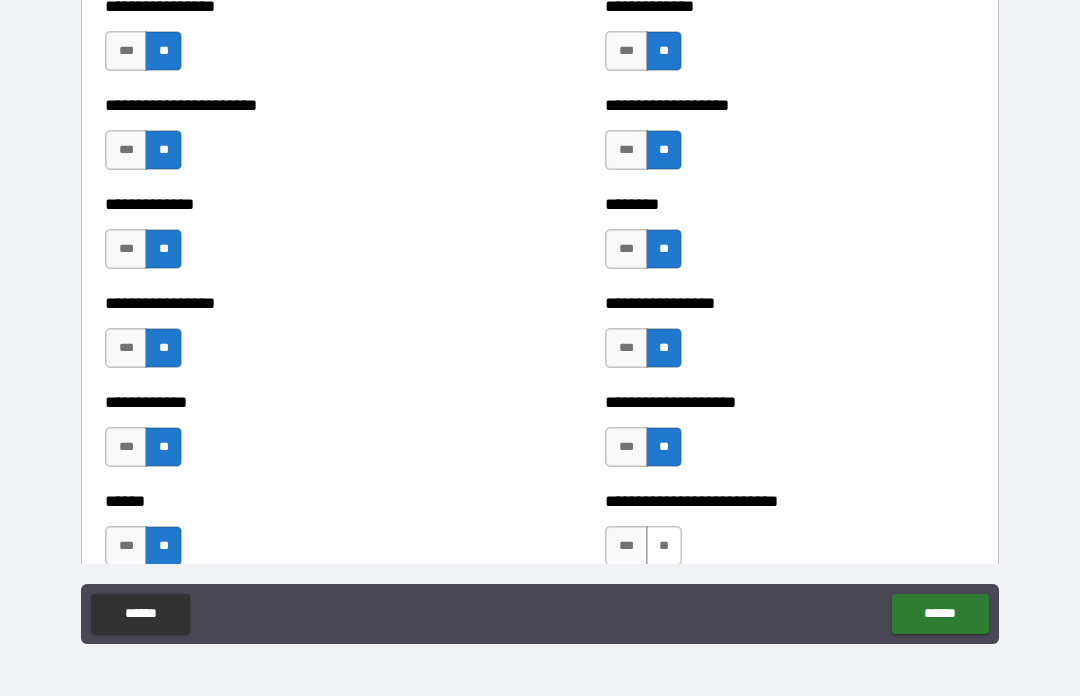 click on "**" at bounding box center [664, 546] 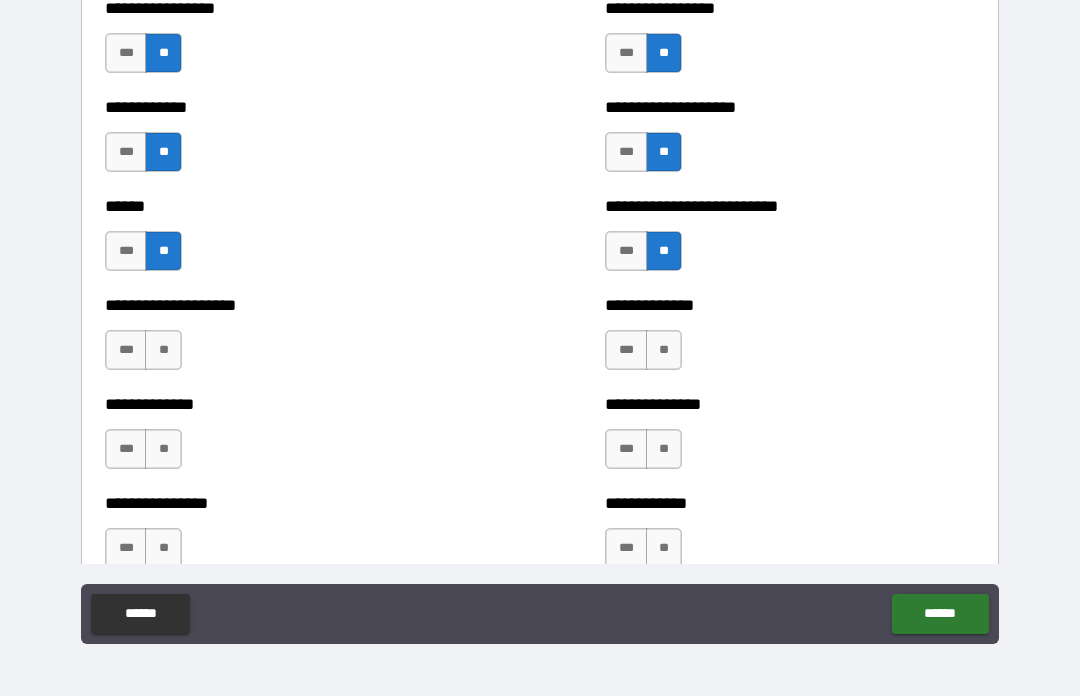 scroll, scrollTop: 3795, scrollLeft: 0, axis: vertical 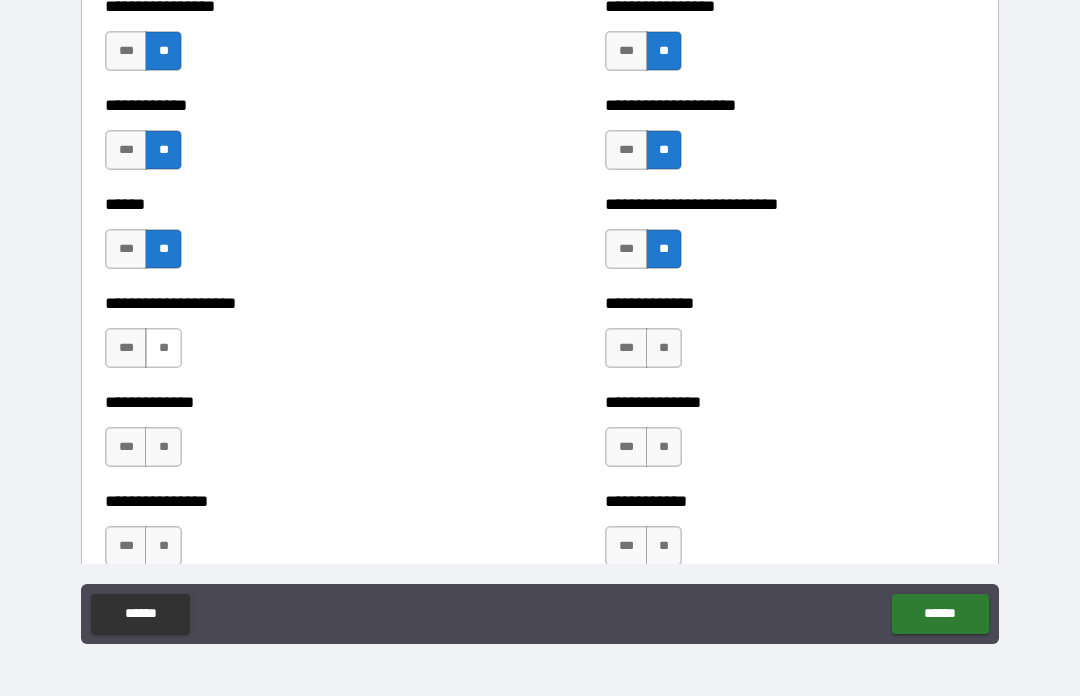 click on "**" at bounding box center (163, 348) 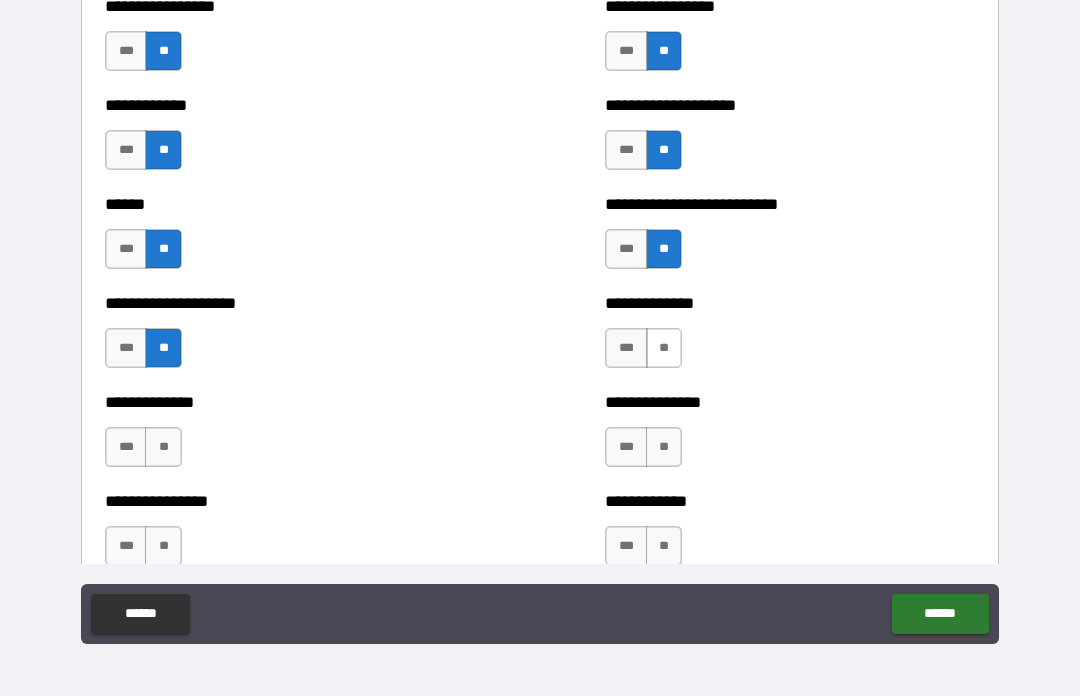 click on "**" at bounding box center [664, 348] 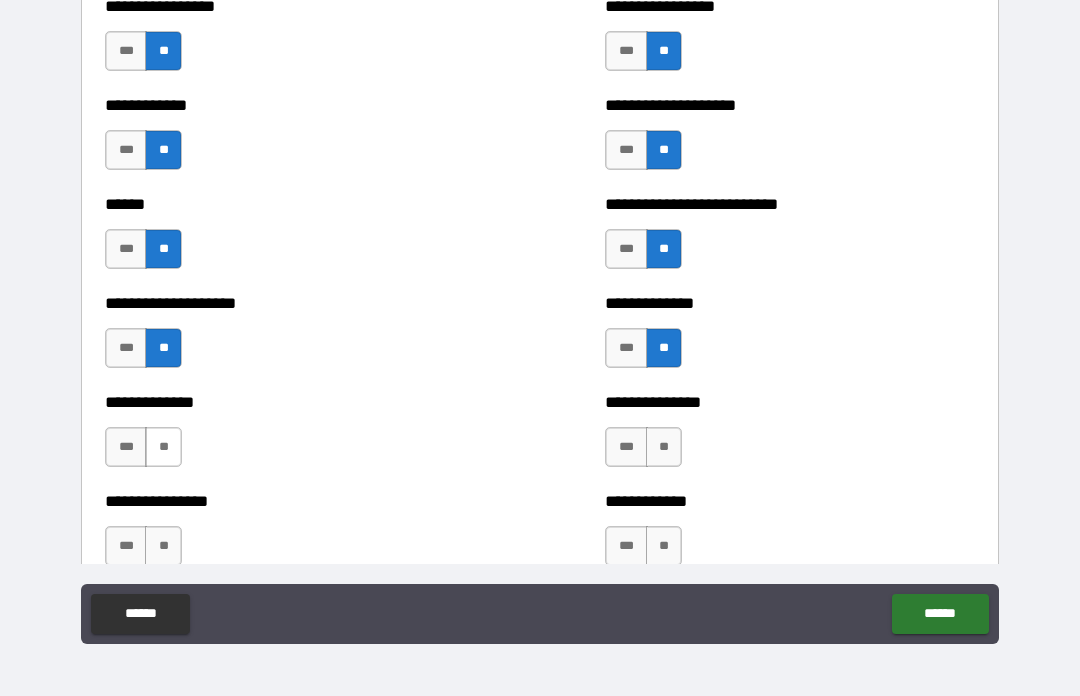 click on "**" at bounding box center (163, 447) 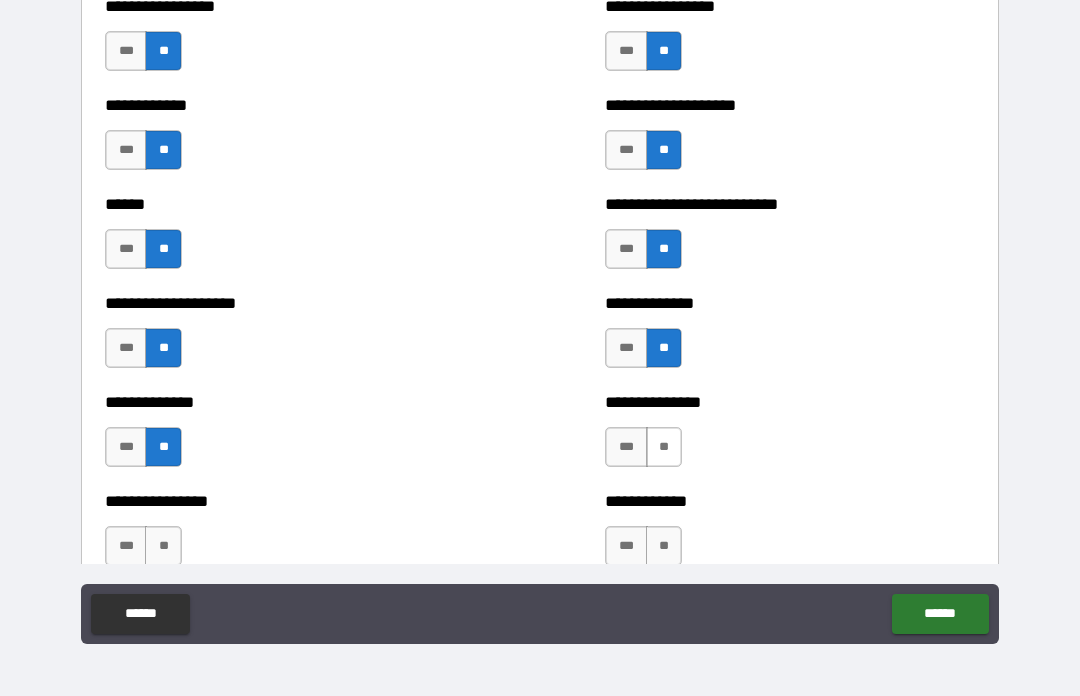 click on "**" at bounding box center [664, 447] 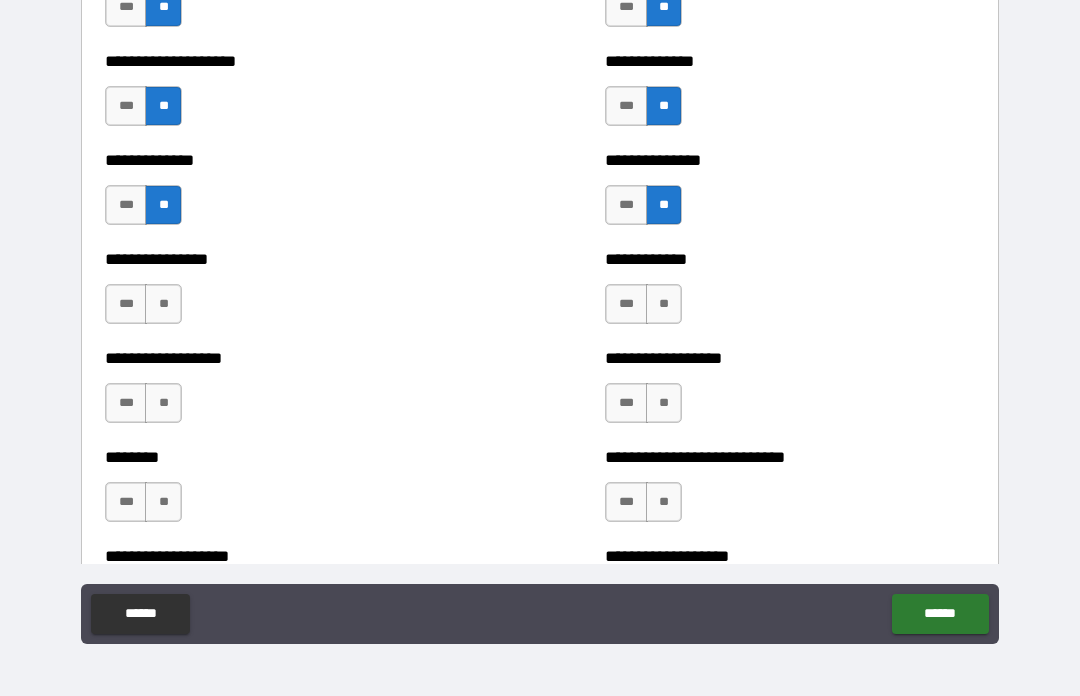 scroll, scrollTop: 4041, scrollLeft: 0, axis: vertical 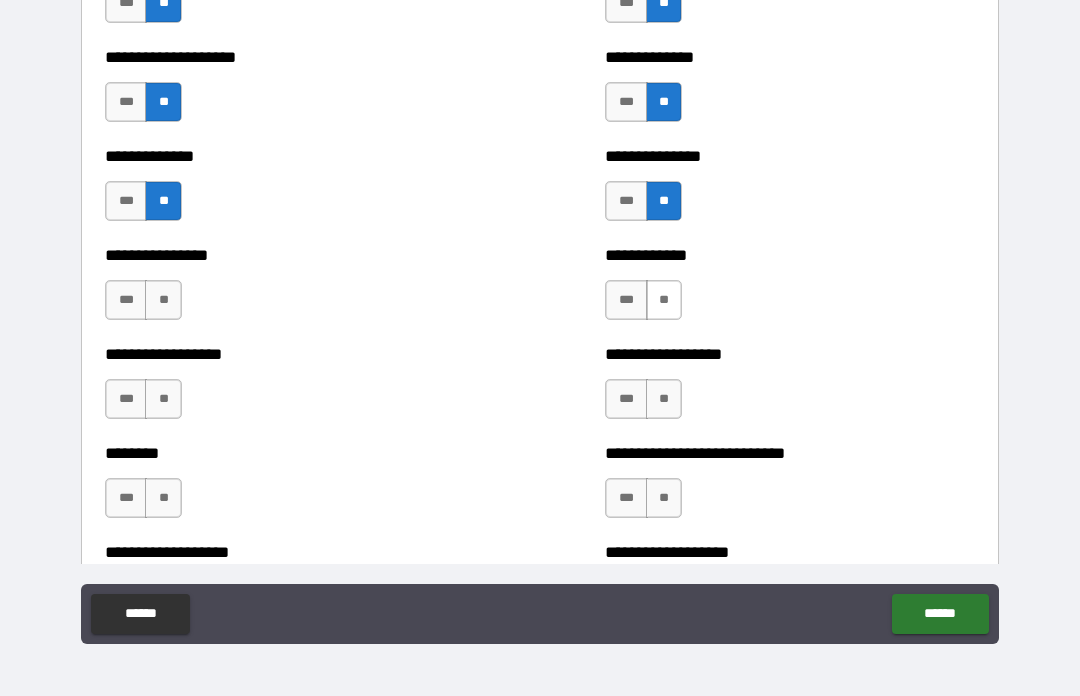 click on "**" at bounding box center (664, 300) 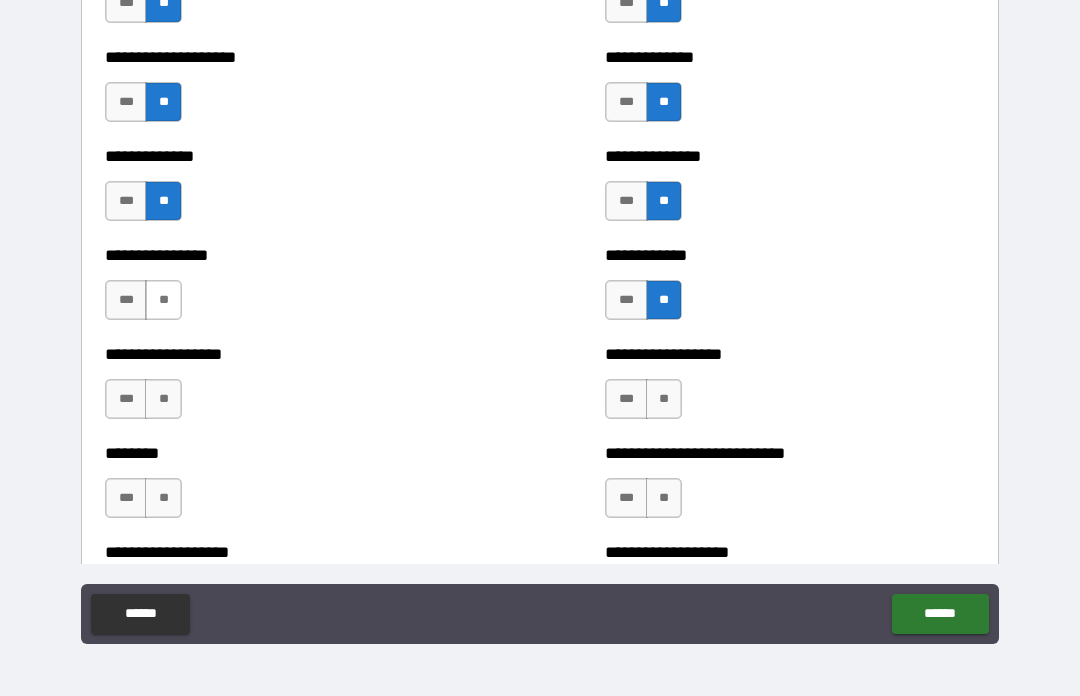click on "**" at bounding box center (163, 300) 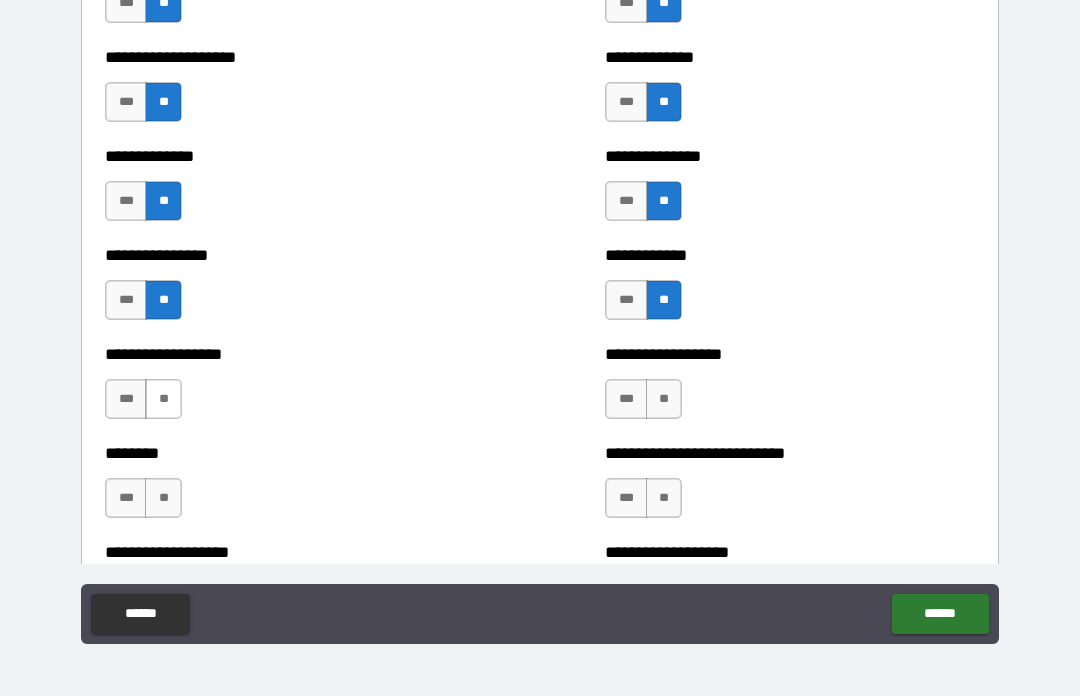 click on "**" at bounding box center (163, 399) 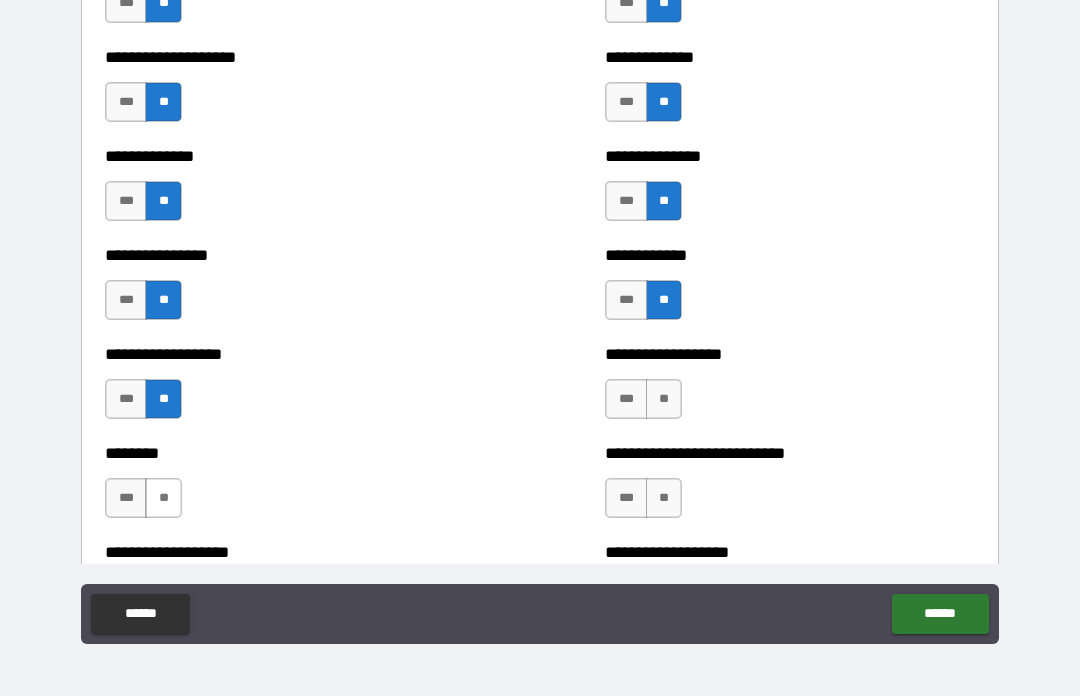 click on "**" at bounding box center [163, 498] 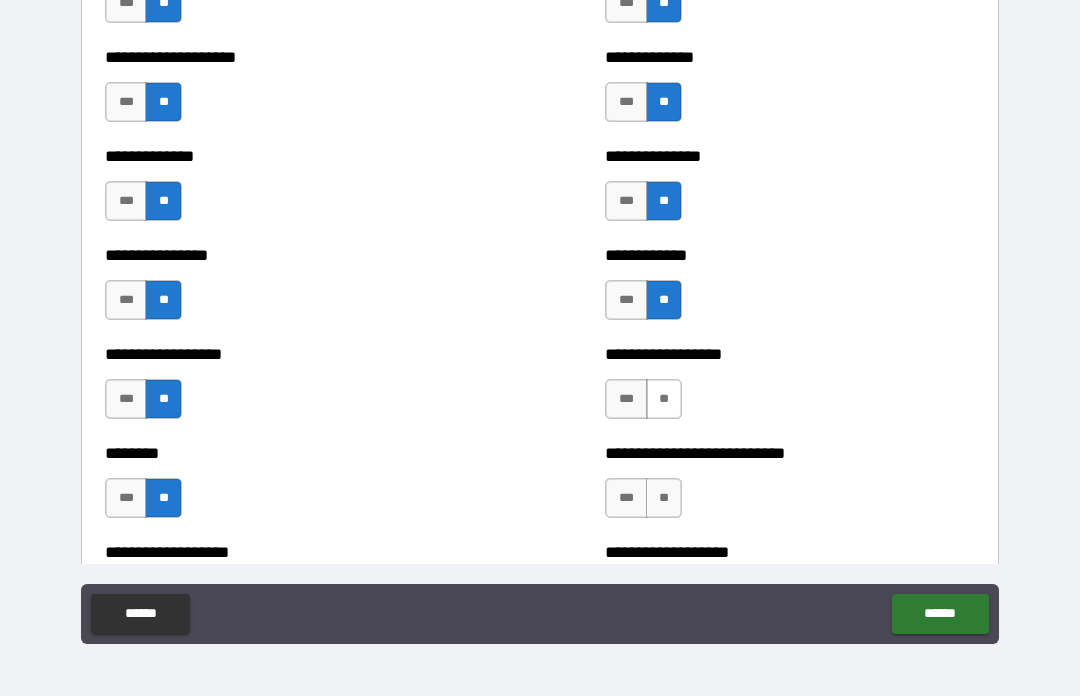click on "**" at bounding box center [664, 399] 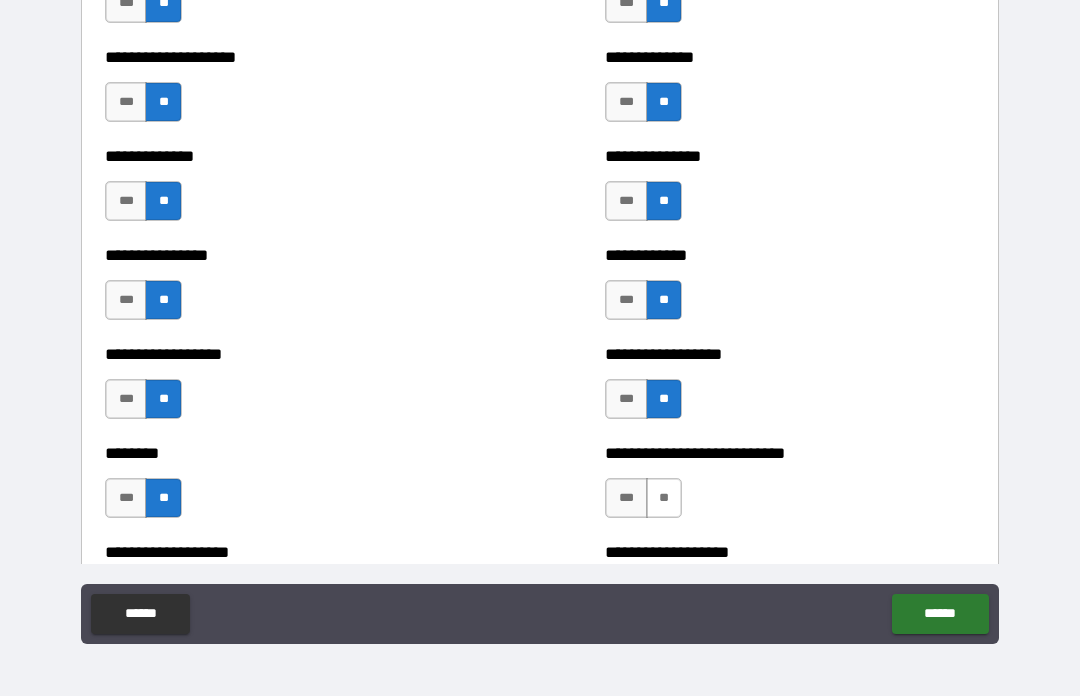 click on "**" at bounding box center [664, 498] 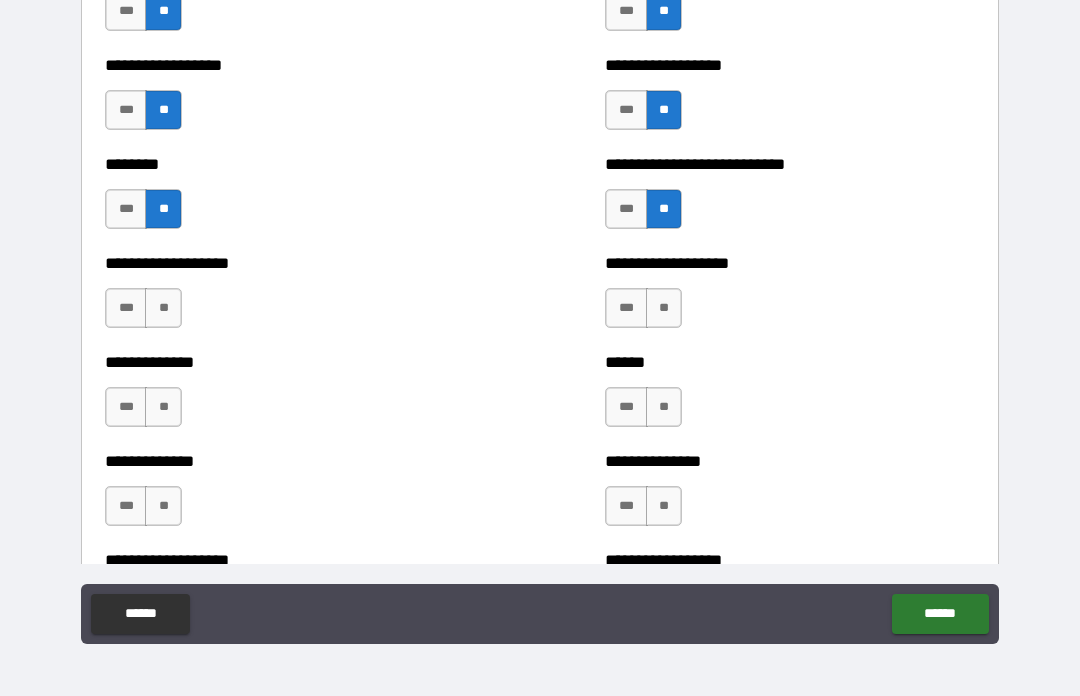 scroll, scrollTop: 4350, scrollLeft: 0, axis: vertical 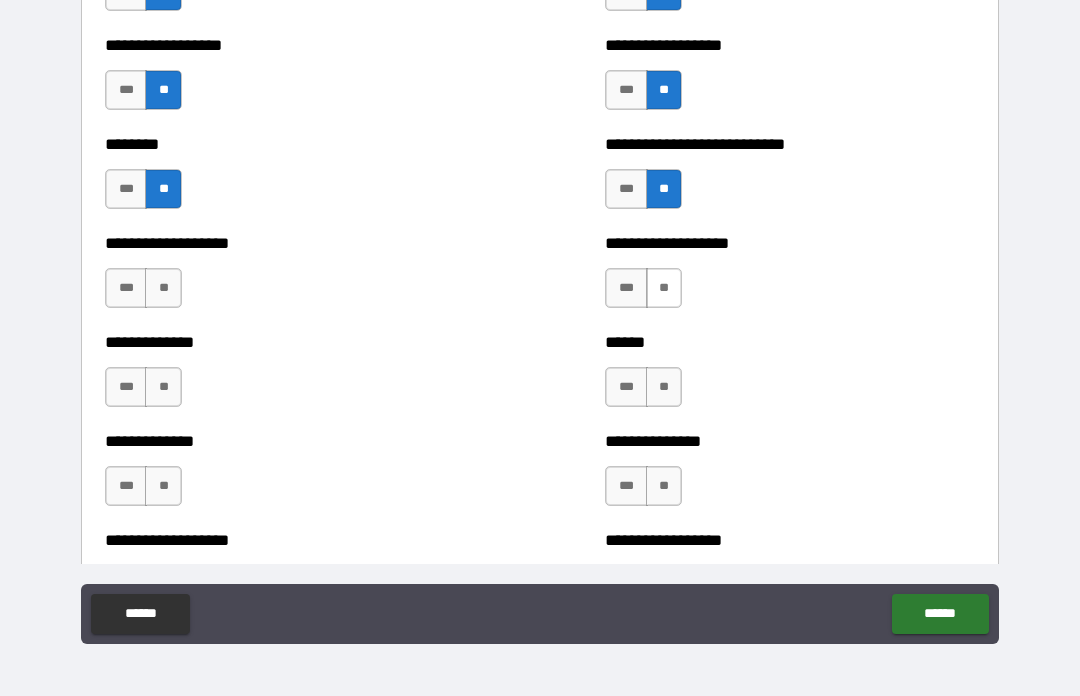click on "**" at bounding box center (664, 288) 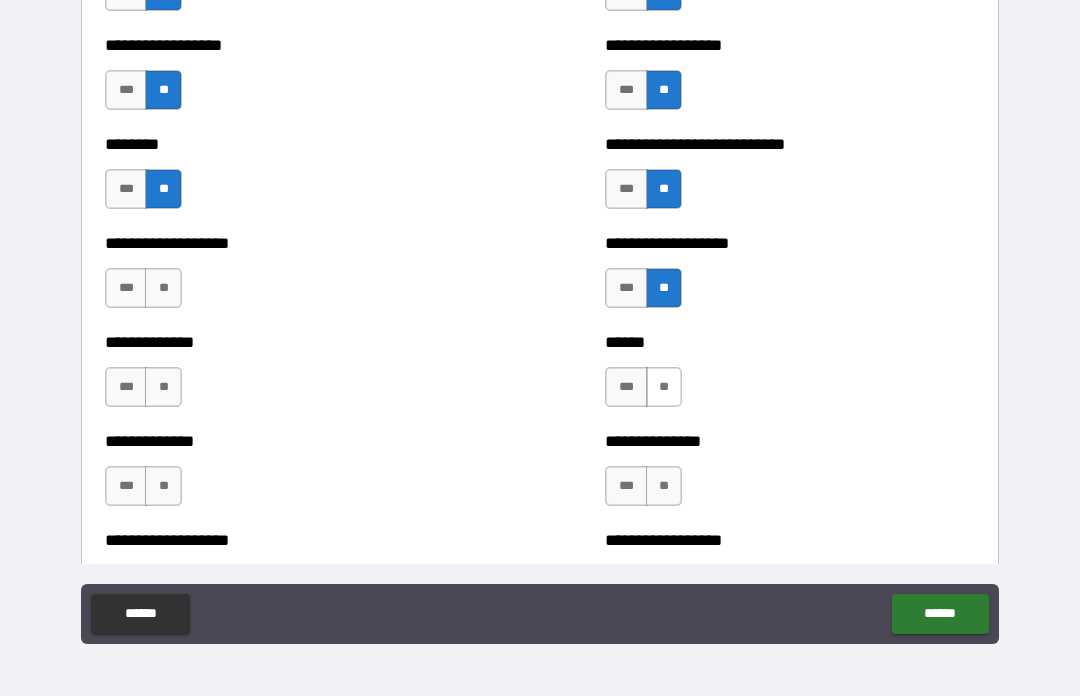 click on "**" at bounding box center (664, 387) 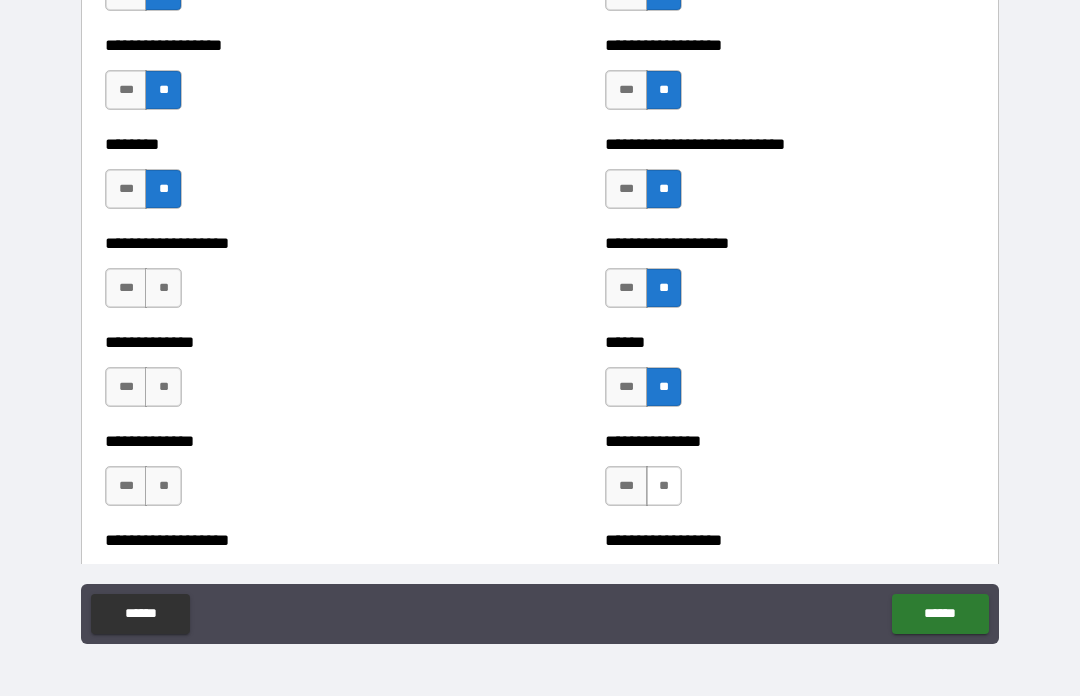 click on "**" at bounding box center (664, 486) 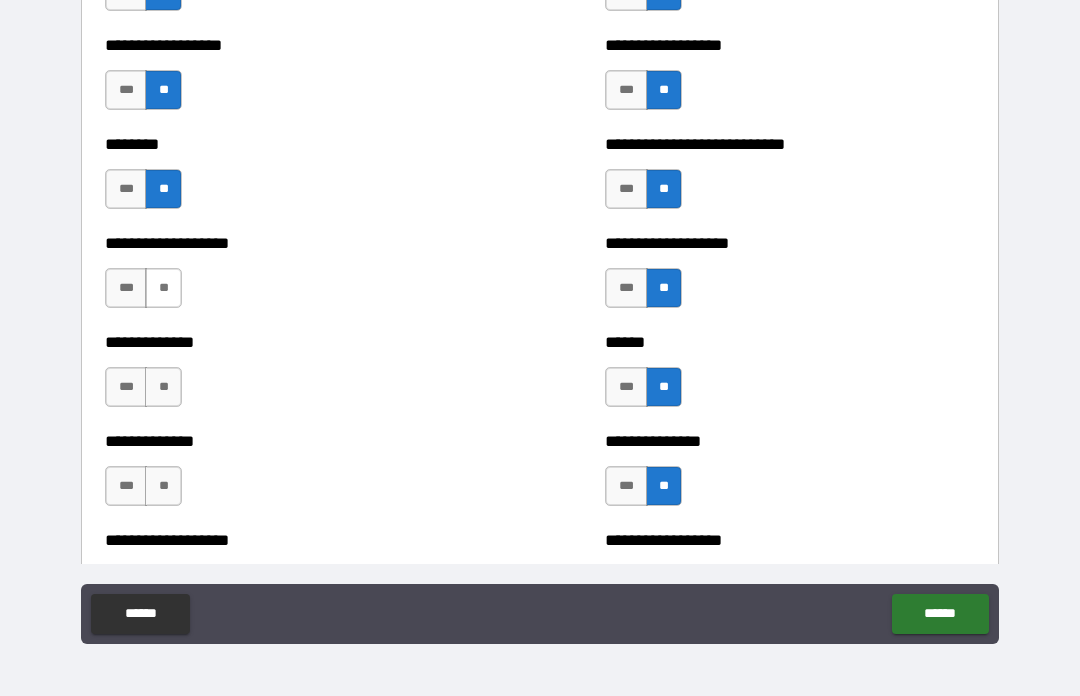 click on "**" at bounding box center [163, 288] 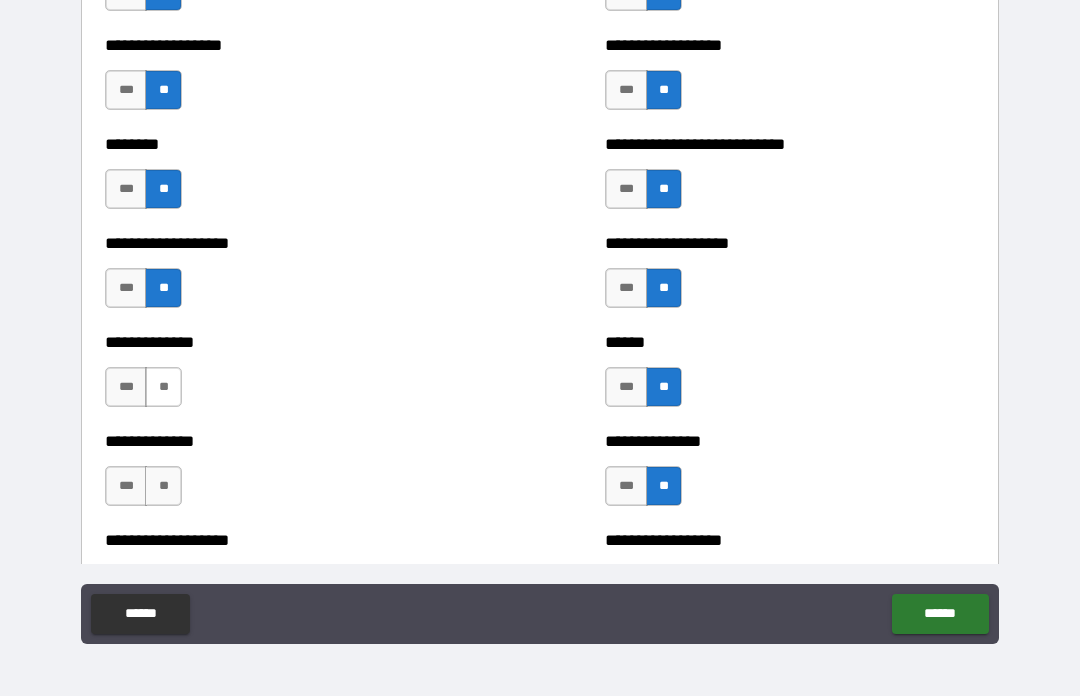 click on "**" at bounding box center (163, 387) 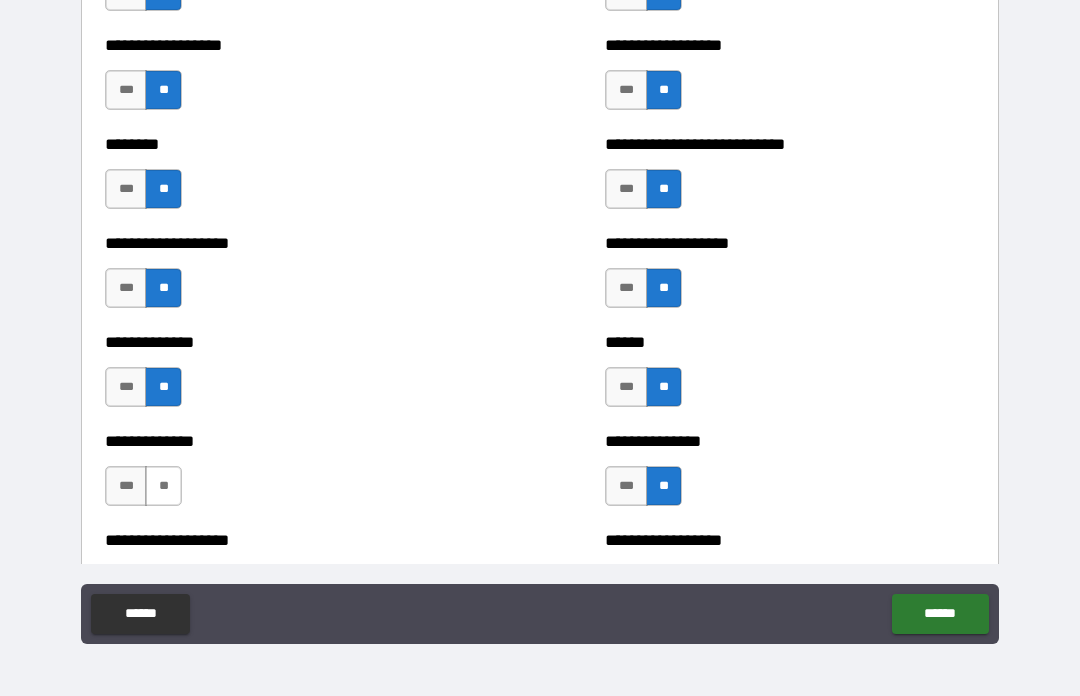 click on "**" at bounding box center [163, 486] 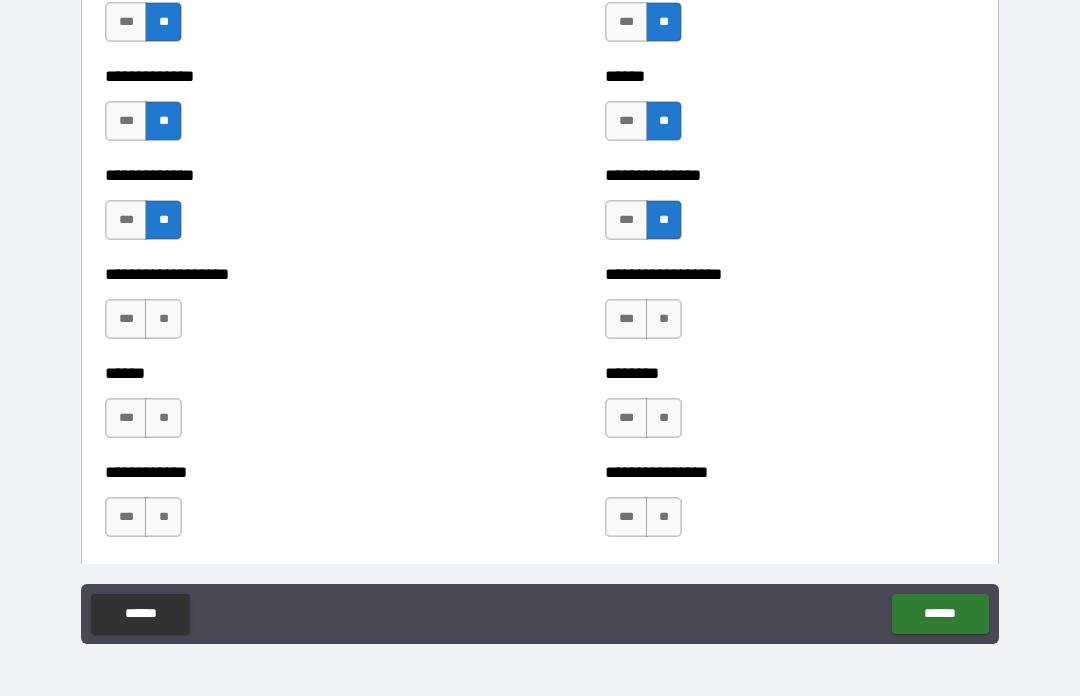 scroll, scrollTop: 4620, scrollLeft: 0, axis: vertical 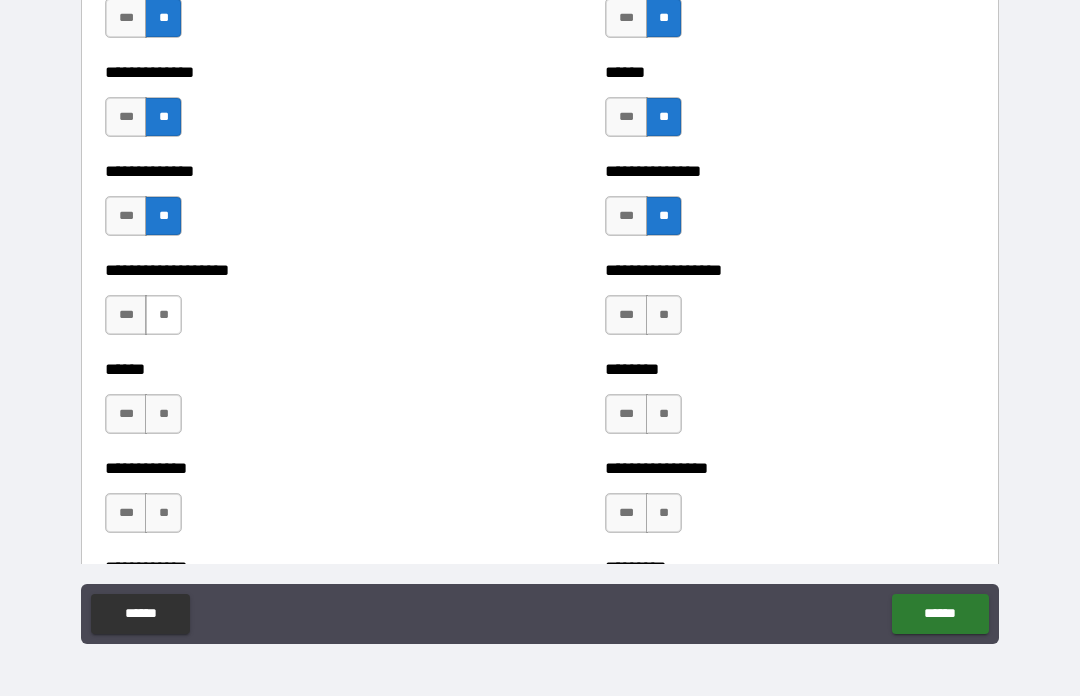 click on "**" at bounding box center (163, 315) 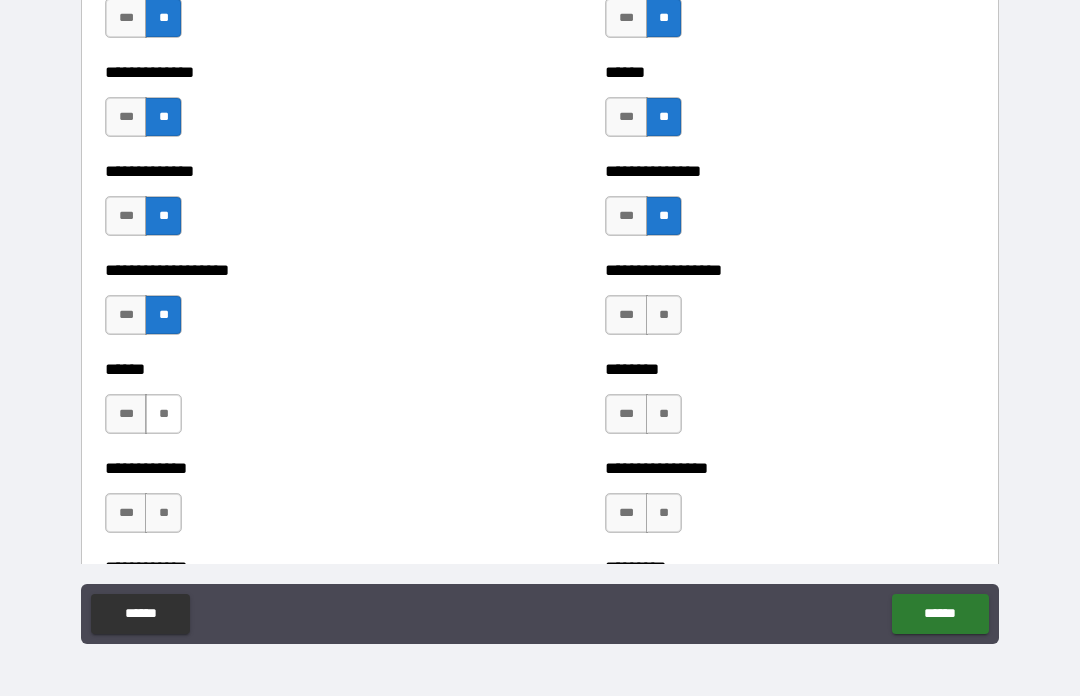 click on "**" at bounding box center (163, 414) 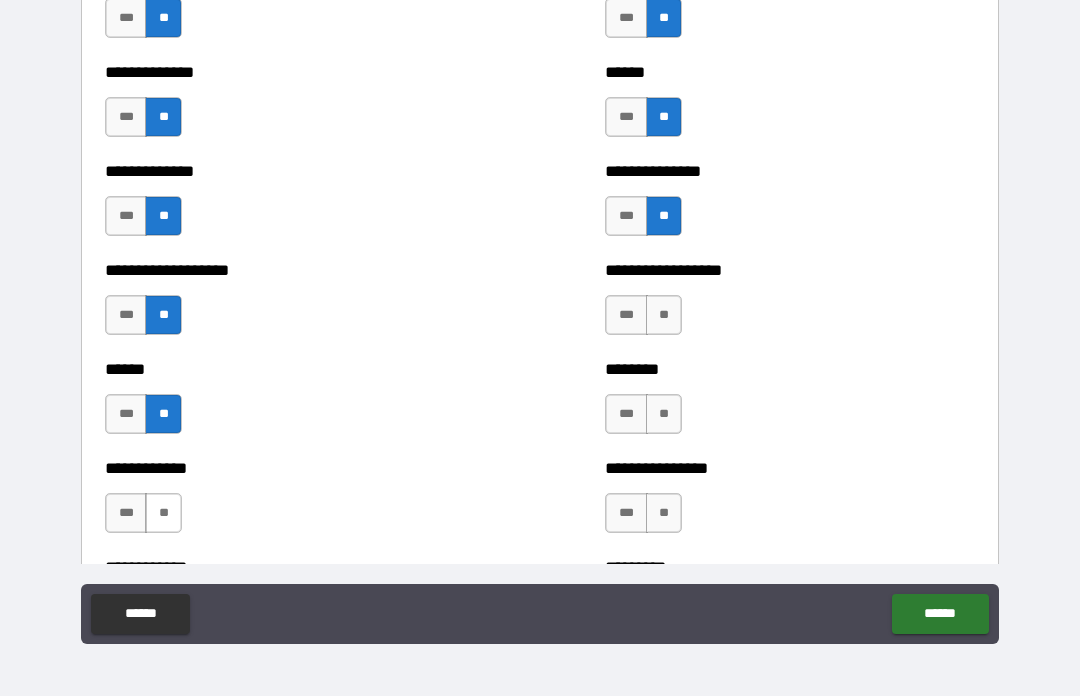 click on "**" at bounding box center (163, 513) 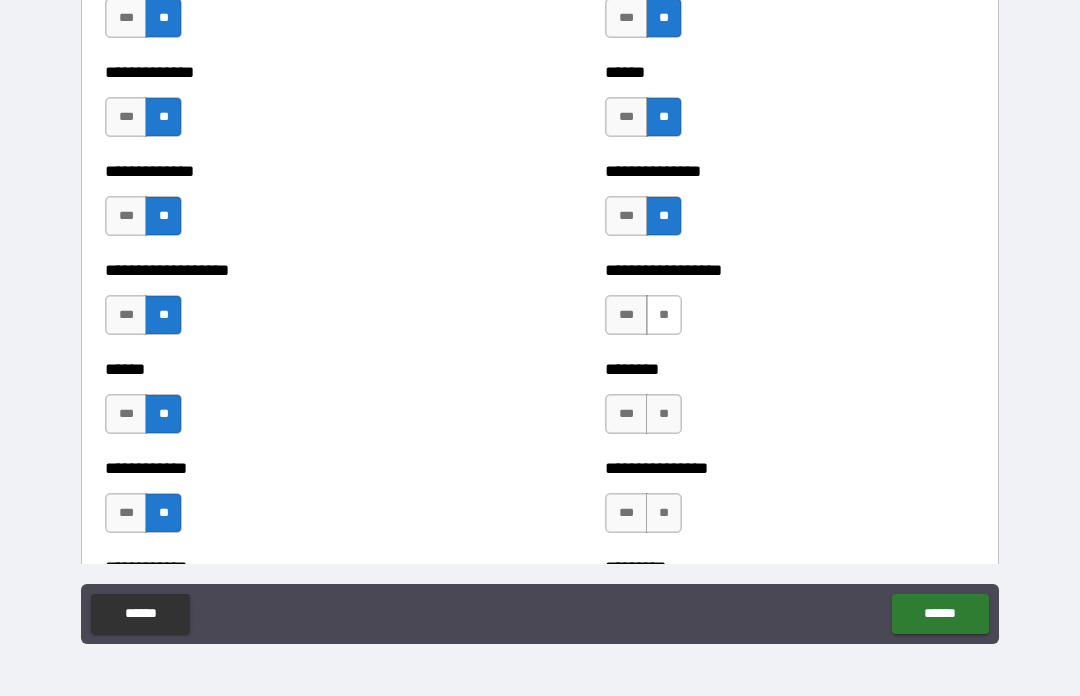 click on "**" at bounding box center (664, 315) 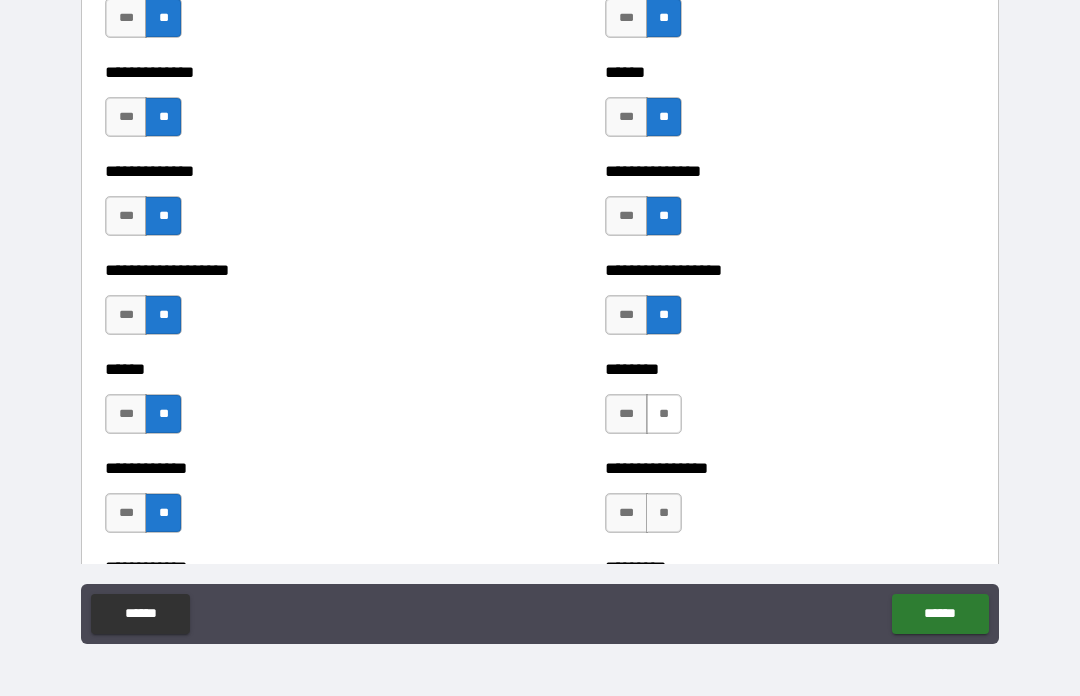 click on "**" at bounding box center [664, 414] 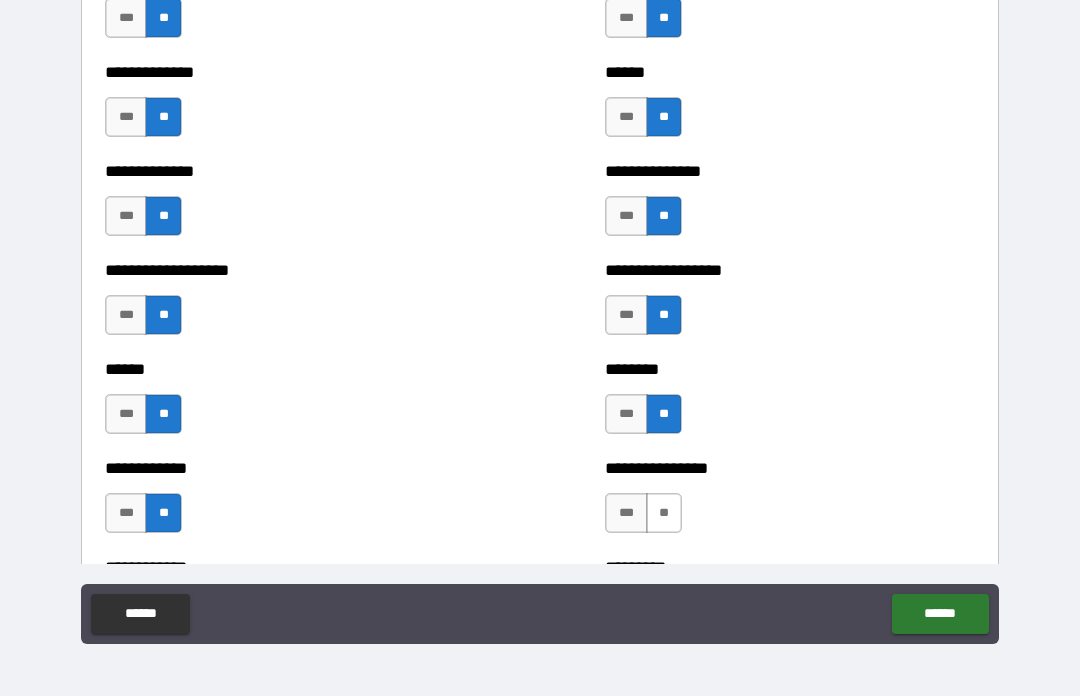 click on "**" at bounding box center (664, 513) 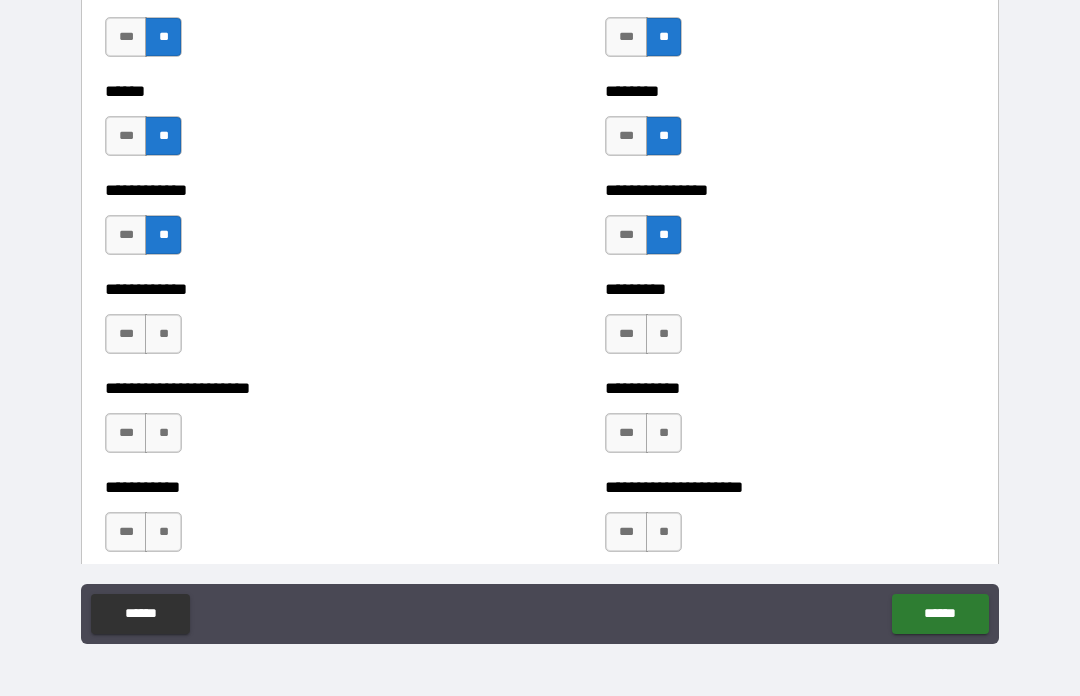 scroll, scrollTop: 4901, scrollLeft: 0, axis: vertical 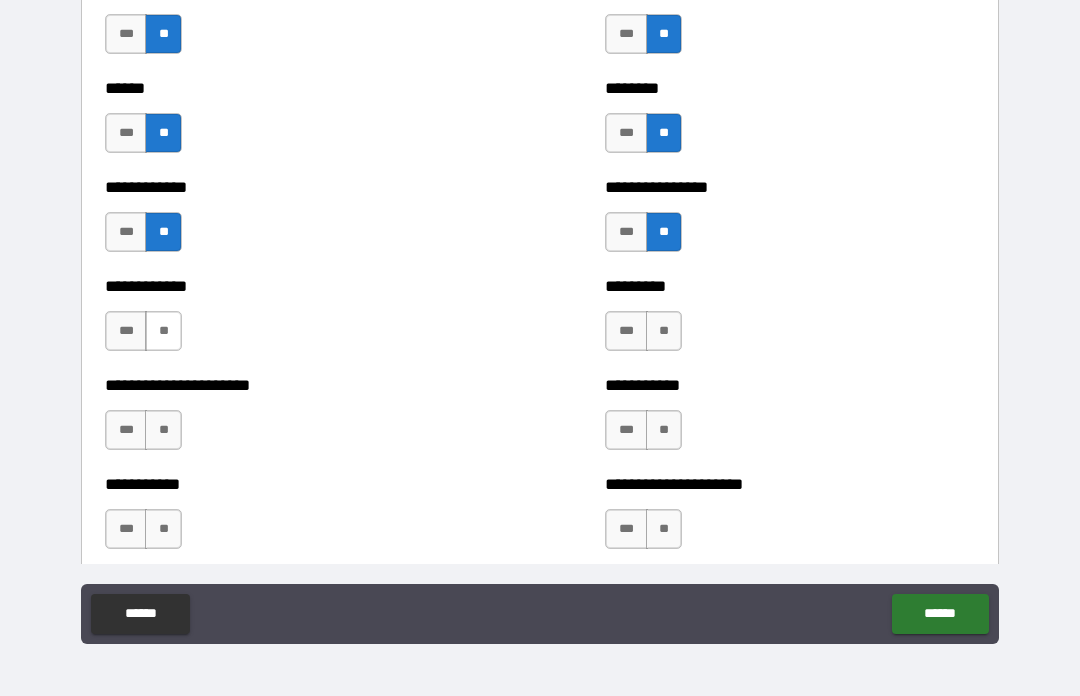 click on "**" at bounding box center [163, 331] 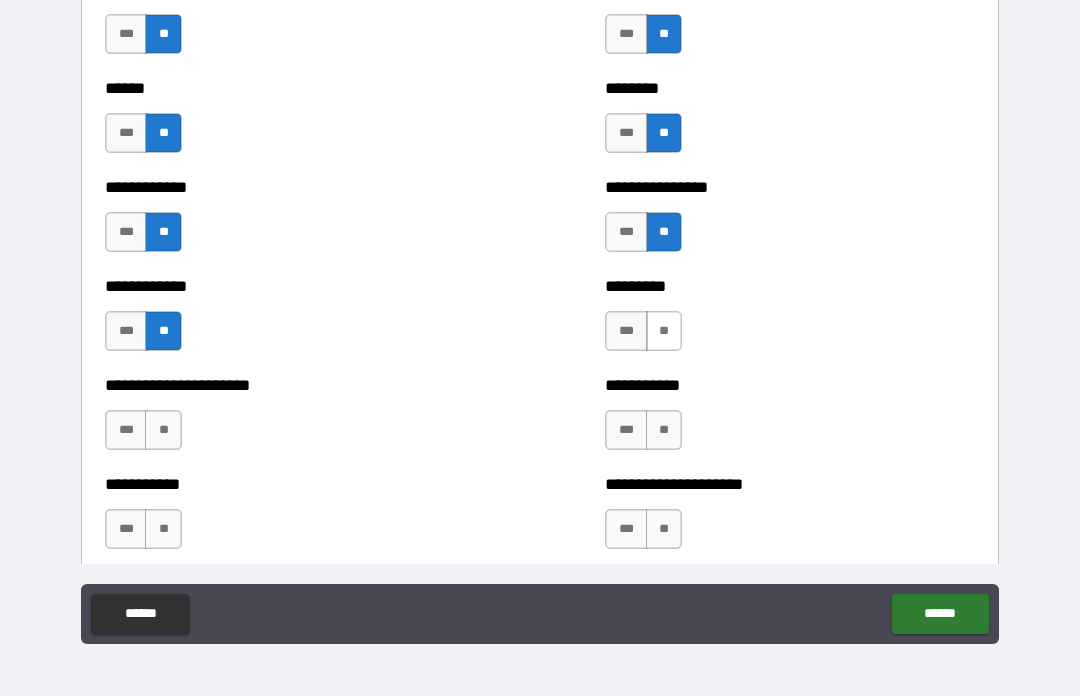 click on "**" at bounding box center [664, 331] 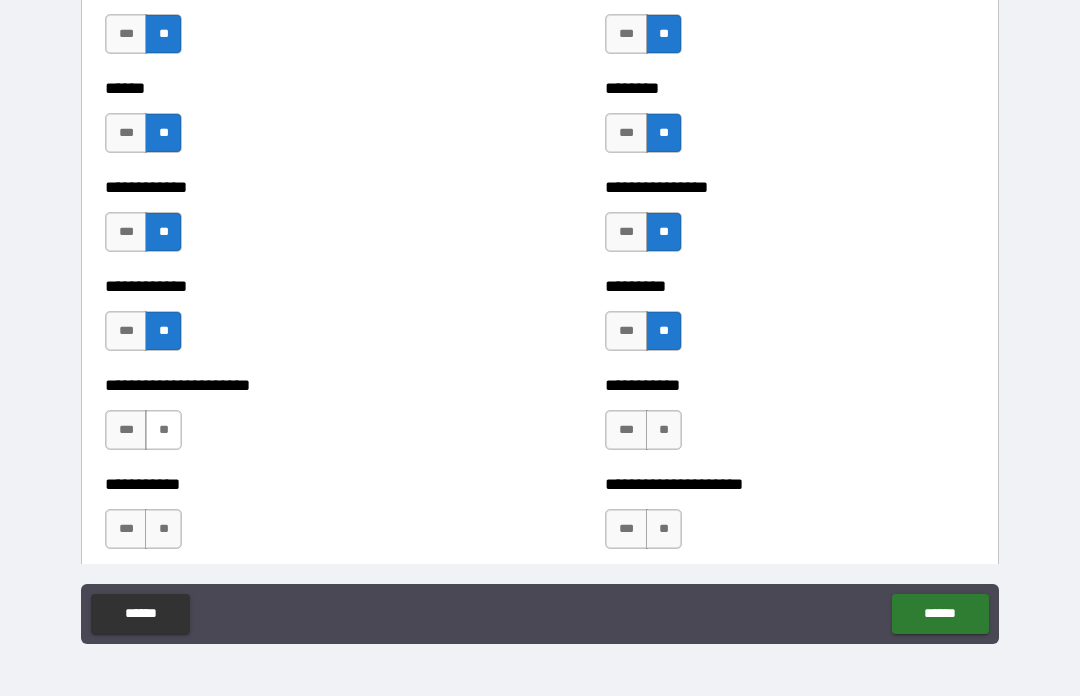 click on "**" at bounding box center (163, 430) 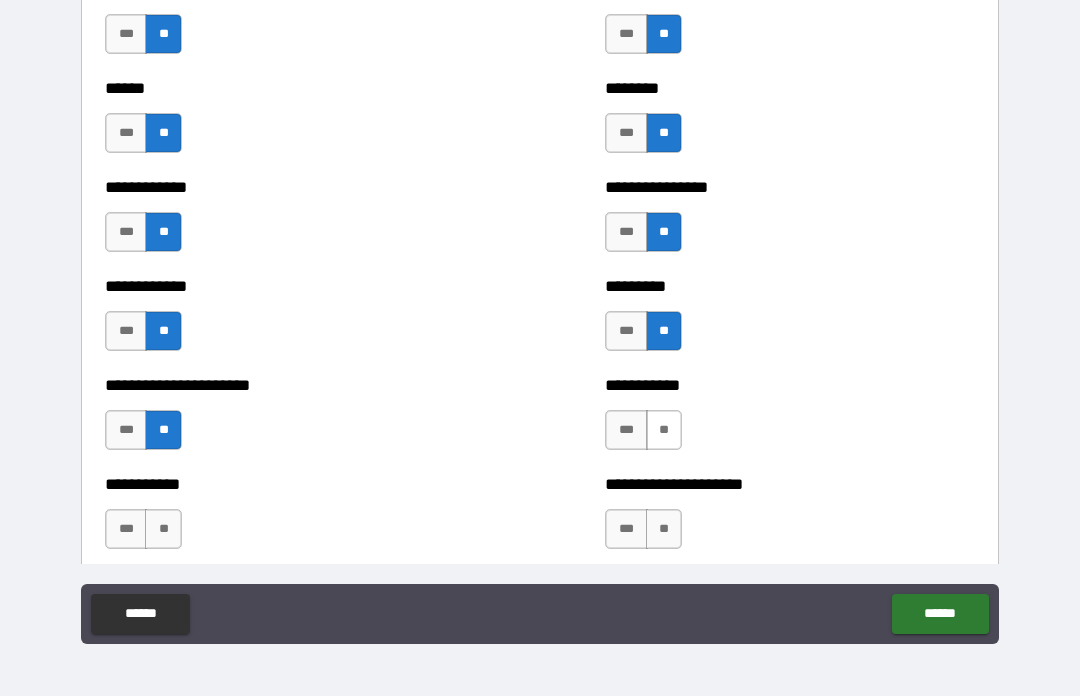 click on "**" at bounding box center [664, 430] 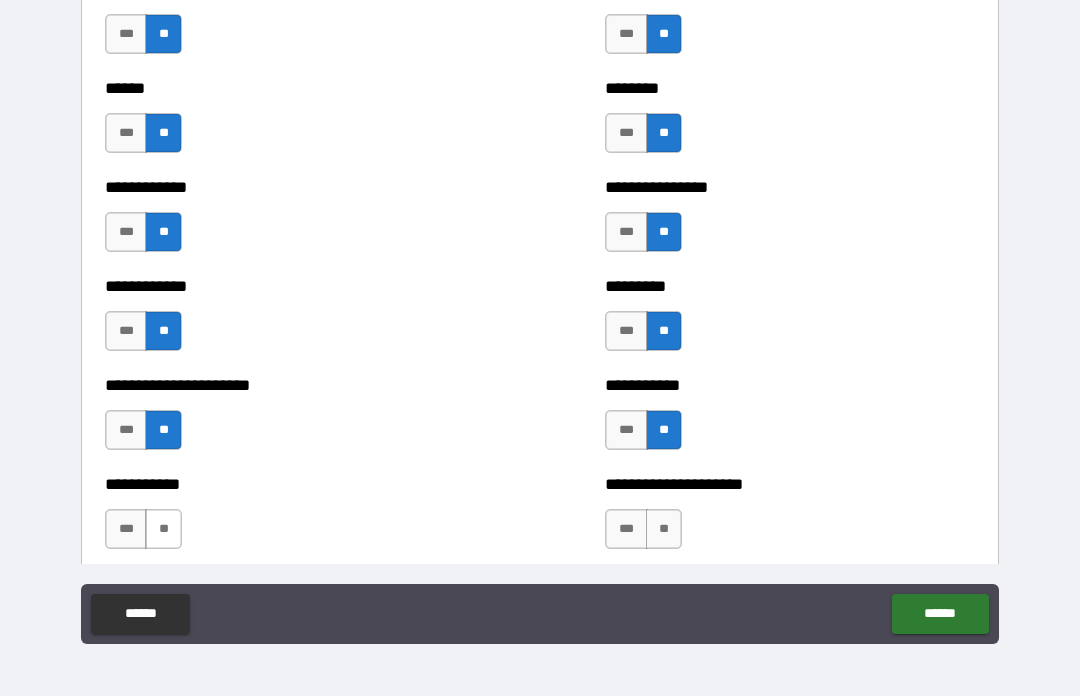 click on "**" at bounding box center [163, 529] 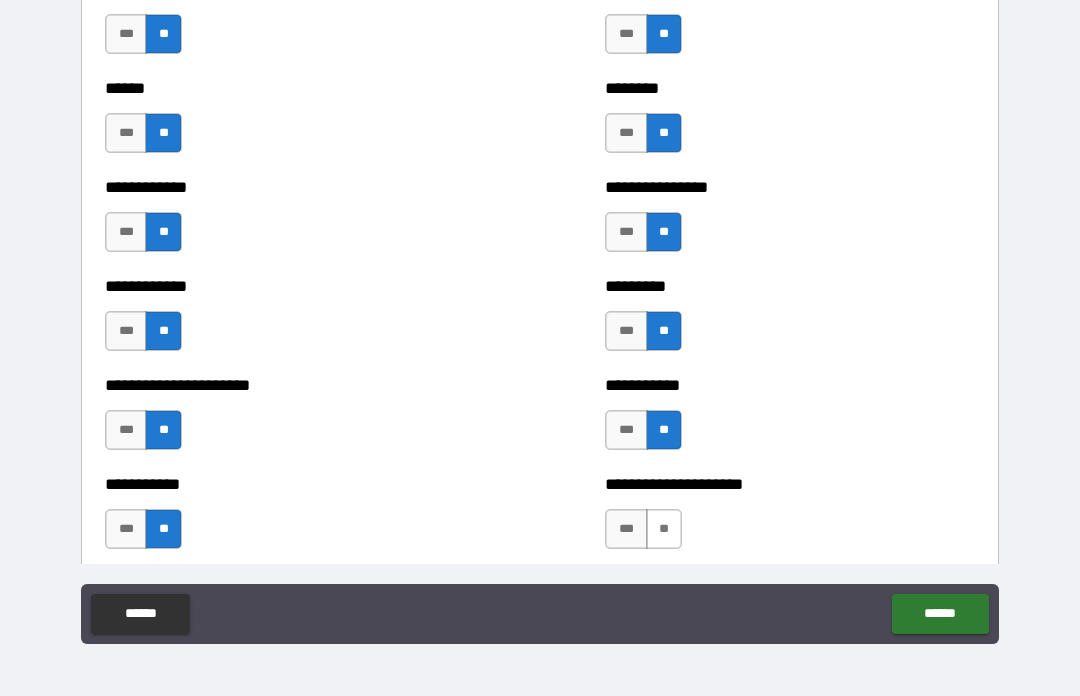 click on "**" at bounding box center [664, 529] 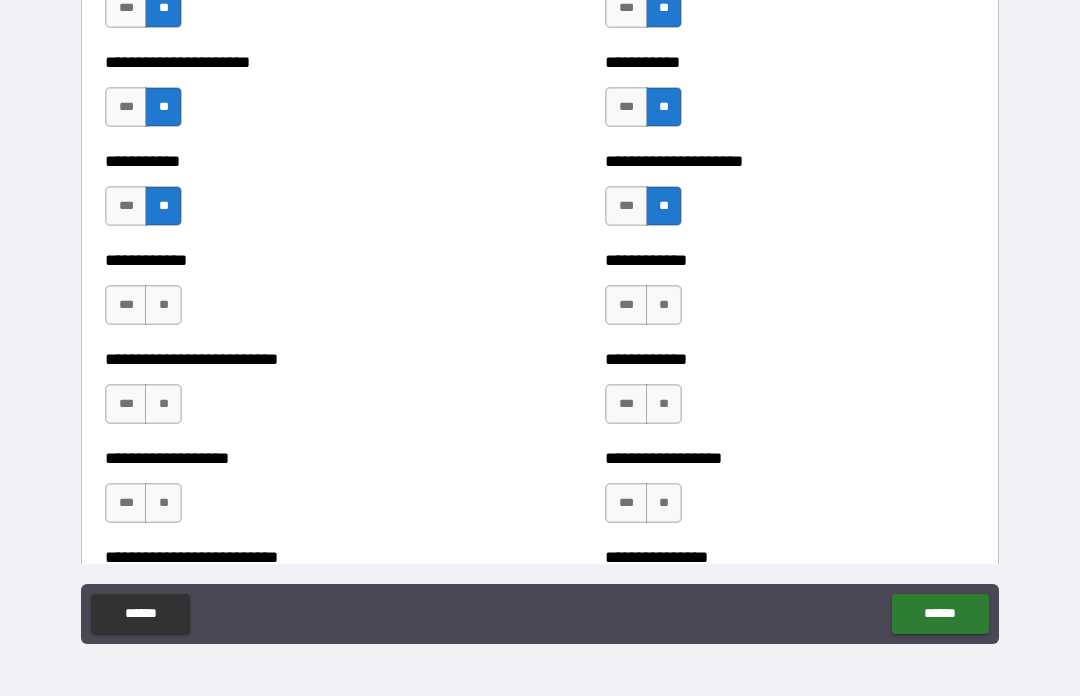 scroll, scrollTop: 5226, scrollLeft: 0, axis: vertical 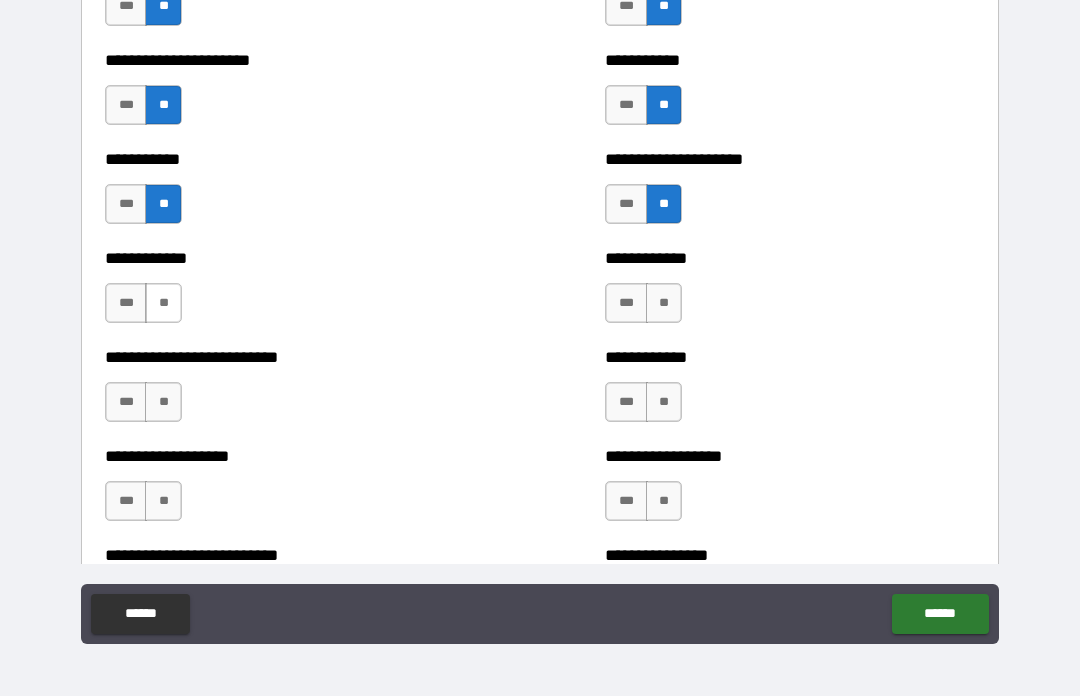 click on "**" at bounding box center (163, 303) 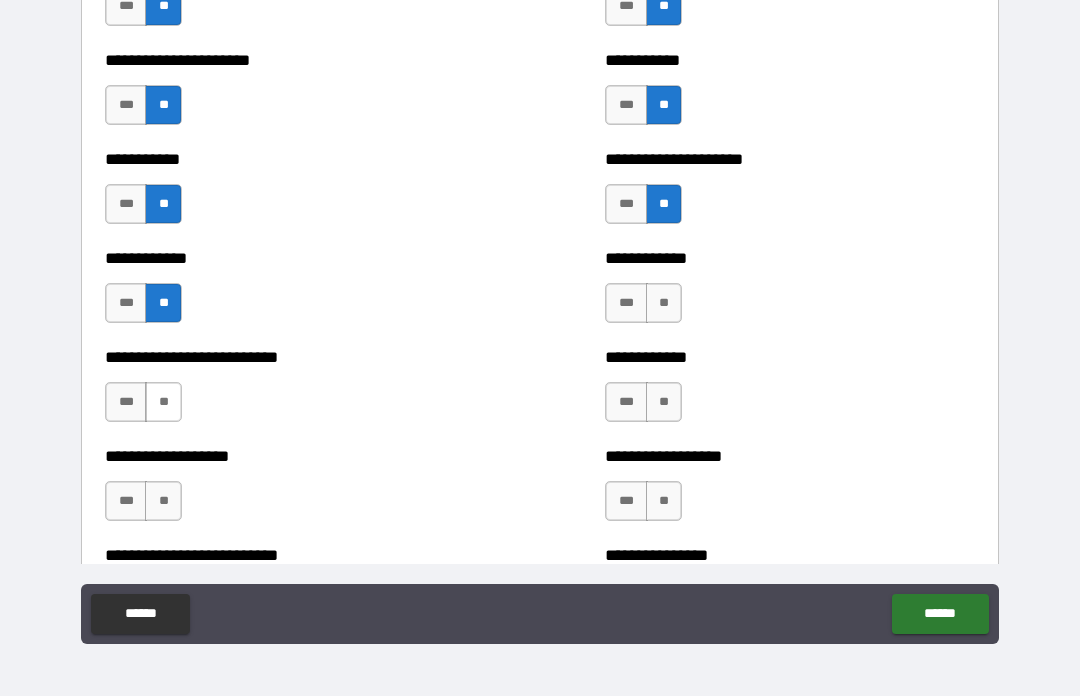click on "**" at bounding box center [163, 402] 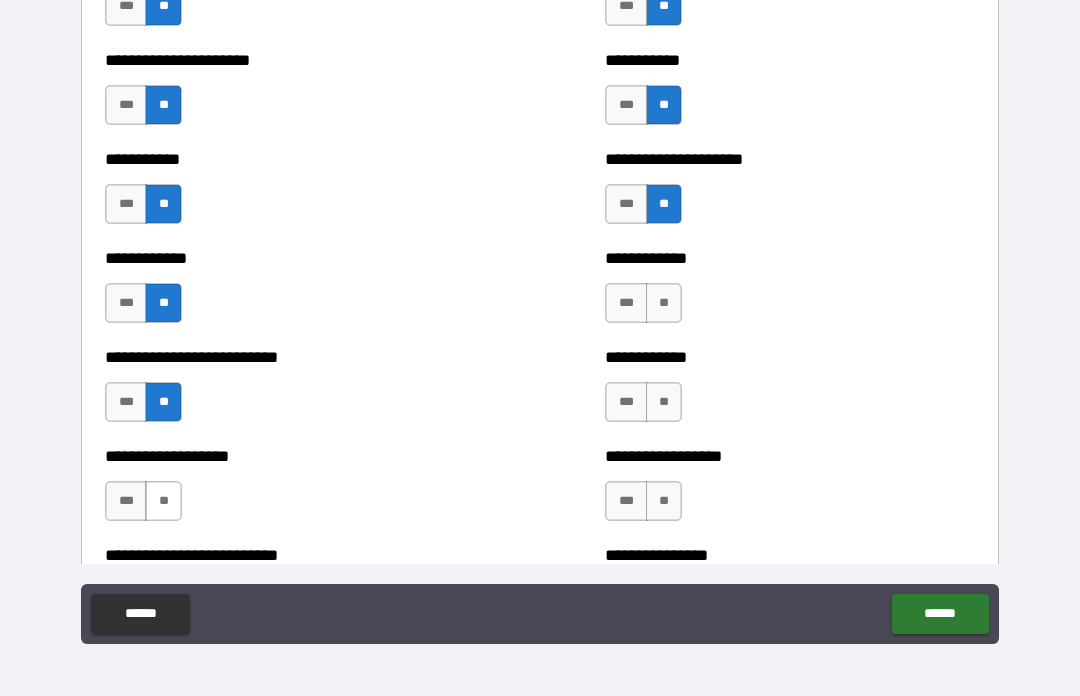 click on "**" at bounding box center (163, 501) 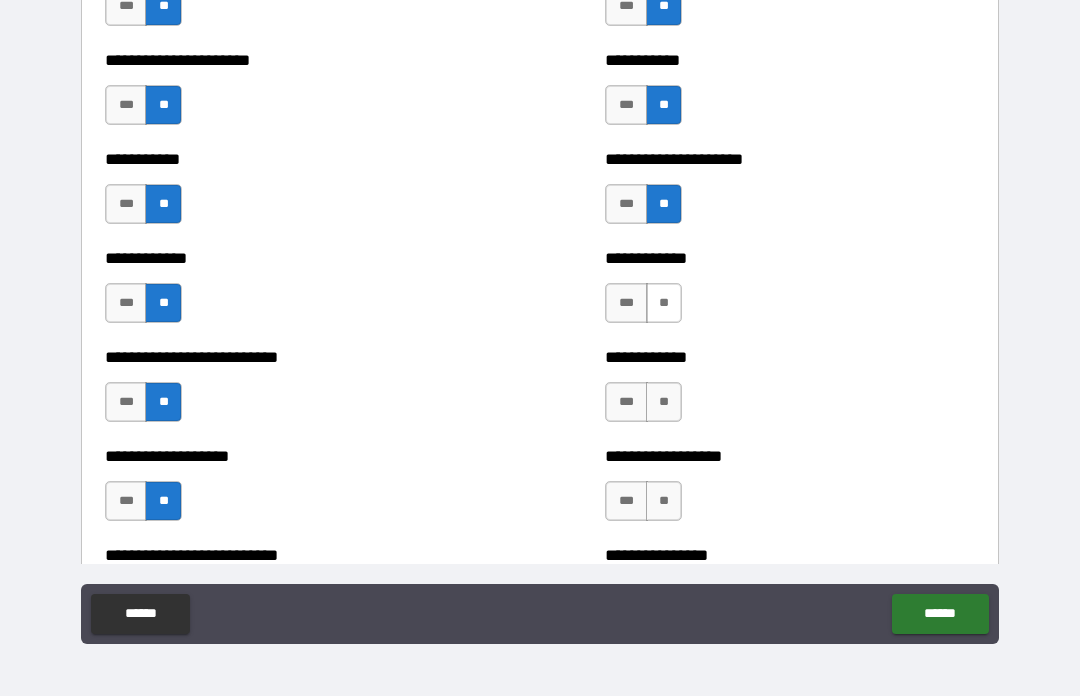 click on "**" at bounding box center (664, 303) 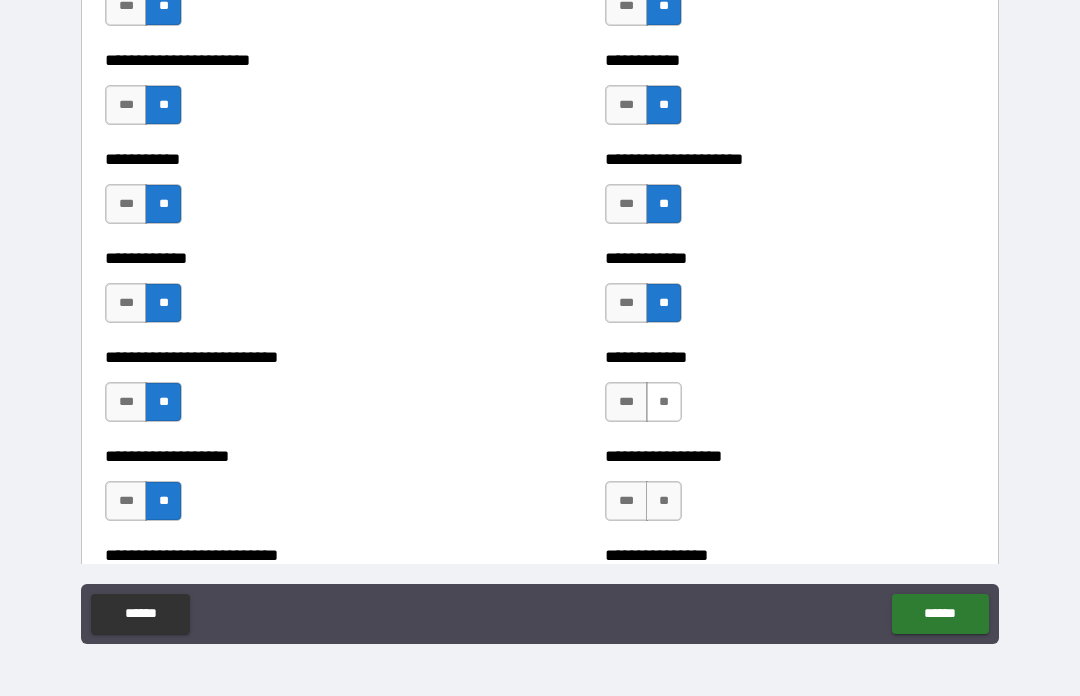 click on "**" at bounding box center [664, 402] 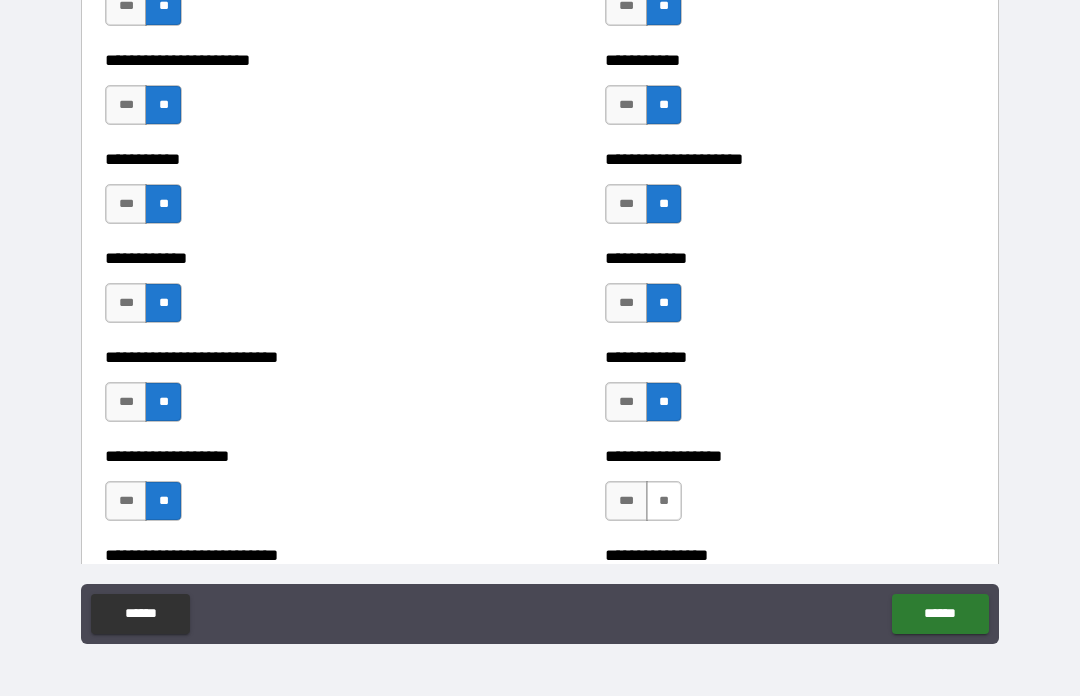 click on "**" at bounding box center [664, 501] 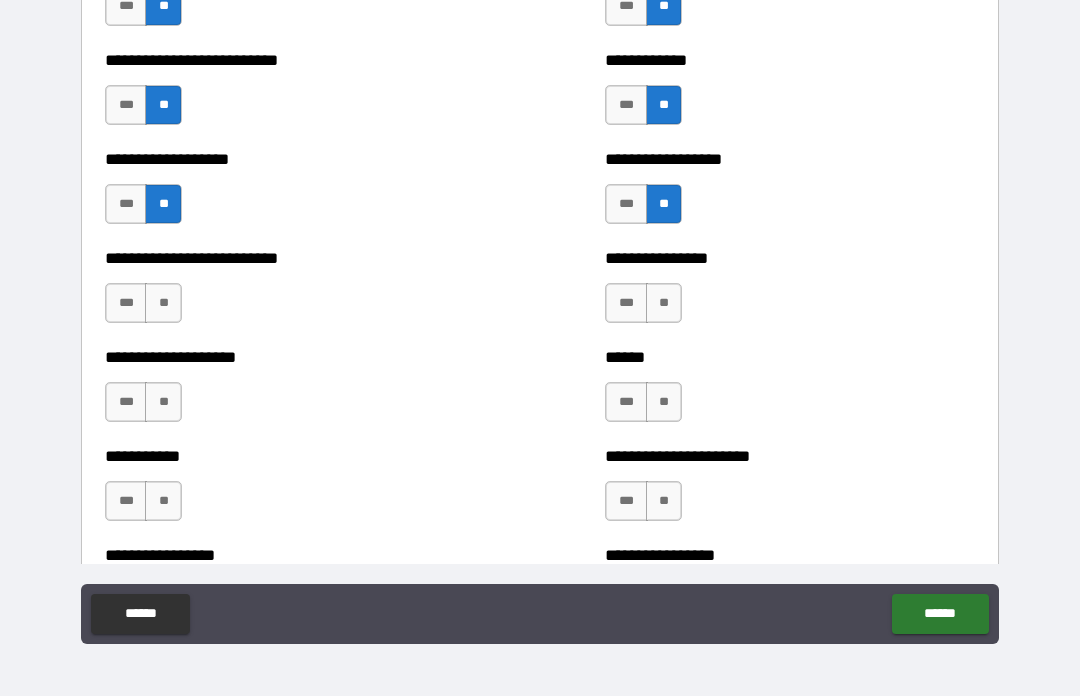 scroll, scrollTop: 5526, scrollLeft: 0, axis: vertical 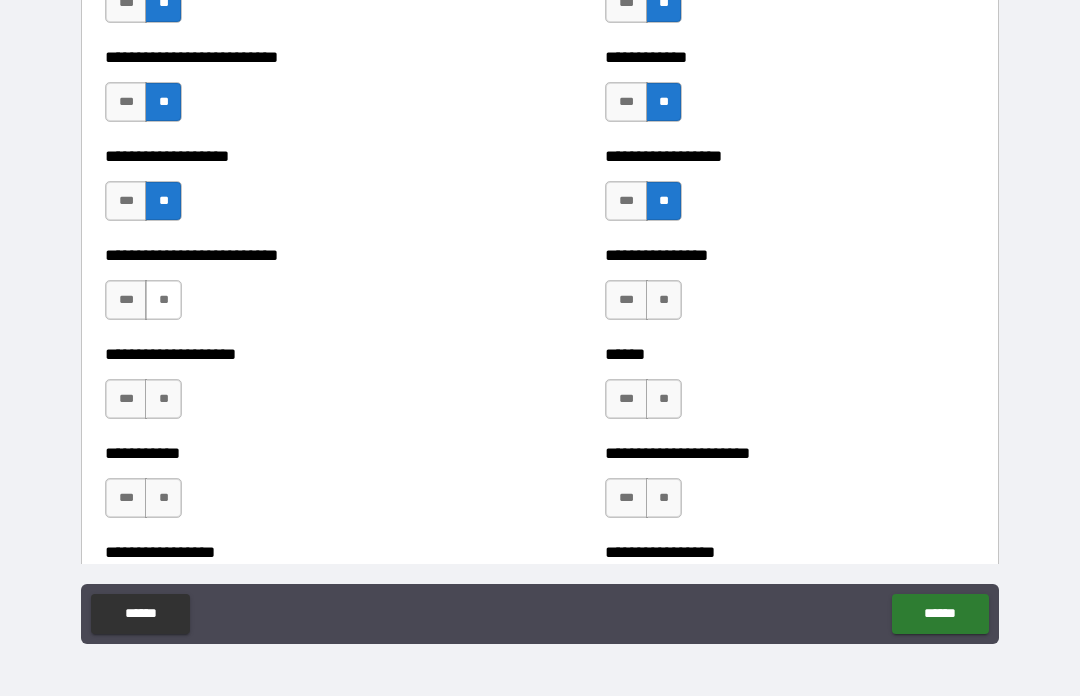 click on "**" at bounding box center (163, 300) 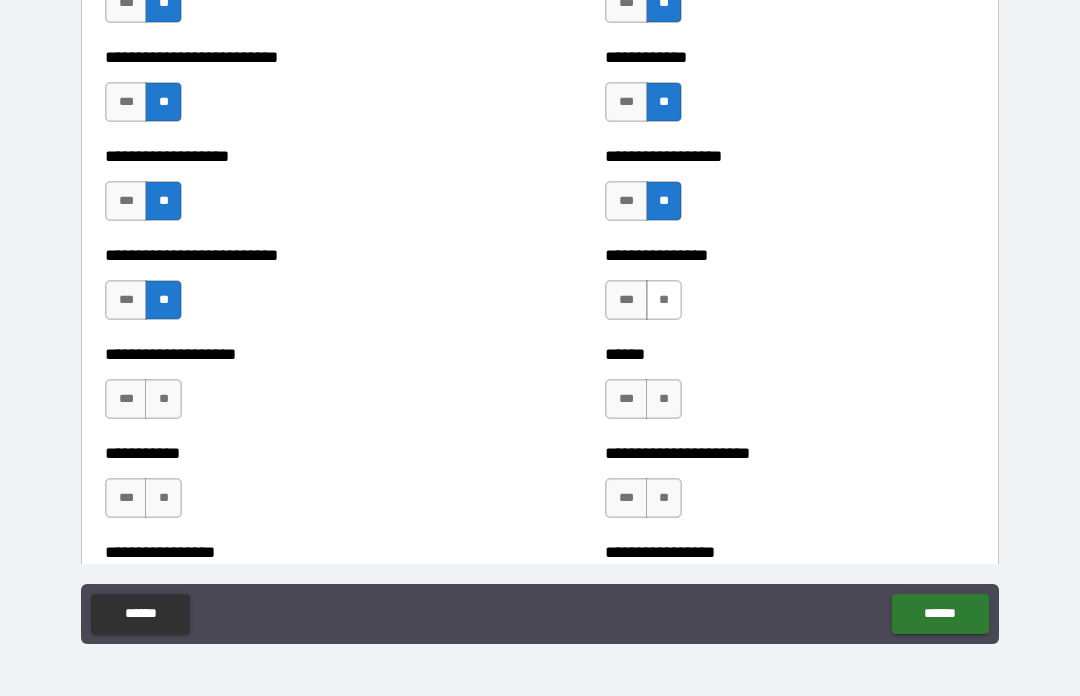click on "**" at bounding box center [664, 300] 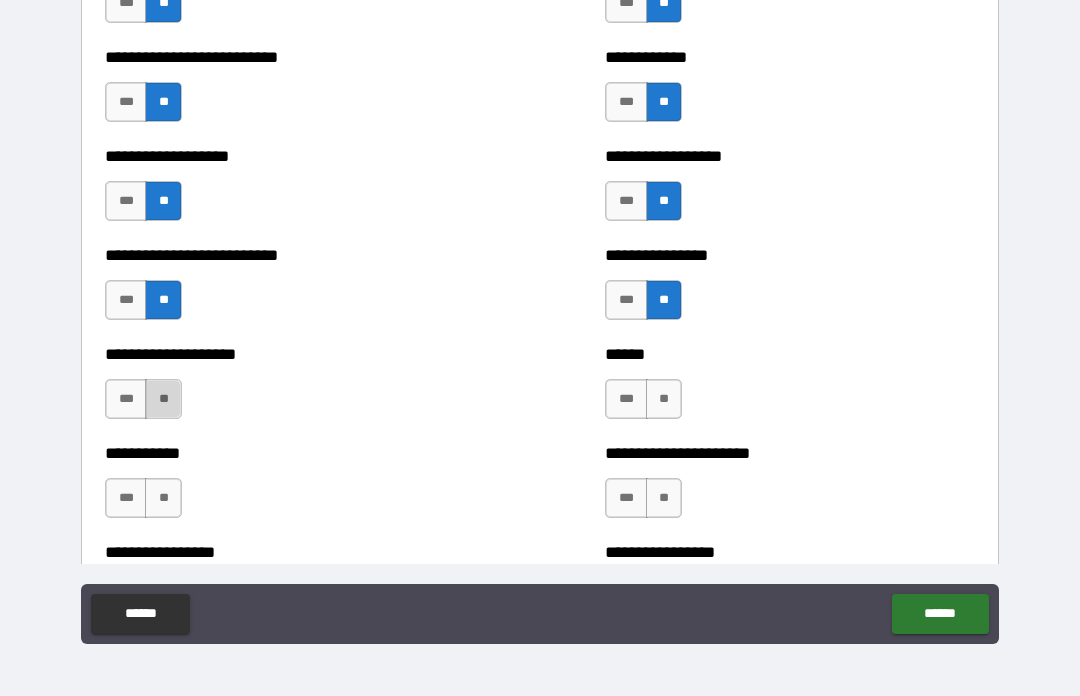 click on "**" at bounding box center (163, 399) 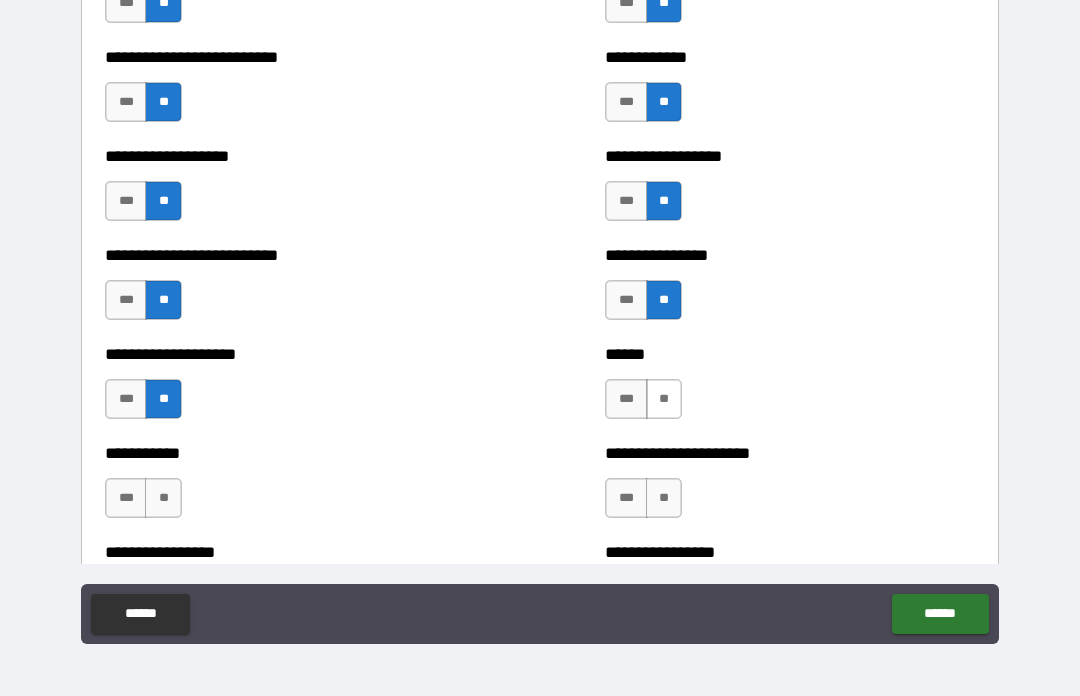 click on "**" at bounding box center [664, 399] 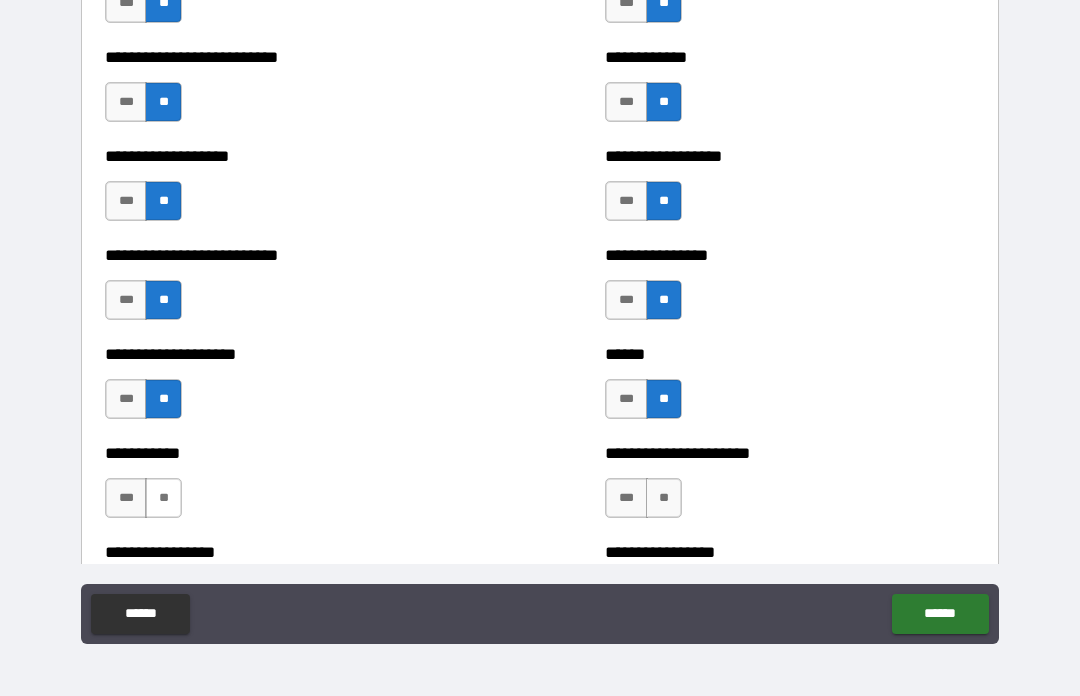 click on "**" at bounding box center [163, 498] 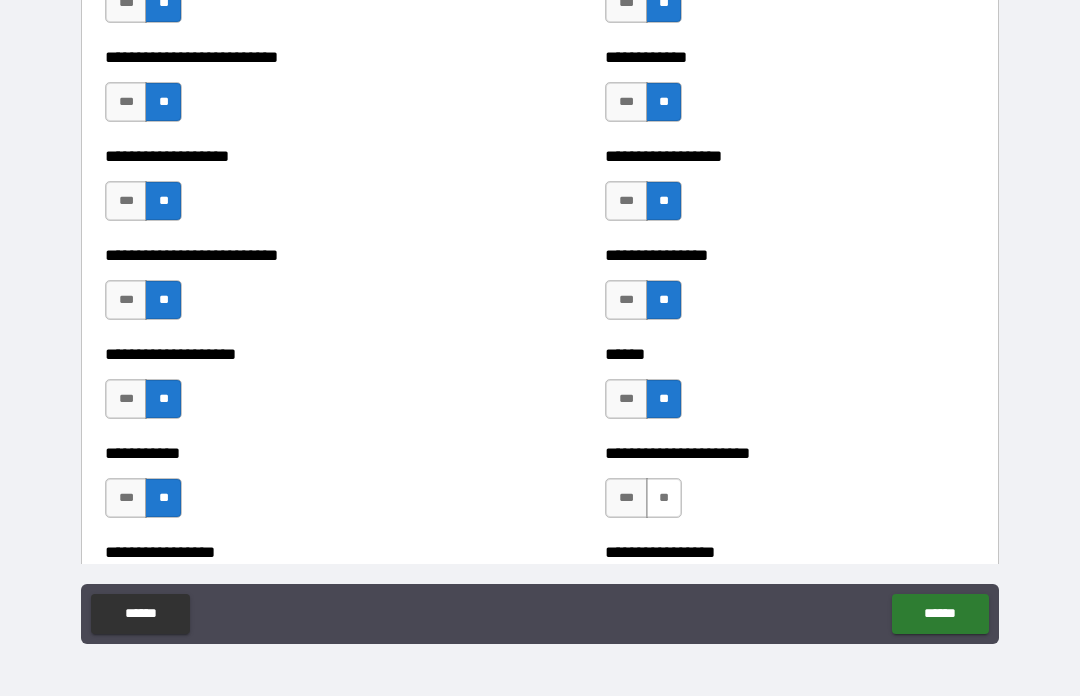 click on "**" at bounding box center (664, 498) 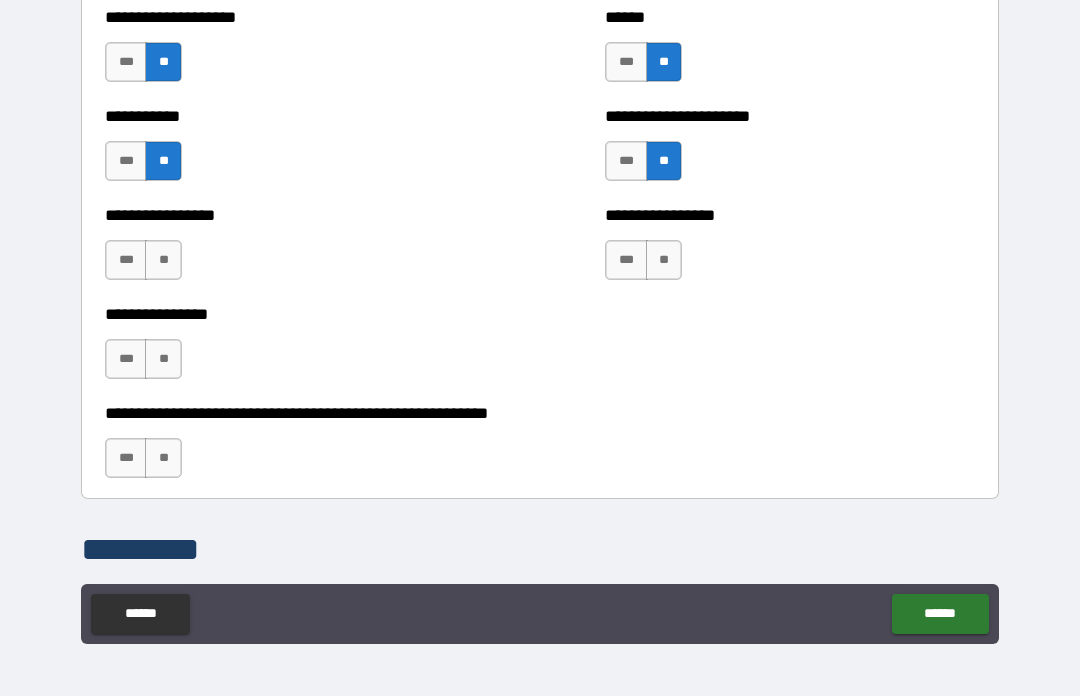 scroll, scrollTop: 5871, scrollLeft: 0, axis: vertical 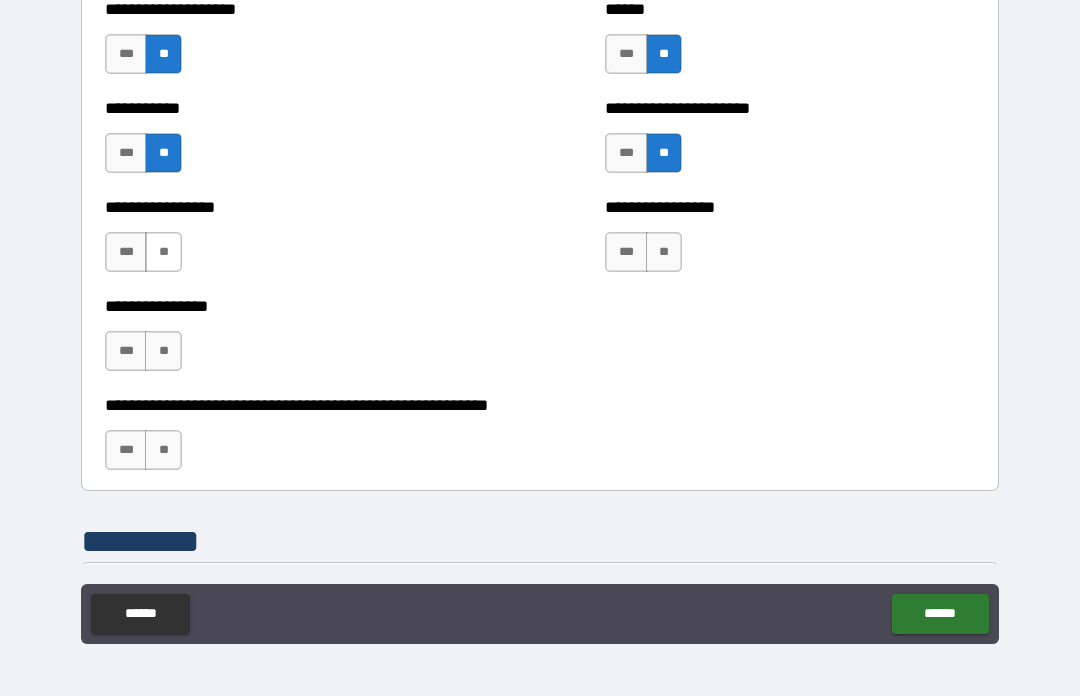 click on "**" at bounding box center [163, 252] 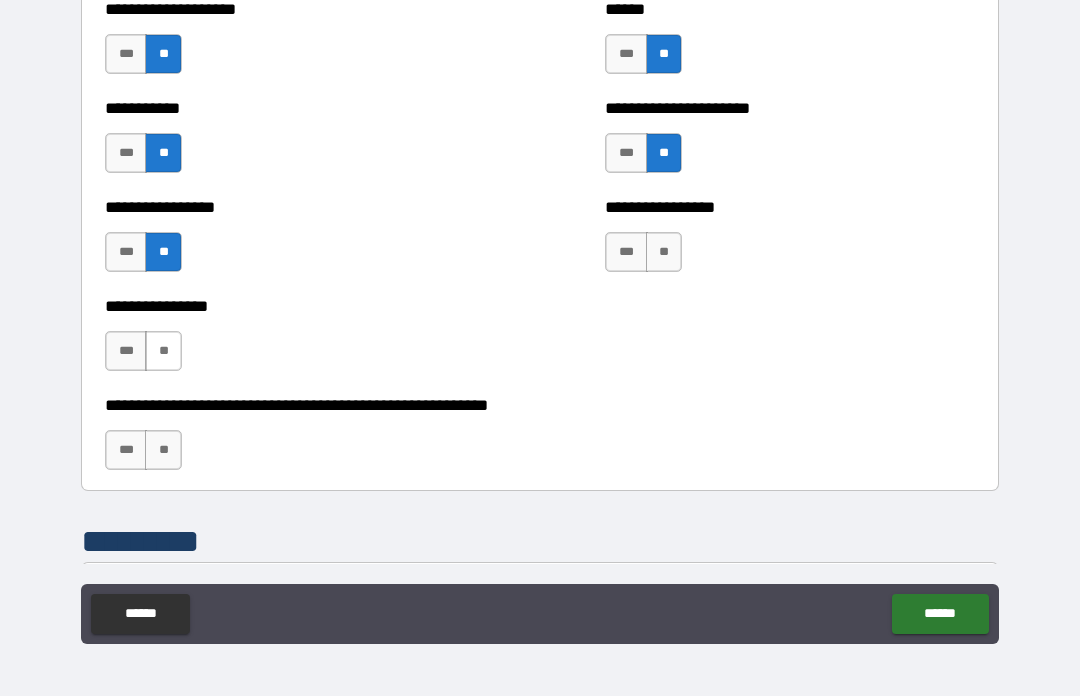 click on "**" at bounding box center (163, 351) 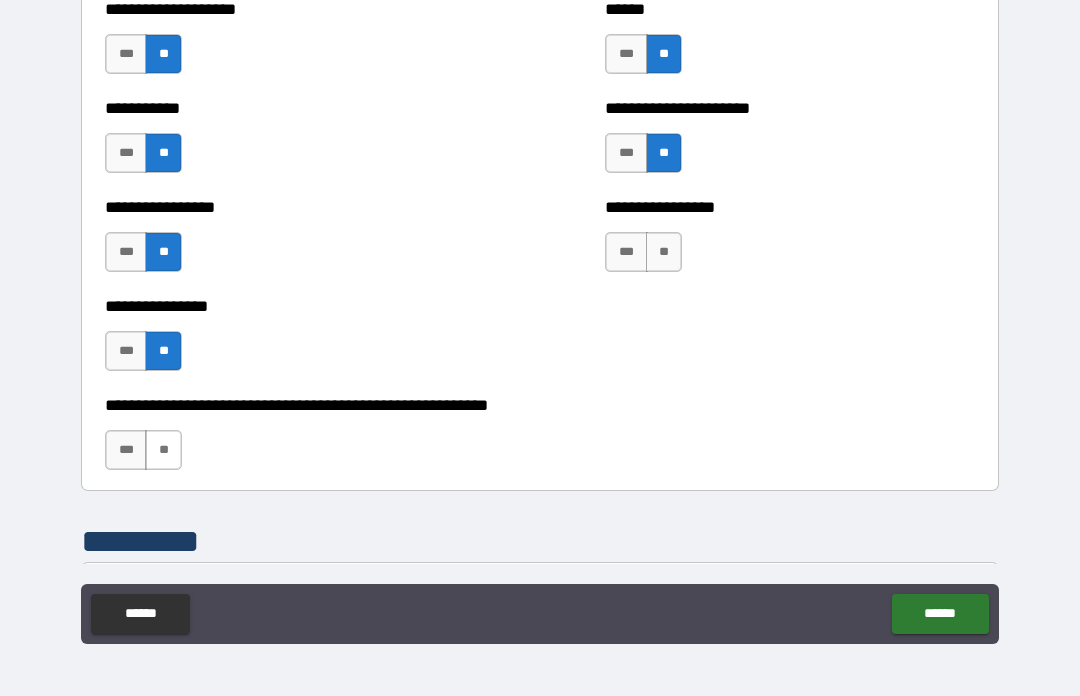 click on "**" at bounding box center [163, 450] 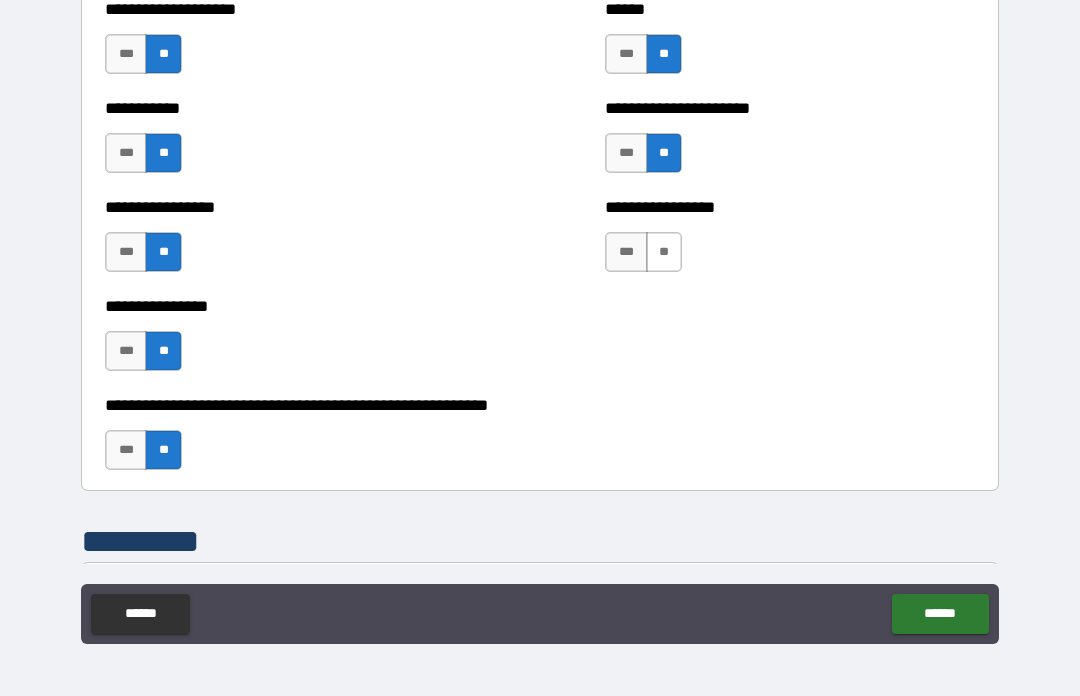 click on "**" at bounding box center [664, 252] 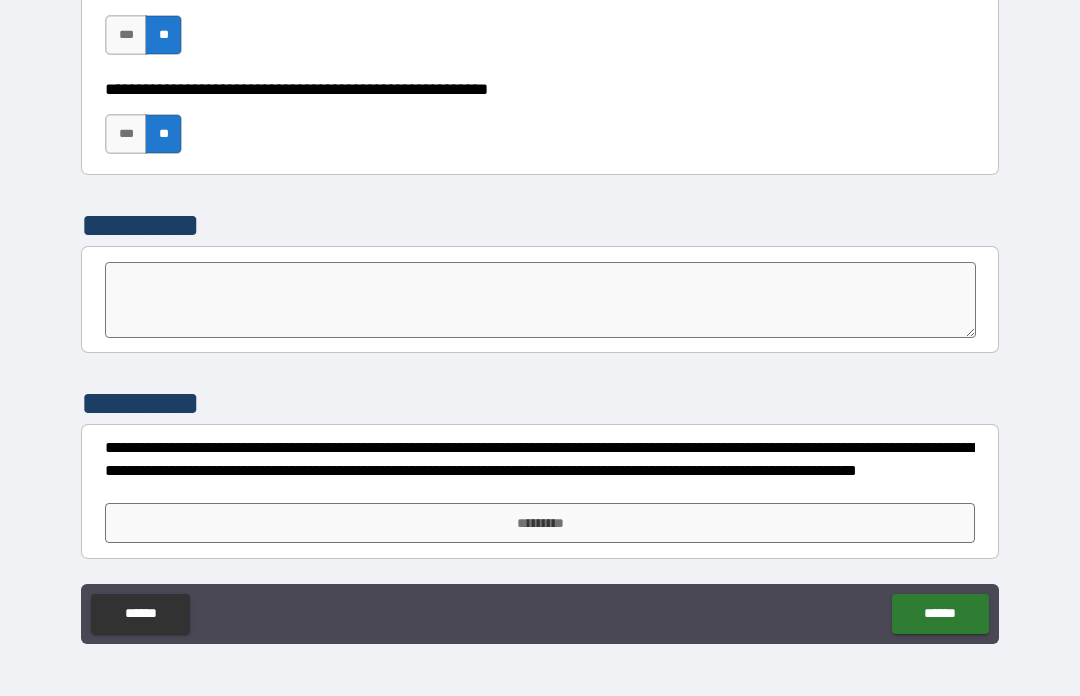 scroll, scrollTop: 6187, scrollLeft: 0, axis: vertical 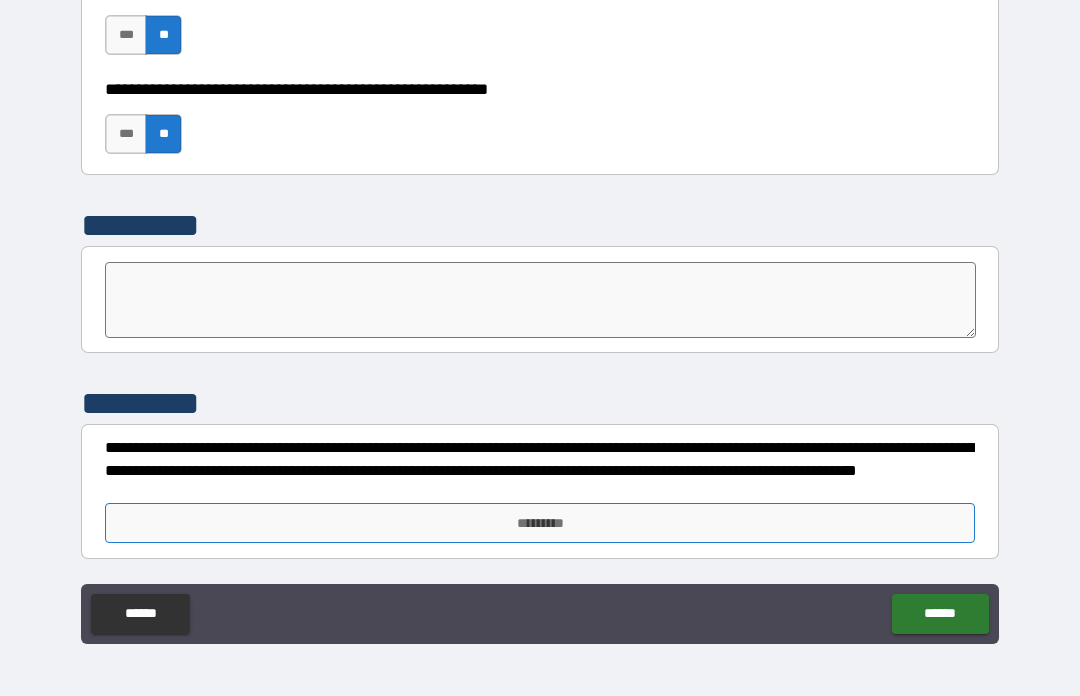 click on "*********" at bounding box center [540, 523] 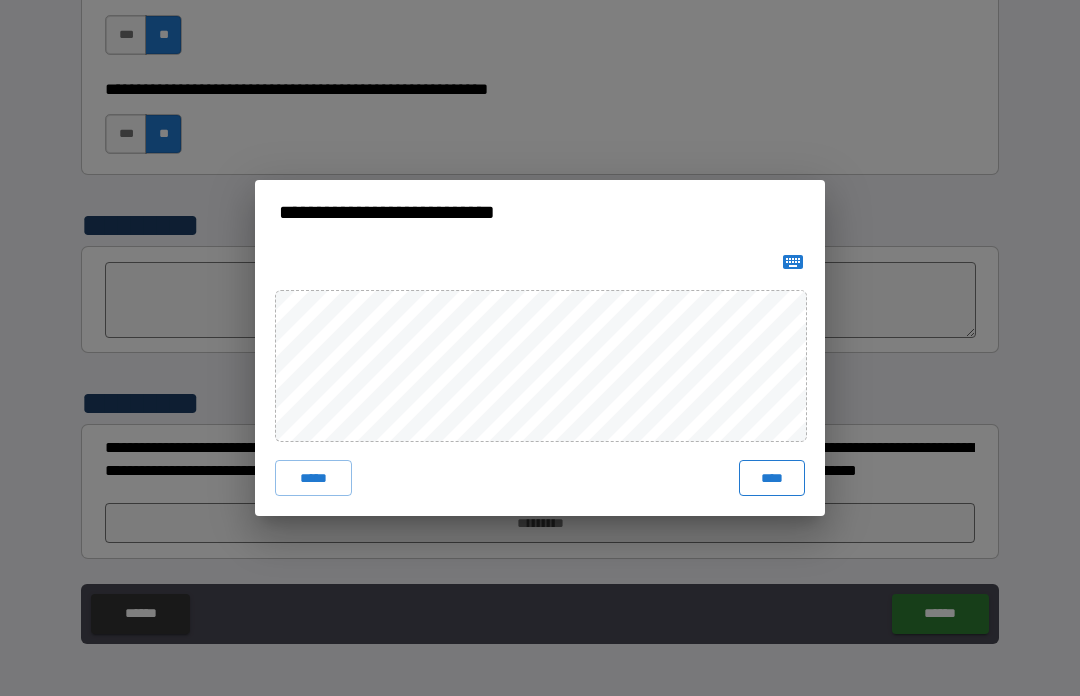 click on "****" at bounding box center [772, 478] 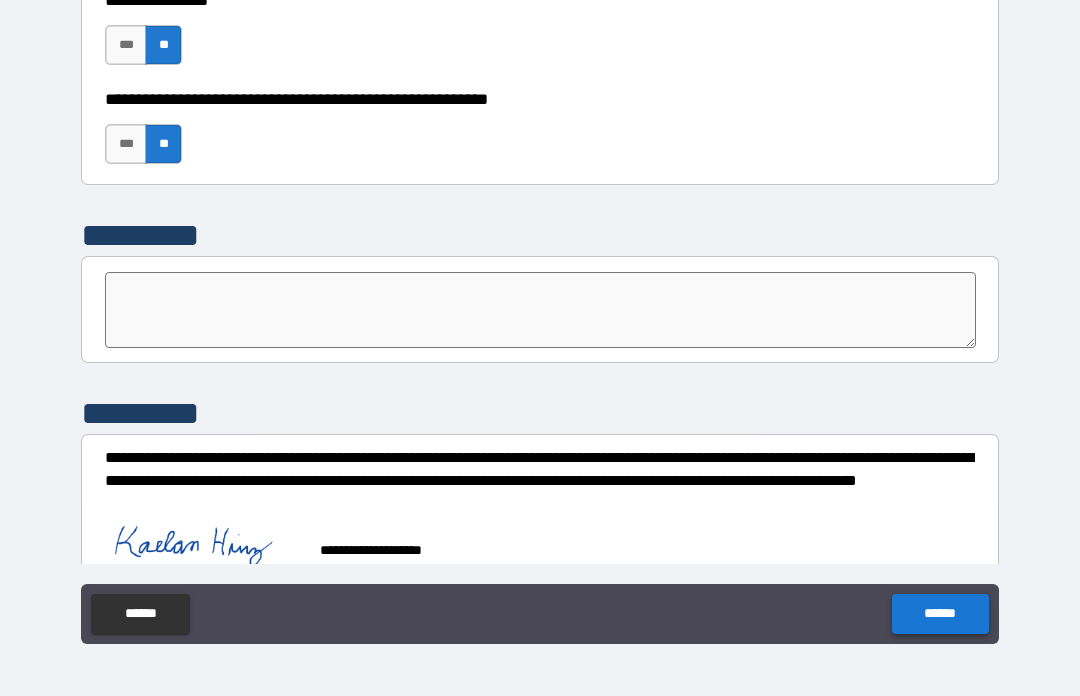 click on "******" at bounding box center [940, 614] 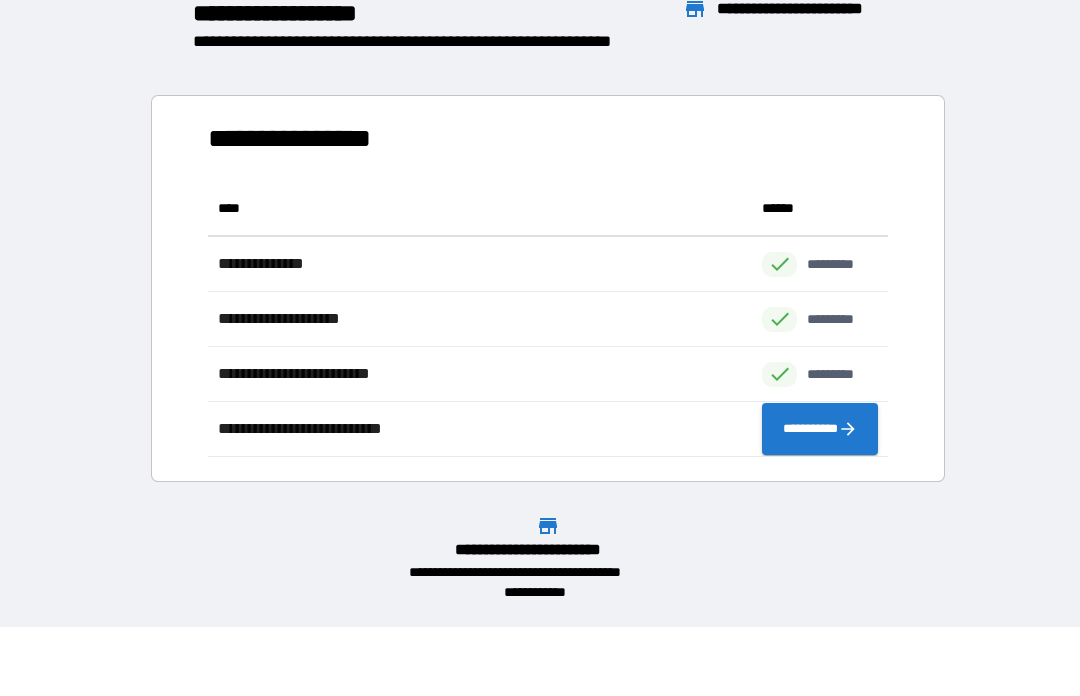 scroll, scrollTop: 1, scrollLeft: 1, axis: both 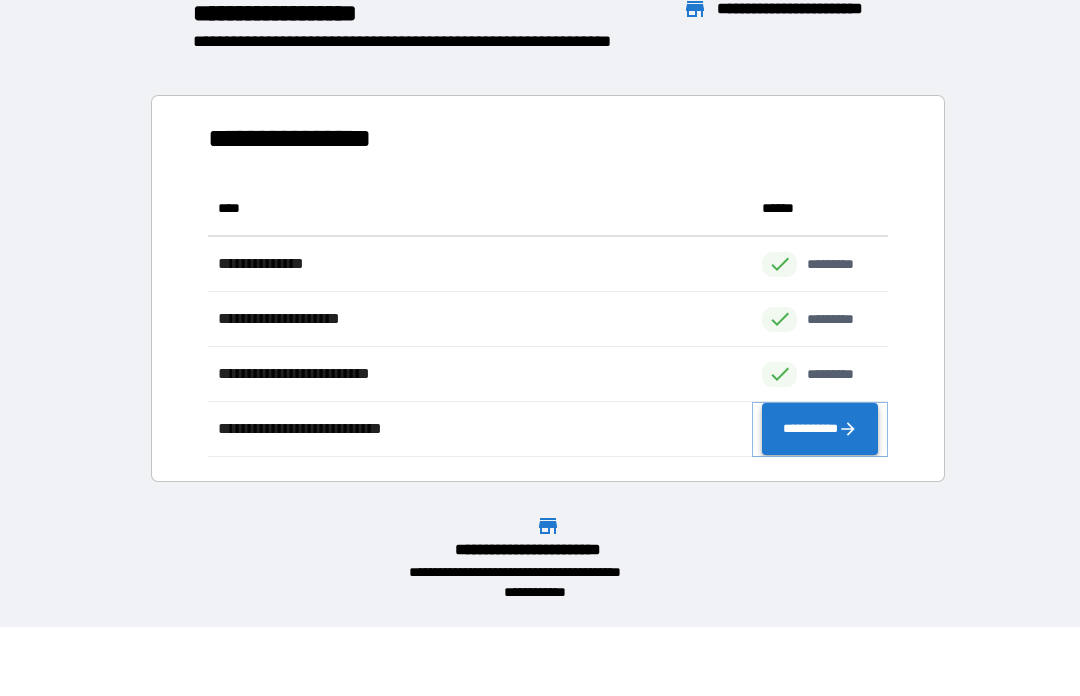 click on "**********" at bounding box center (820, 429) 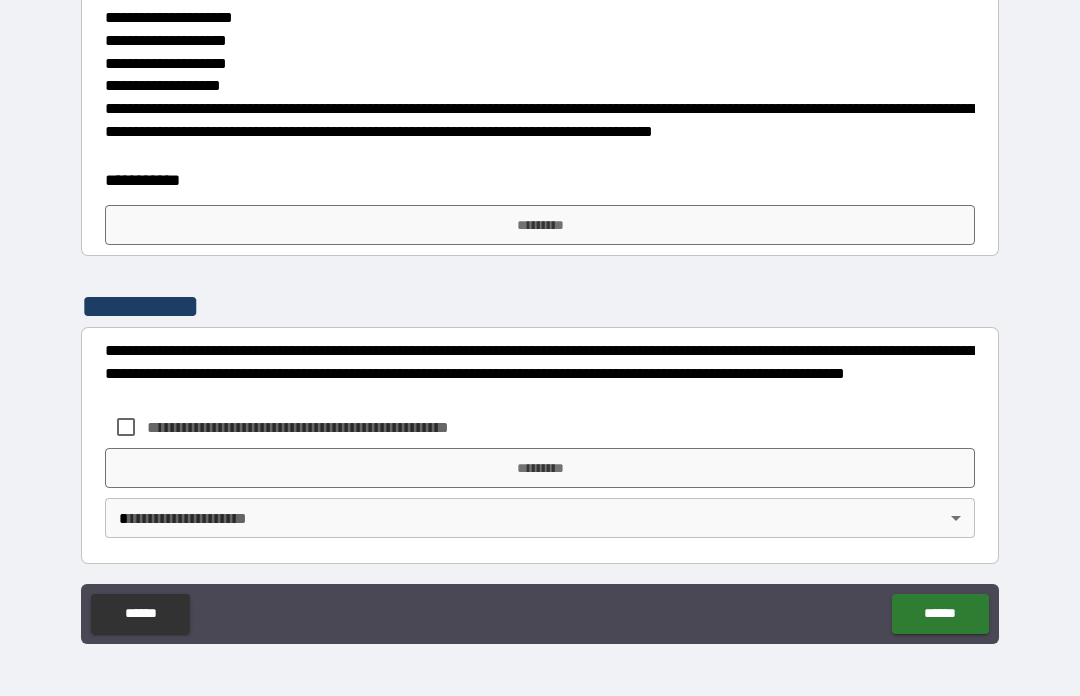 scroll, scrollTop: 362, scrollLeft: 0, axis: vertical 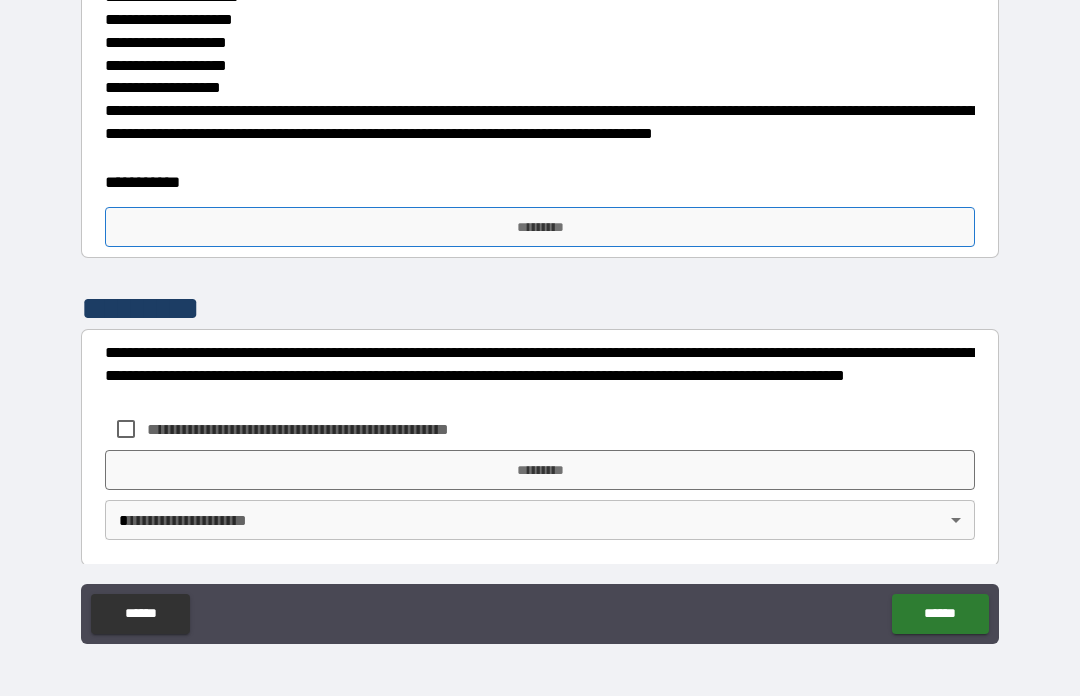 click on "*********" at bounding box center (540, 227) 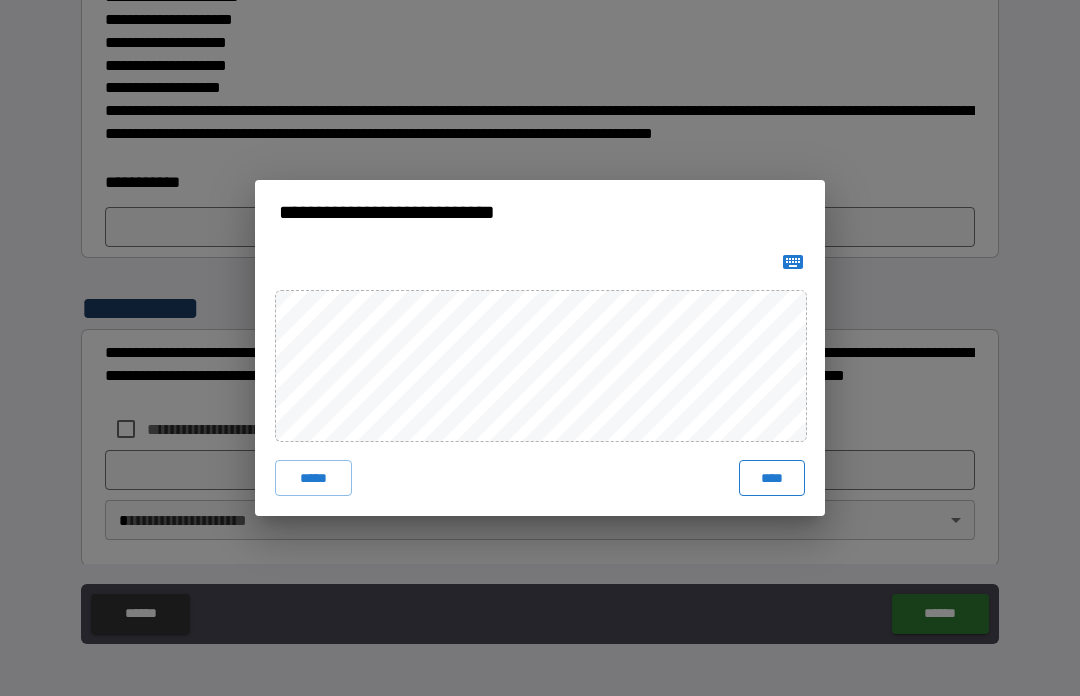 click on "****" at bounding box center (772, 478) 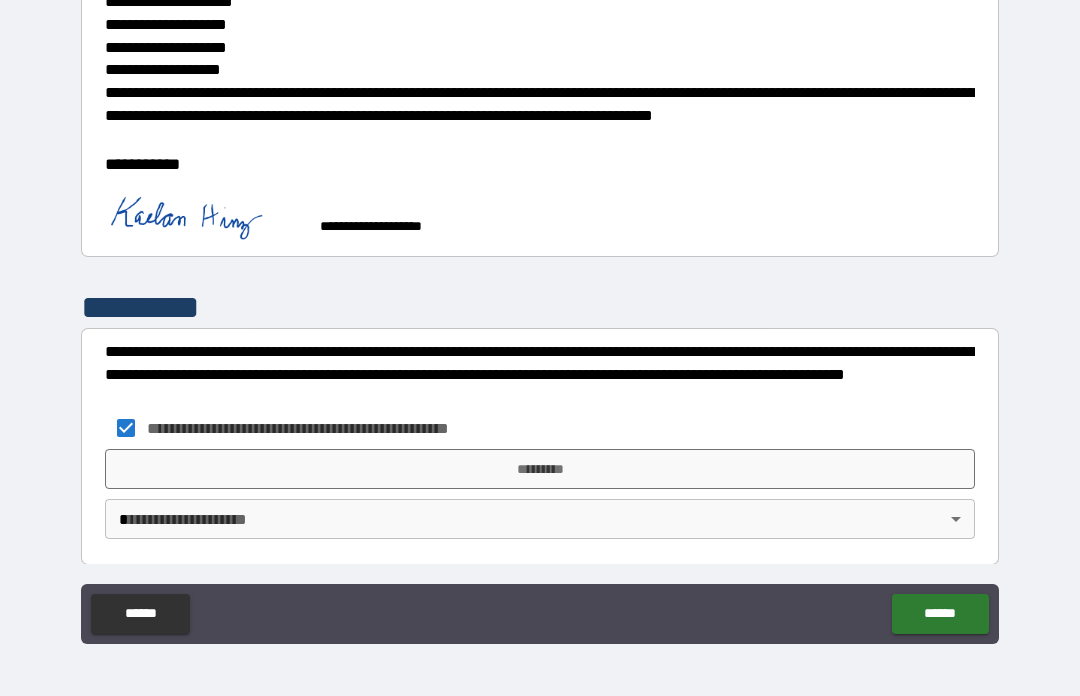 scroll, scrollTop: 379, scrollLeft: 0, axis: vertical 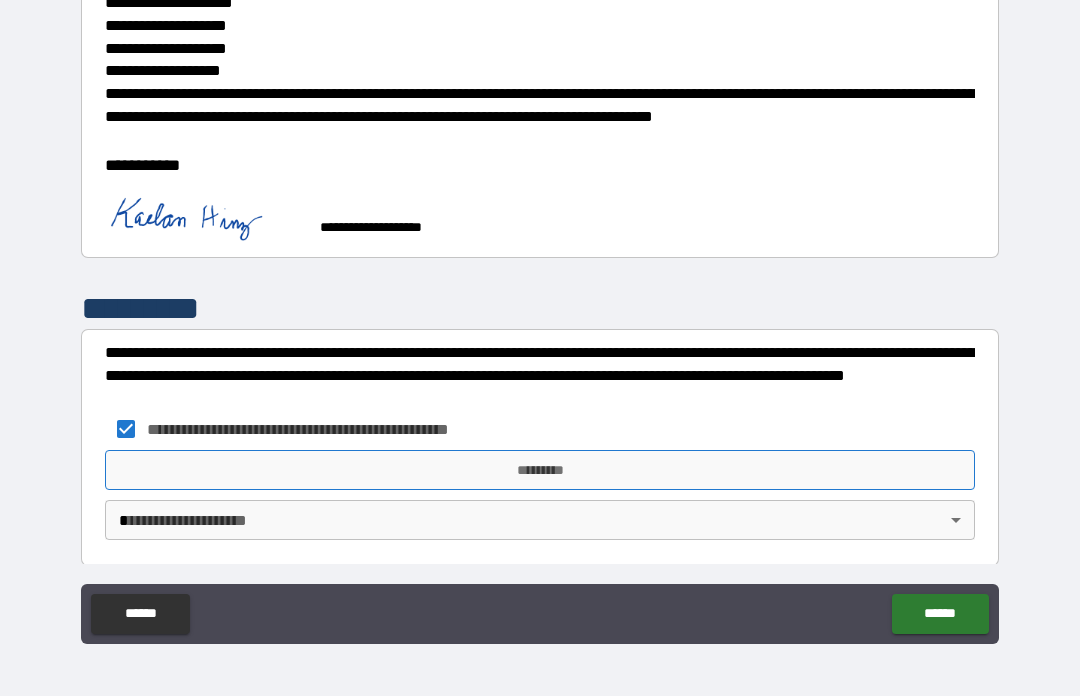 click on "*********" at bounding box center (540, 470) 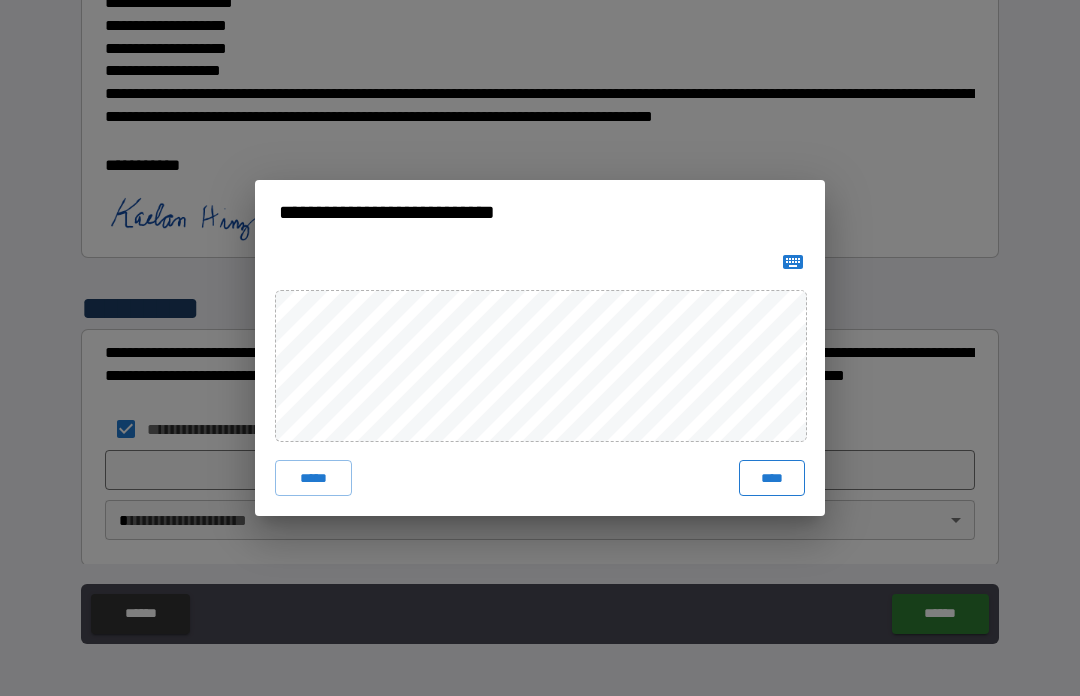 click on "****" at bounding box center (772, 478) 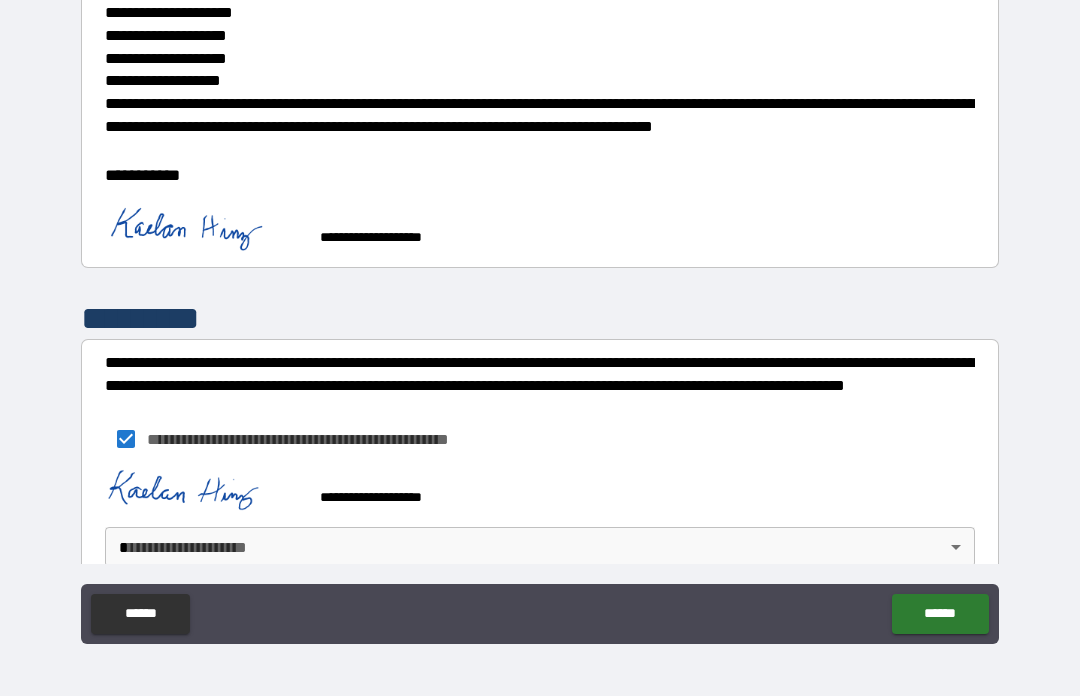 click on "**********" at bounding box center [540, 313] 